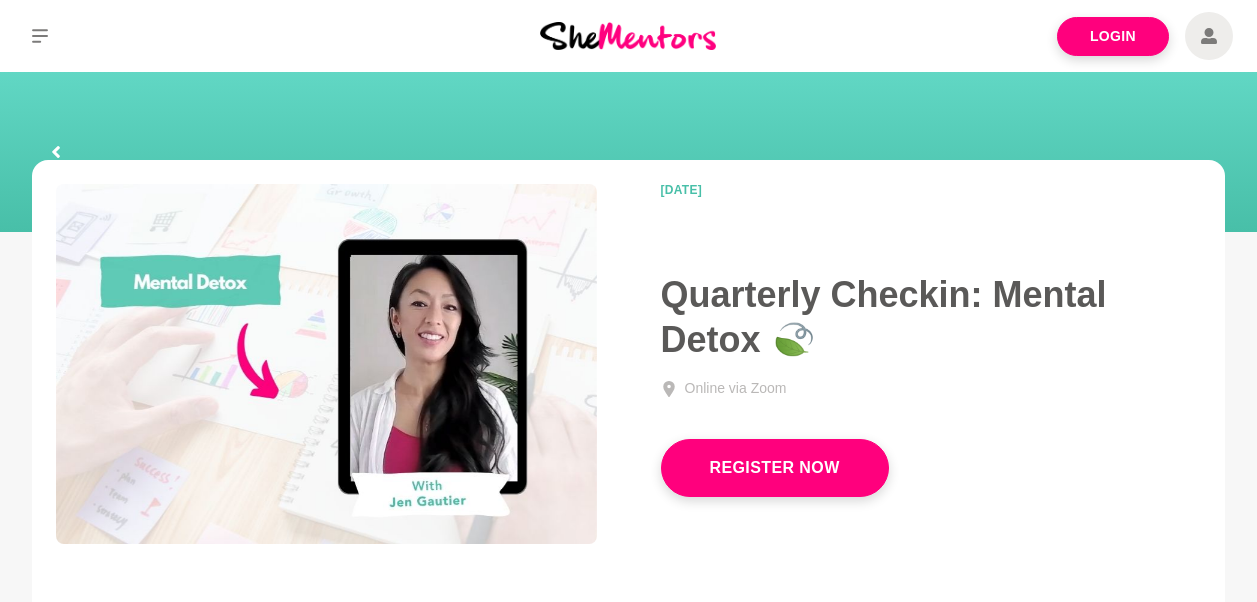 scroll, scrollTop: 0, scrollLeft: 0, axis: both 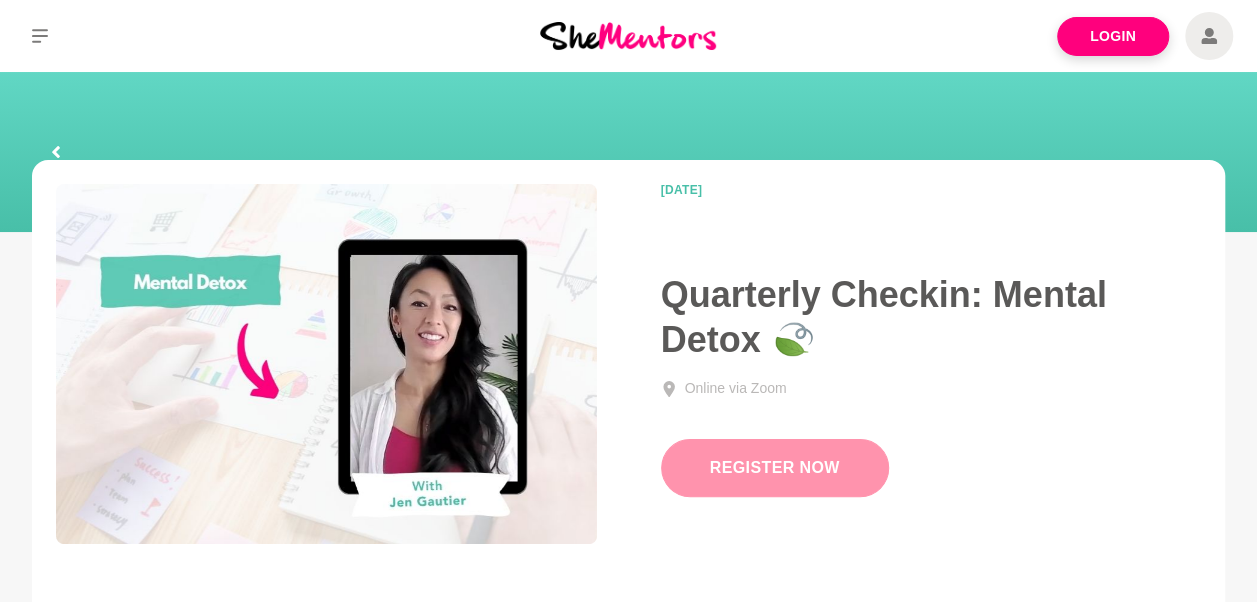 click on "Register Now" at bounding box center [775, 468] 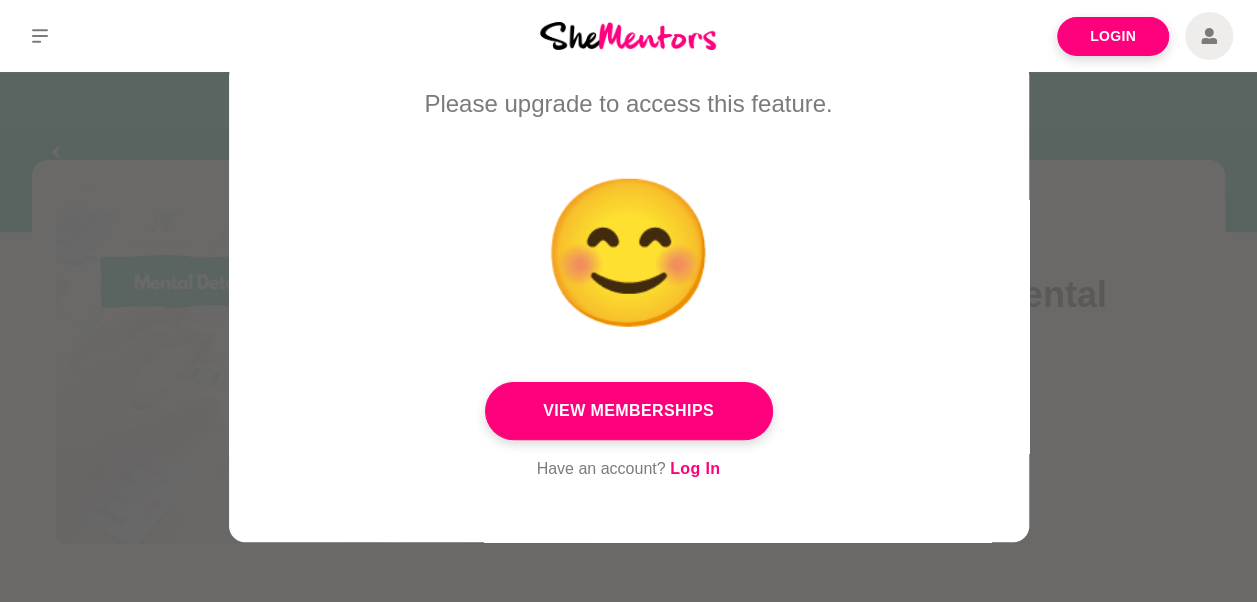 scroll, scrollTop: 126, scrollLeft: 0, axis: vertical 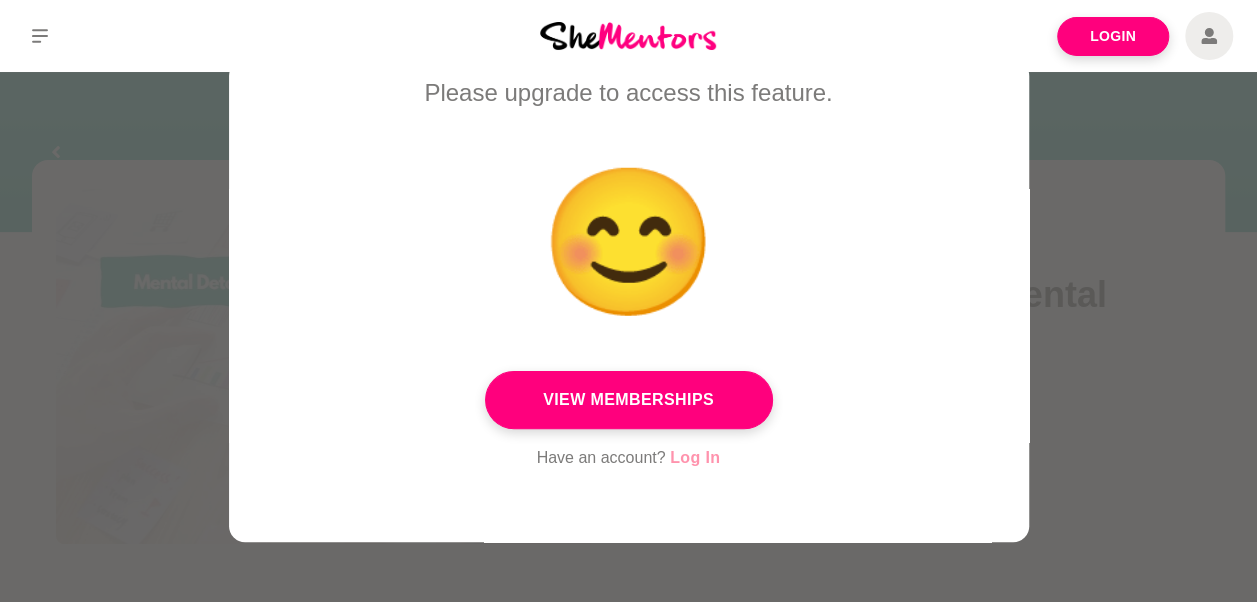click on "Log In" at bounding box center (695, 458) 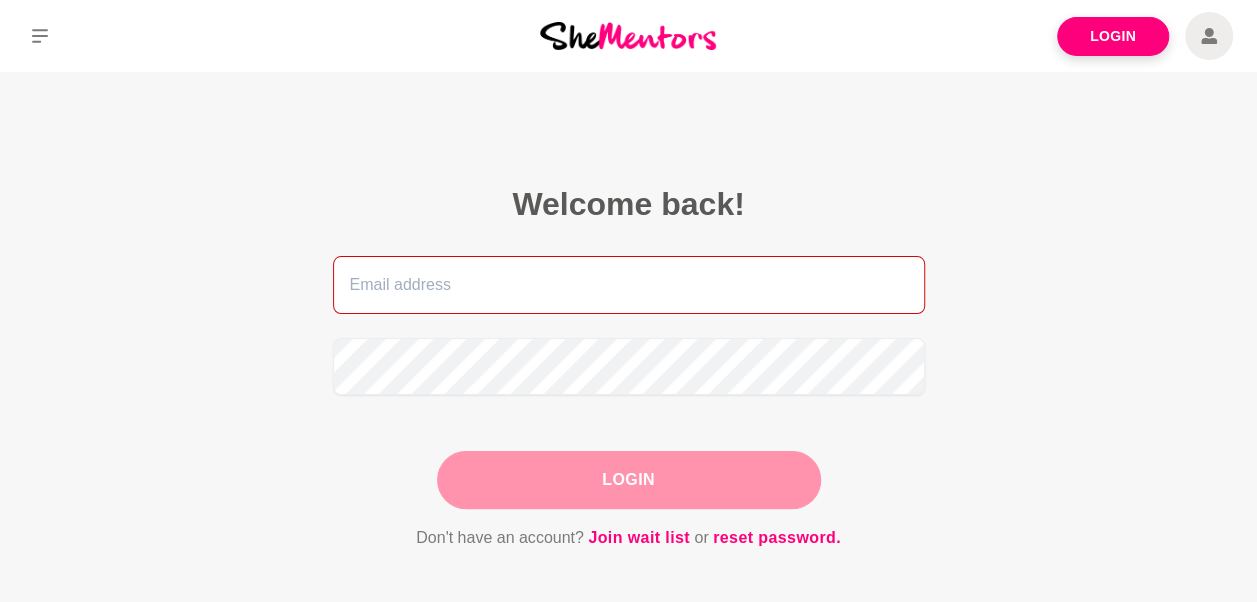 click at bounding box center (629, 285) 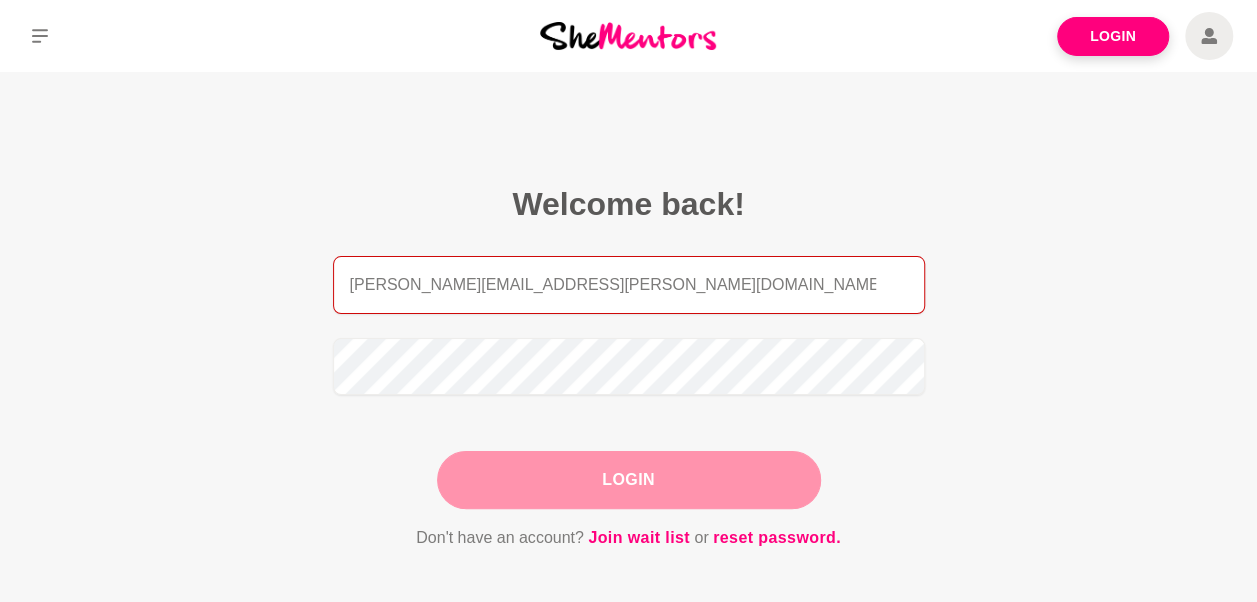 type on "[PERSON_NAME][EMAIL_ADDRESS][PERSON_NAME][DOMAIN_NAME]" 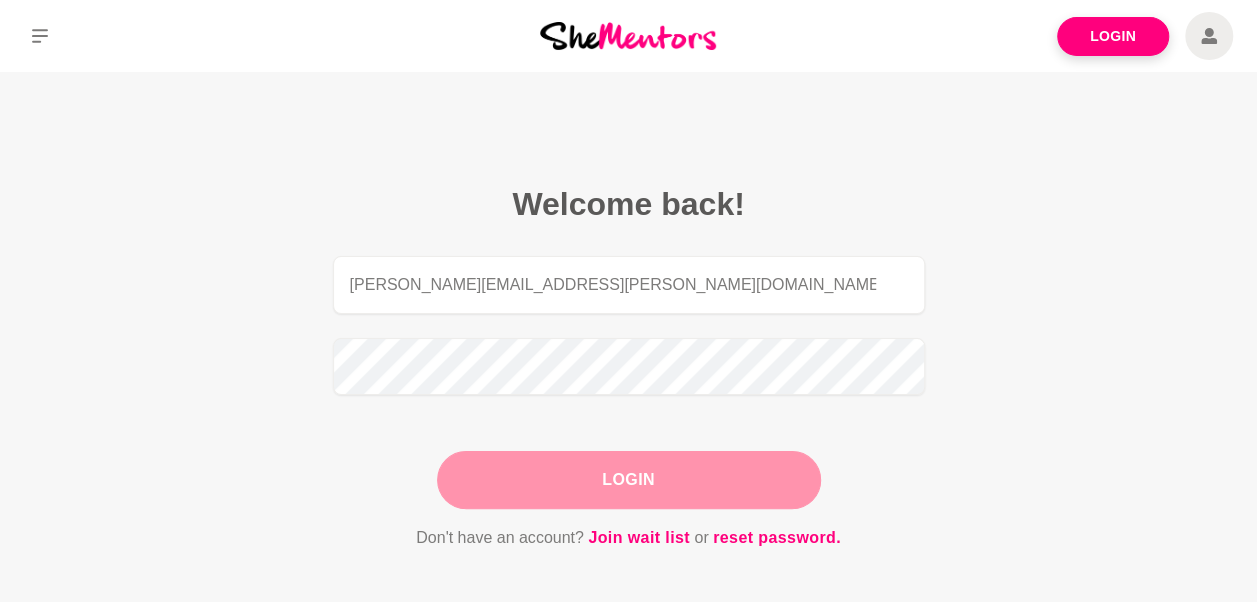 click on "Login" at bounding box center (629, 480) 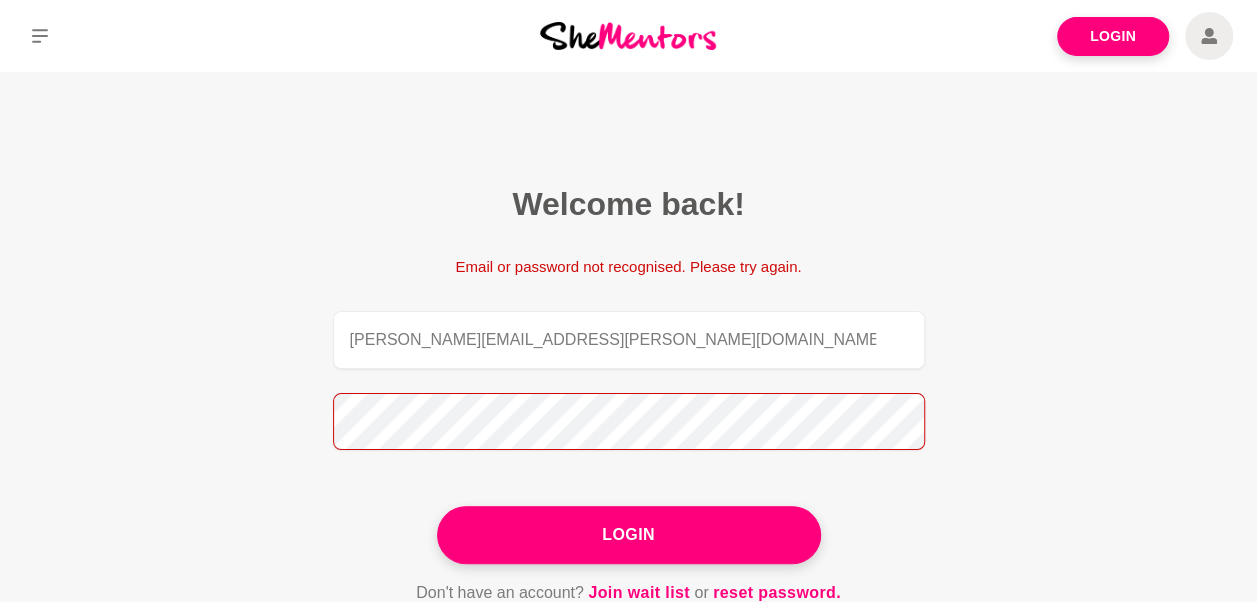 click on "Login" at bounding box center [629, 535] 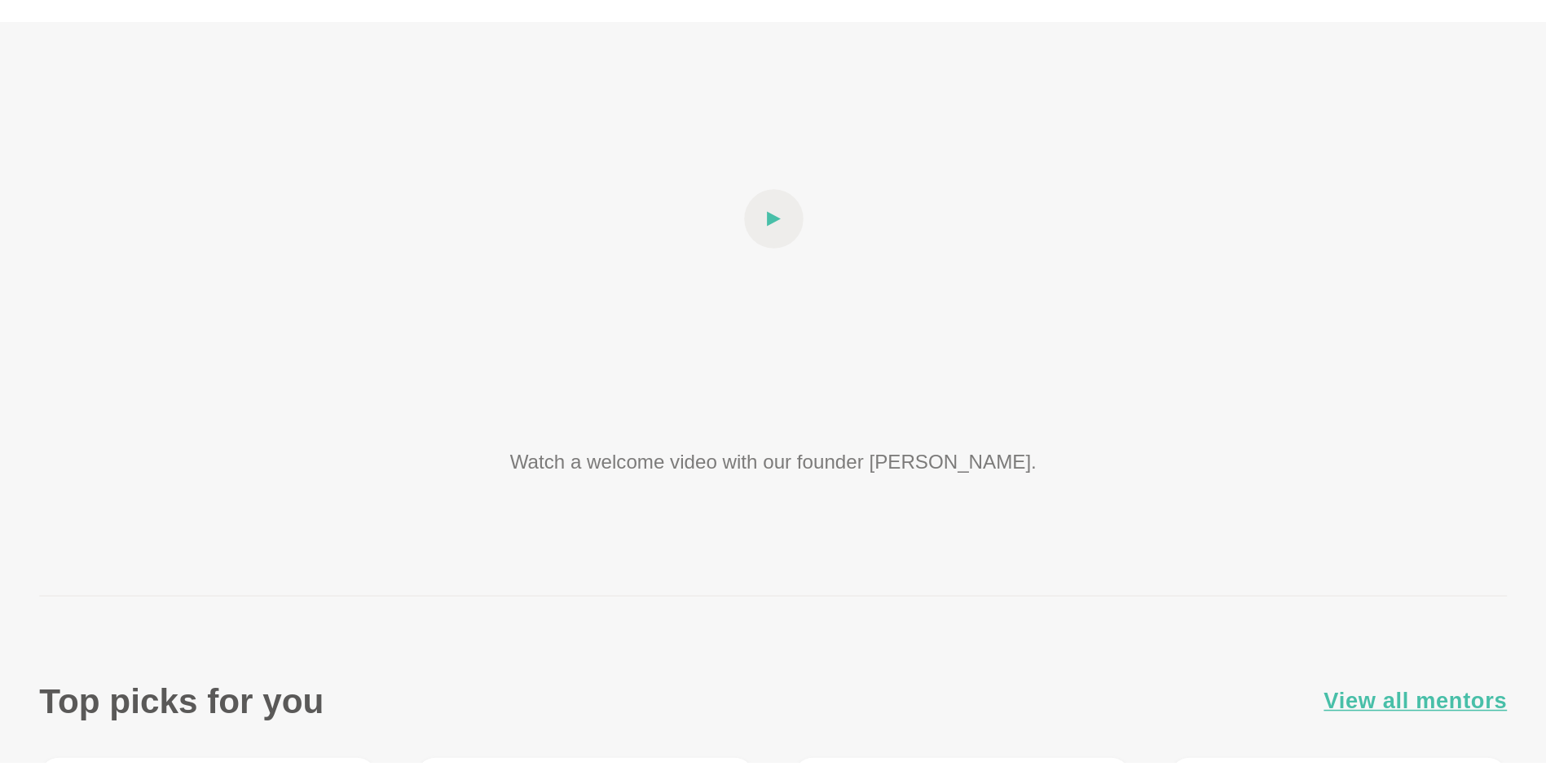 scroll, scrollTop: 0, scrollLeft: 0, axis: both 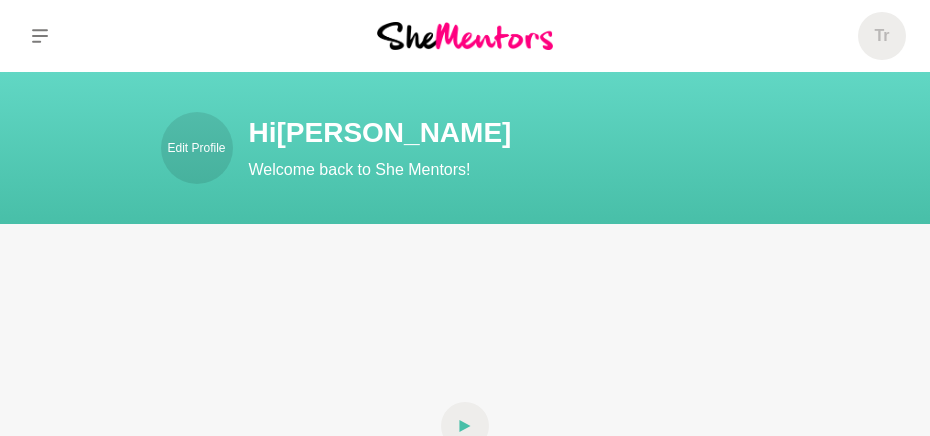 click on "Edit Profile Hi  [PERSON_NAME] Welcome back to She Mentors!" at bounding box center (465, 148) 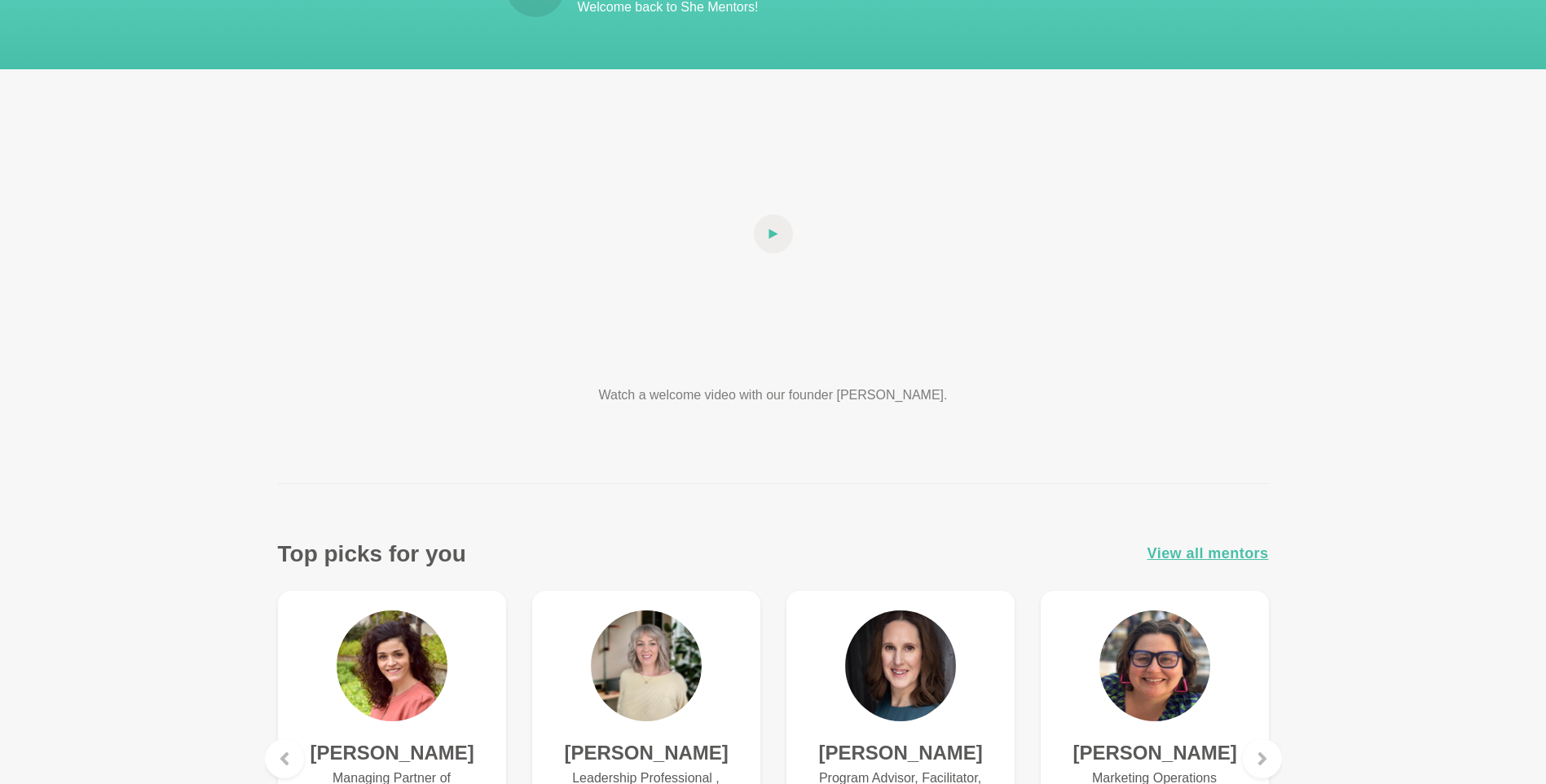 scroll, scrollTop: 0, scrollLeft: 0, axis: both 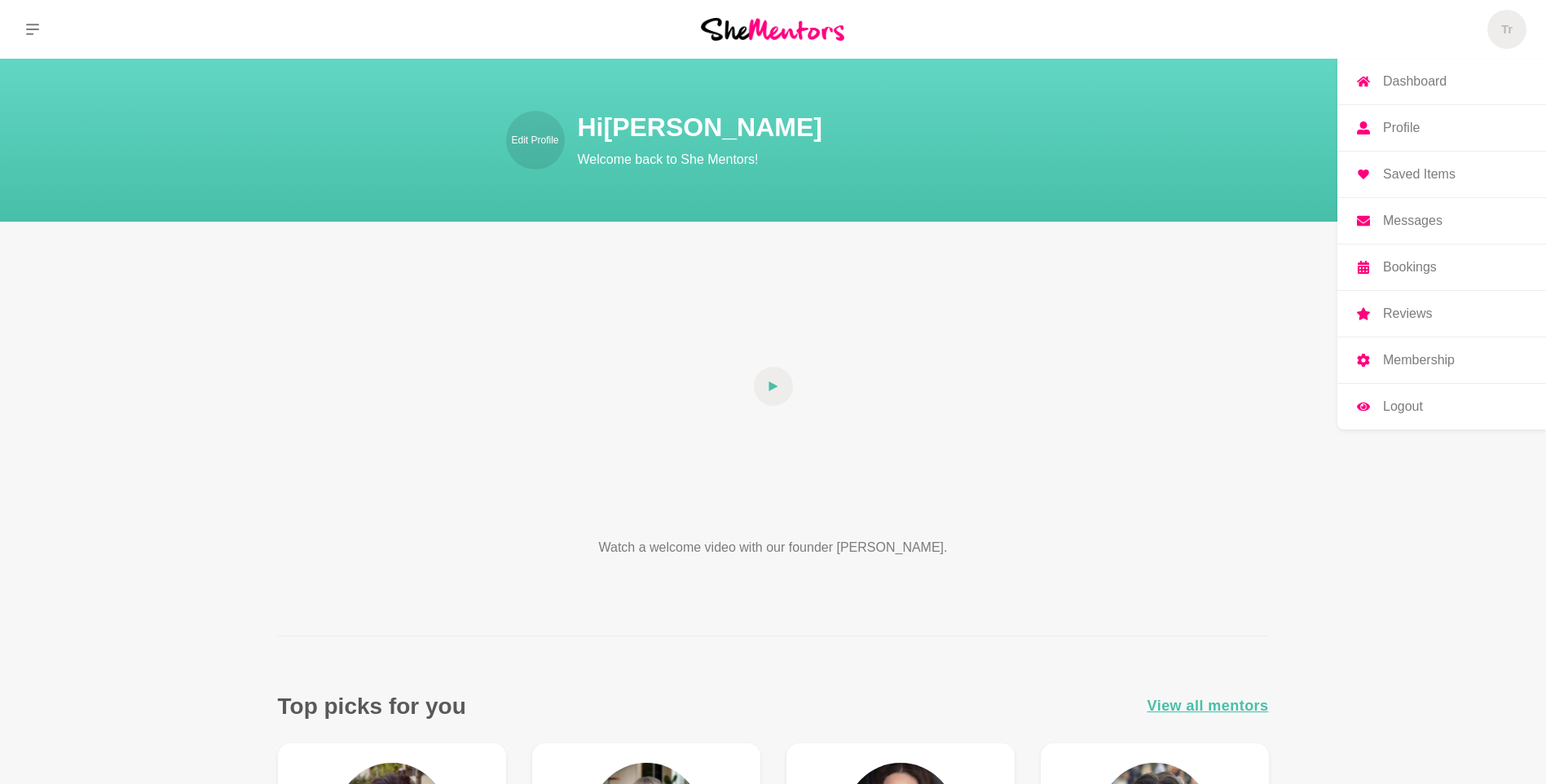 click on "Tr" at bounding box center (1507, 29) 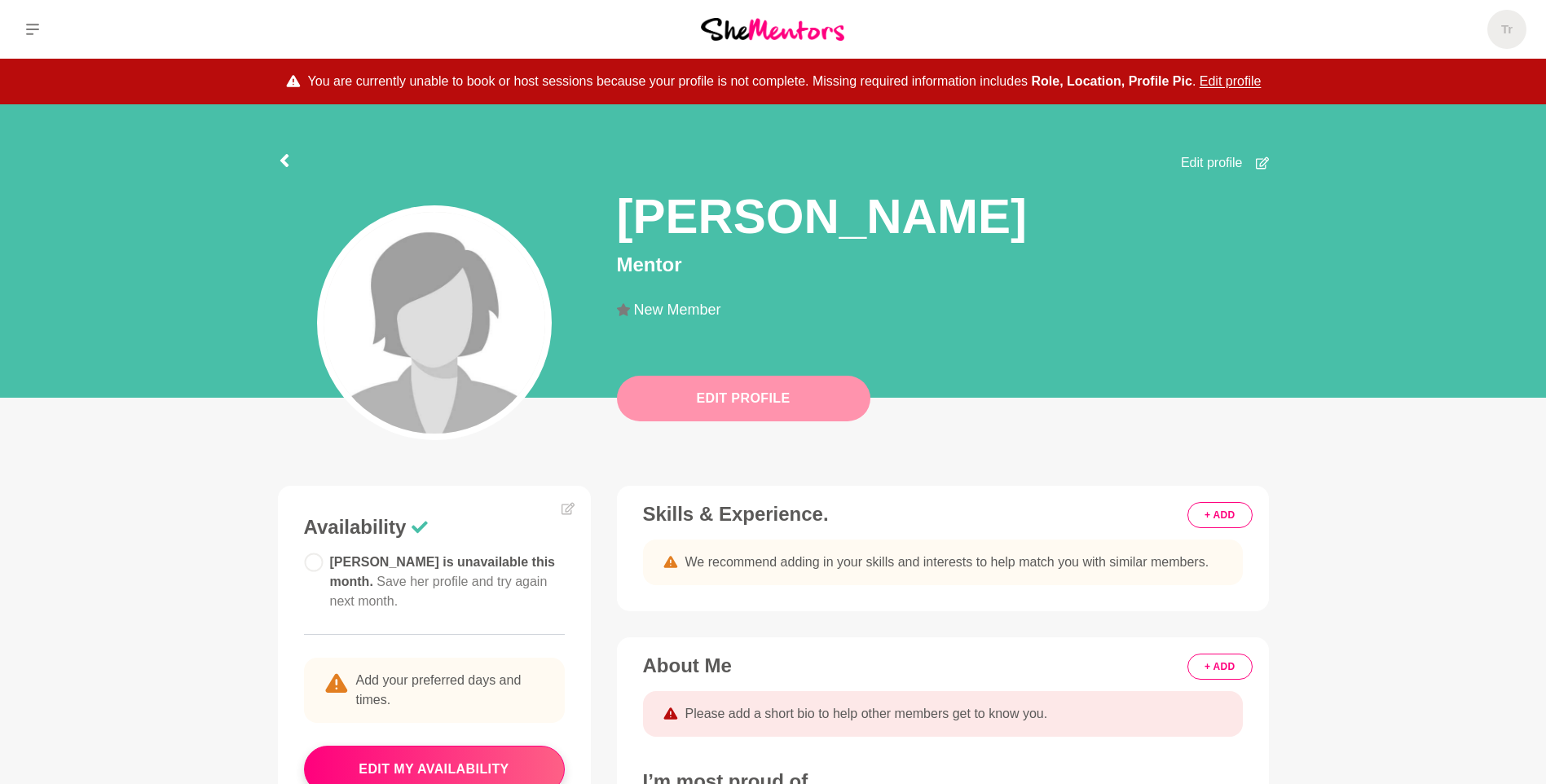 click on "Edit Profile" at bounding box center [743, 399] 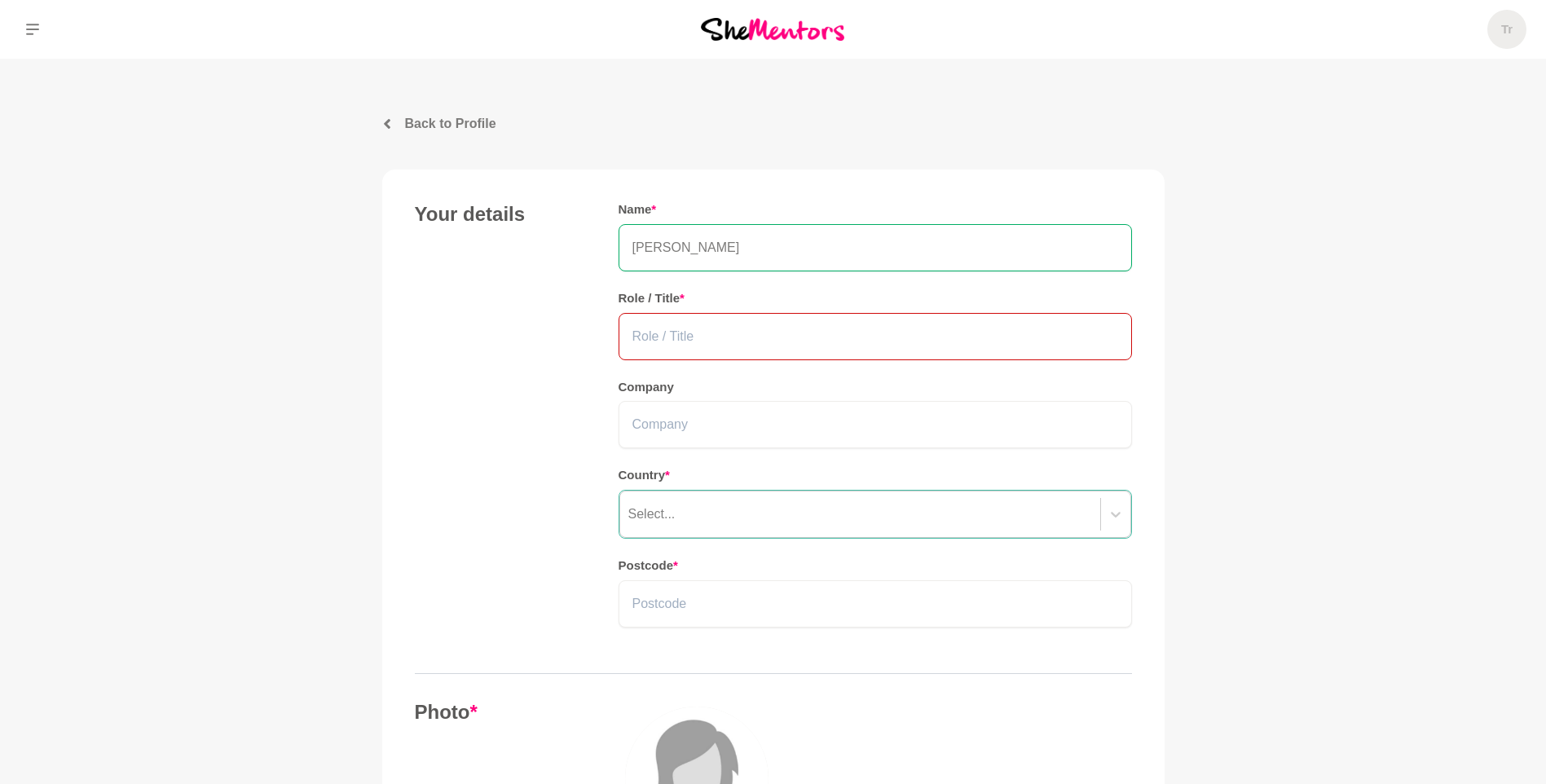 click at bounding box center (875, 337) 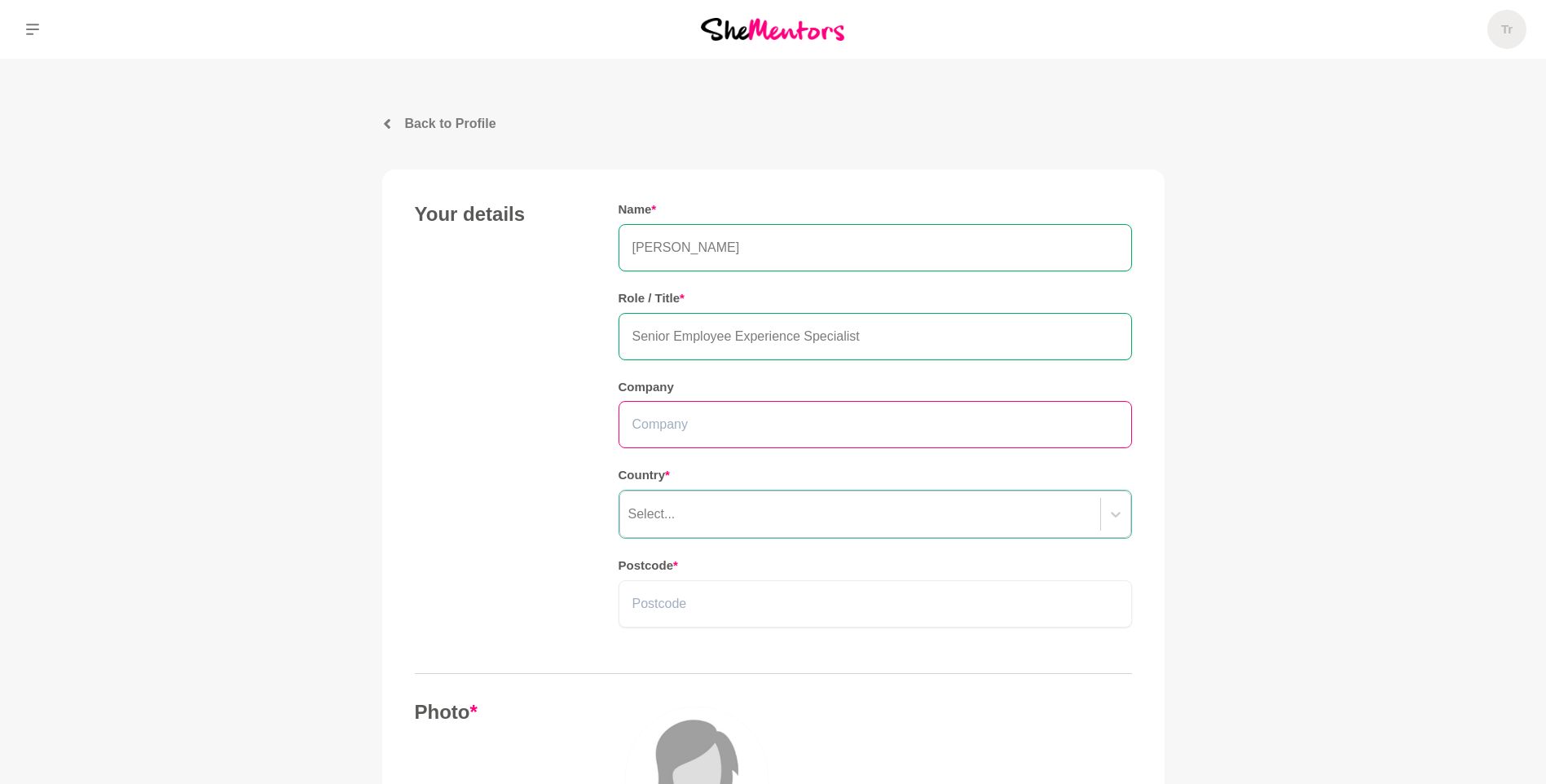 type on "Senior Employee Experience Specialist" 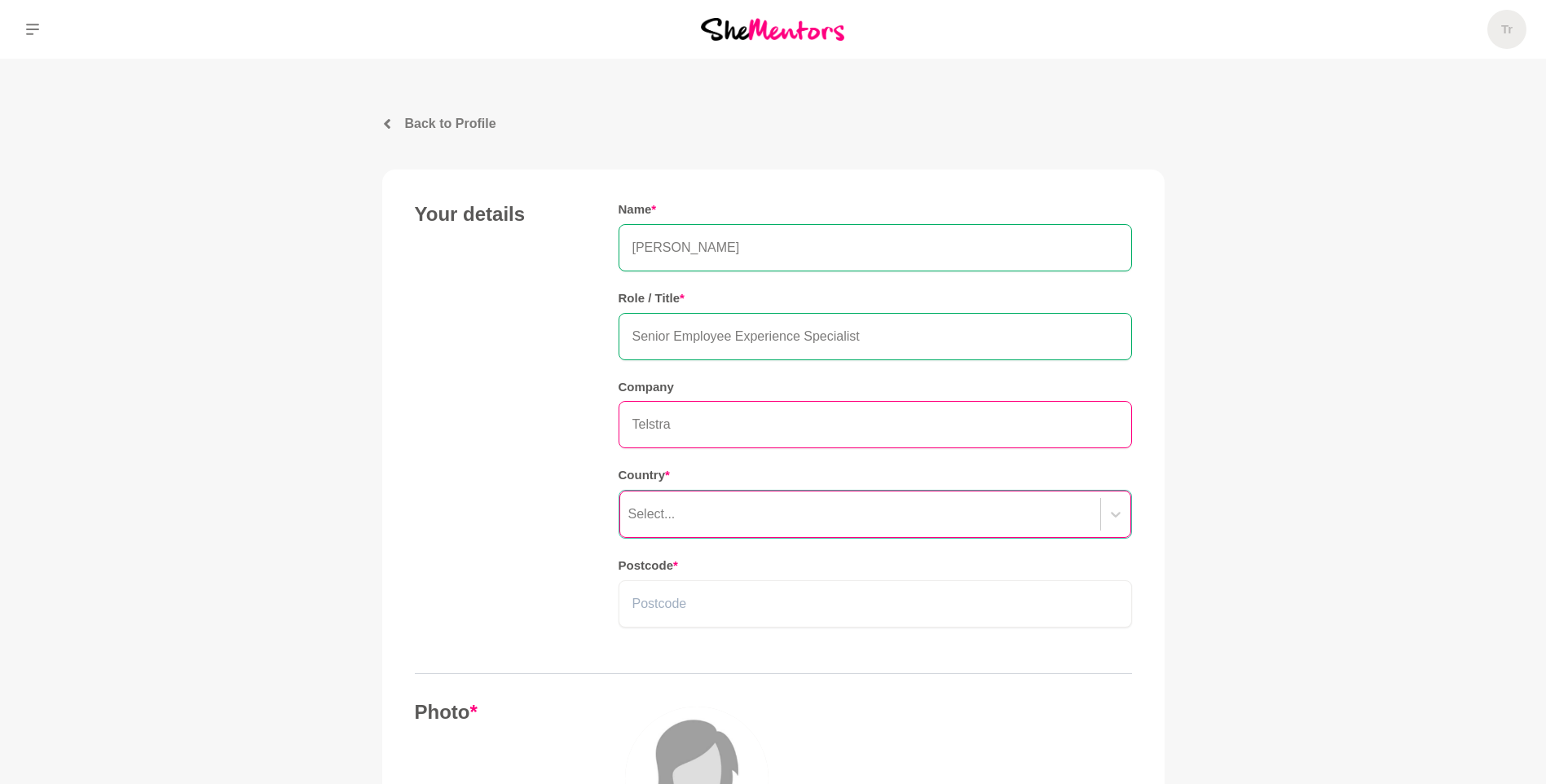 type on "Telstra" 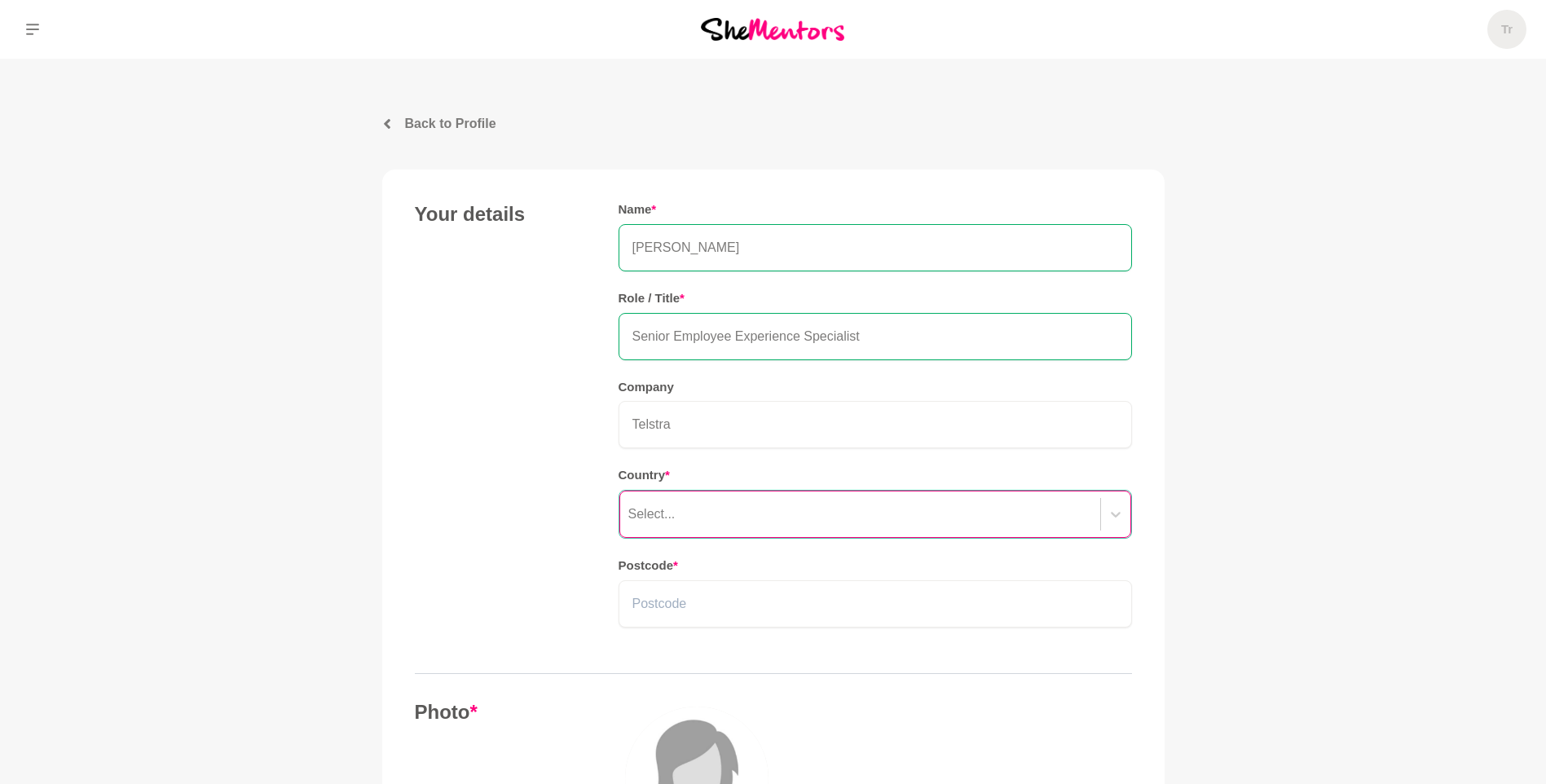 click on "Select..." at bounding box center (860, 514) 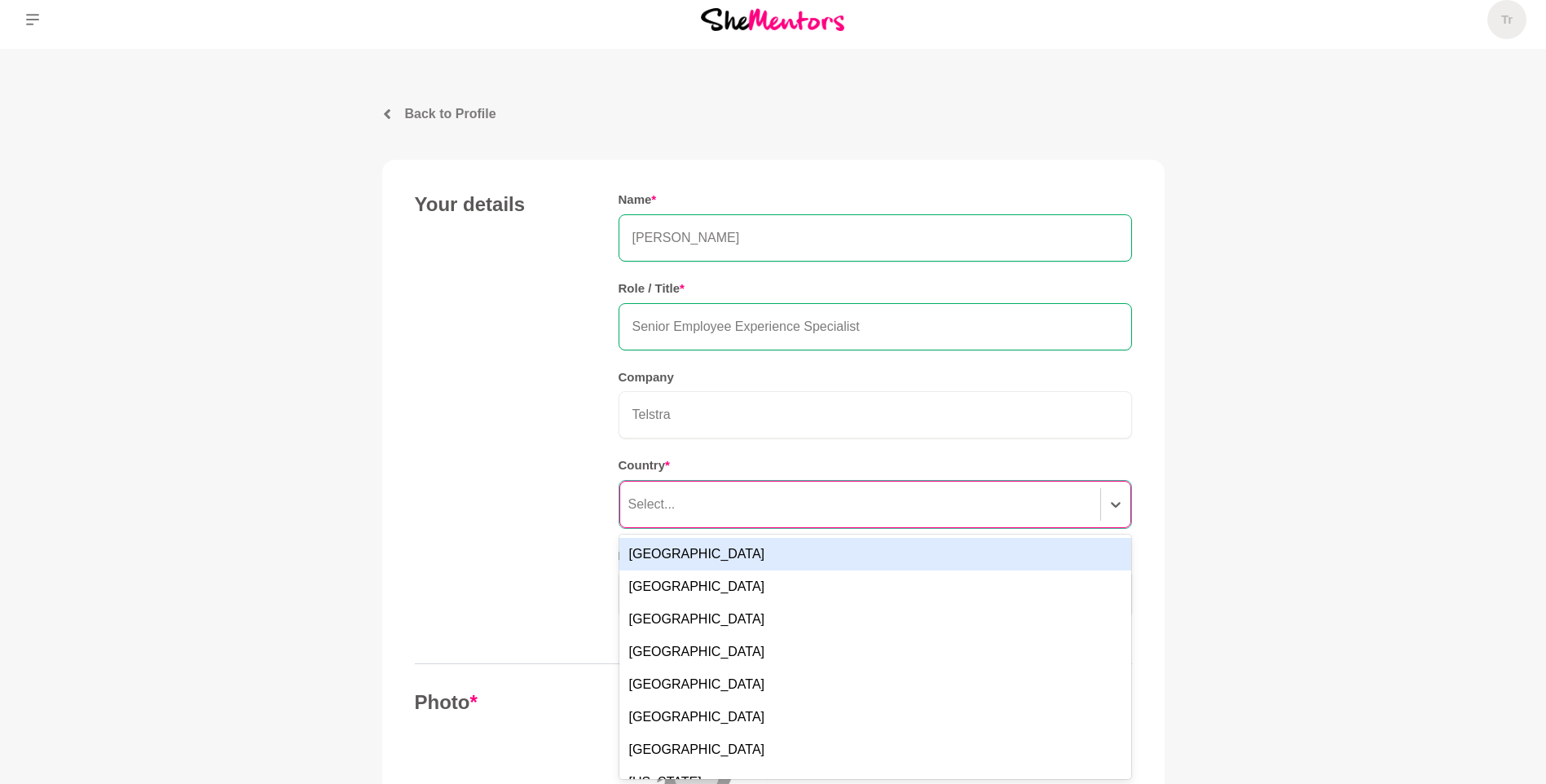 scroll, scrollTop: 11, scrollLeft: 0, axis: vertical 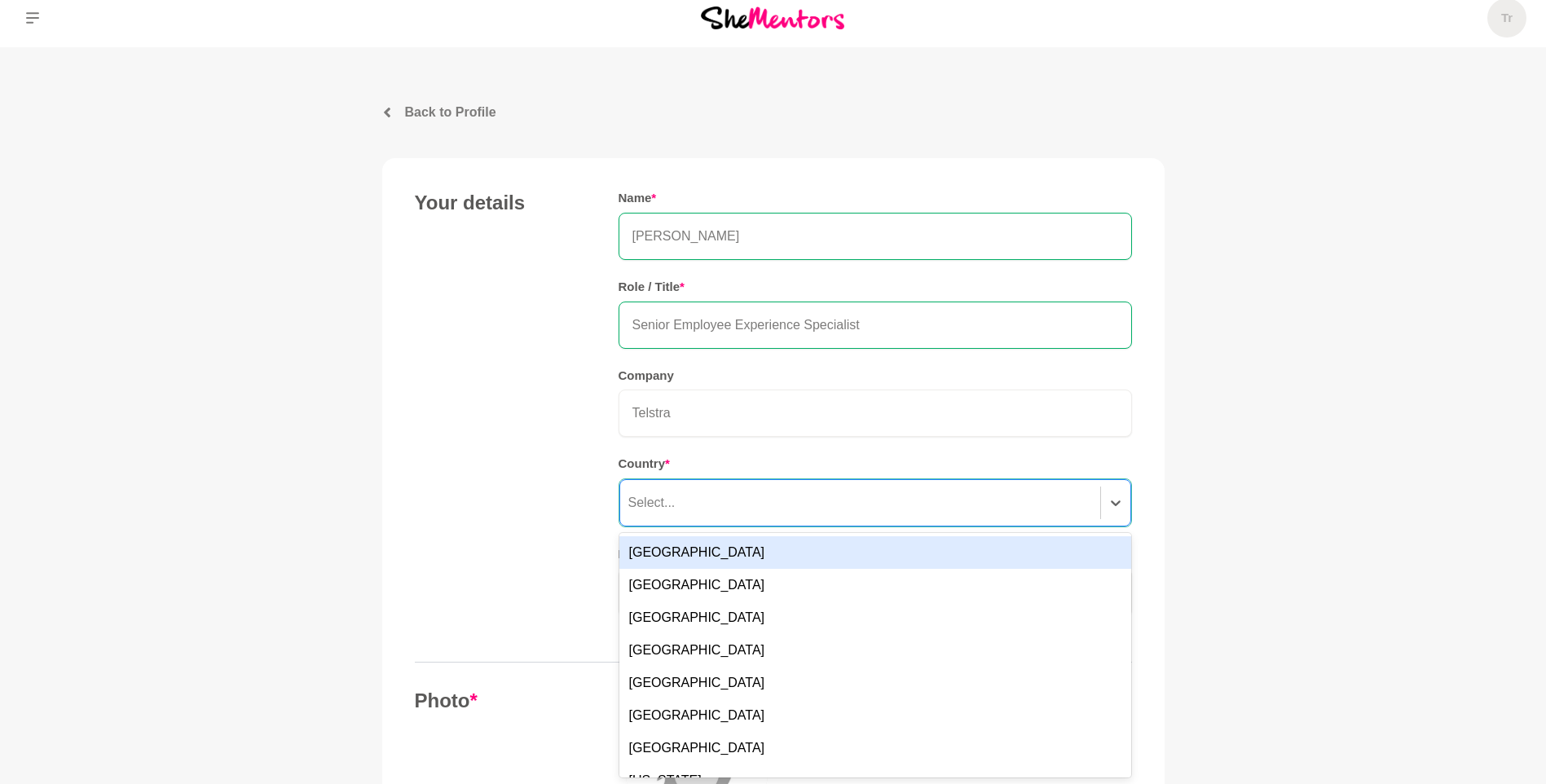 click on "[GEOGRAPHIC_DATA]" at bounding box center [875, 553] 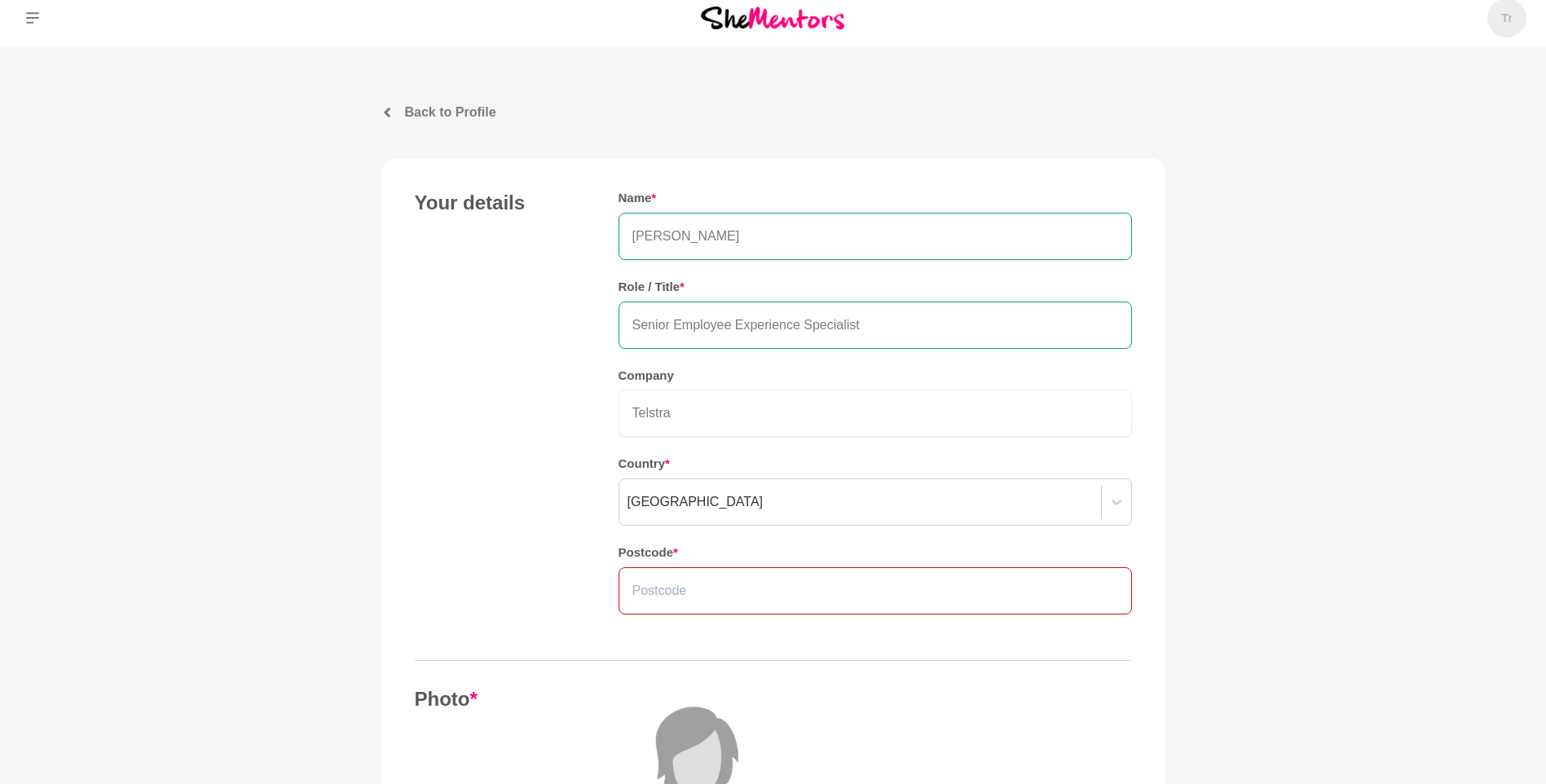 click at bounding box center (875, 591) 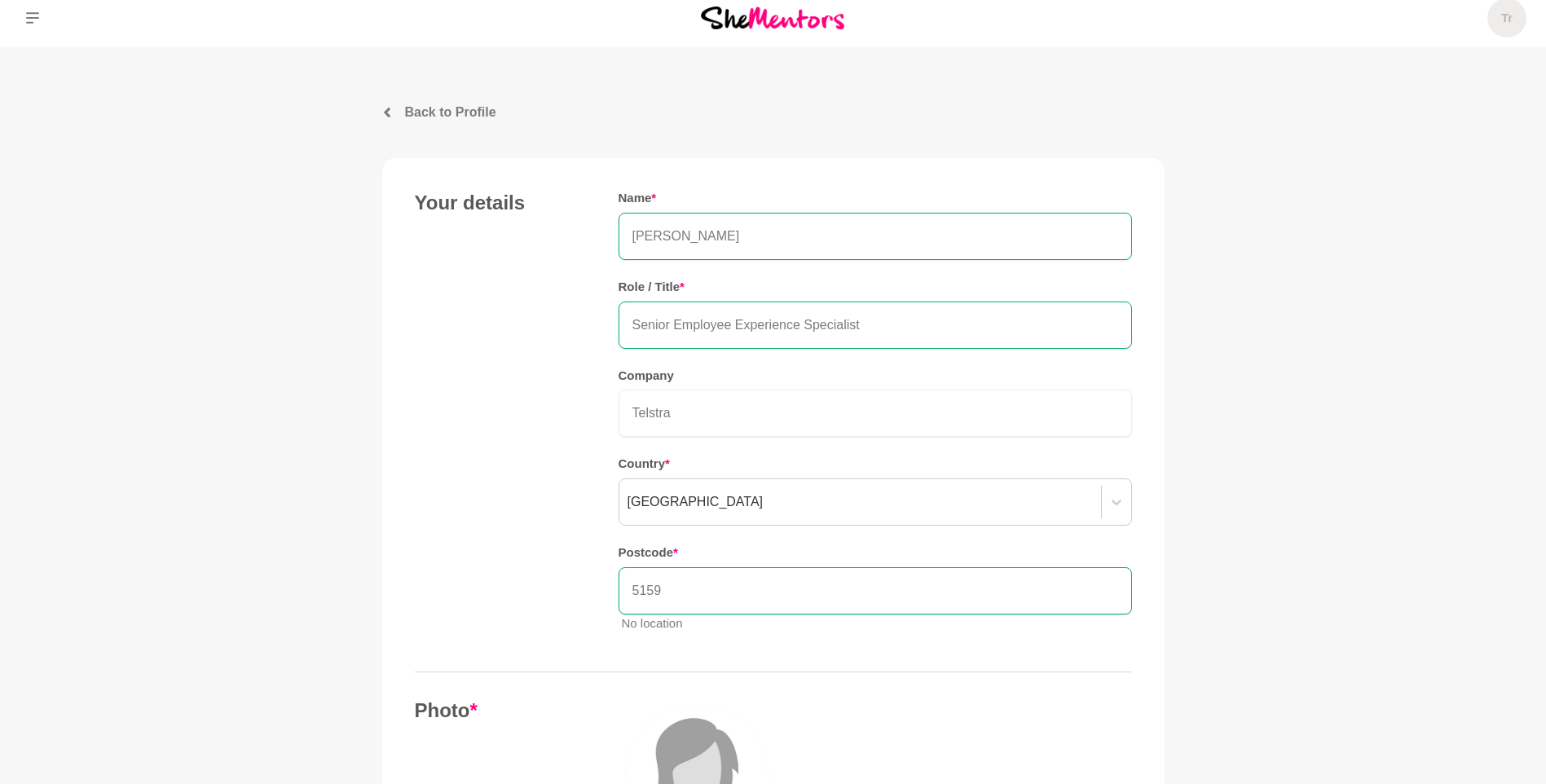 type on "5159" 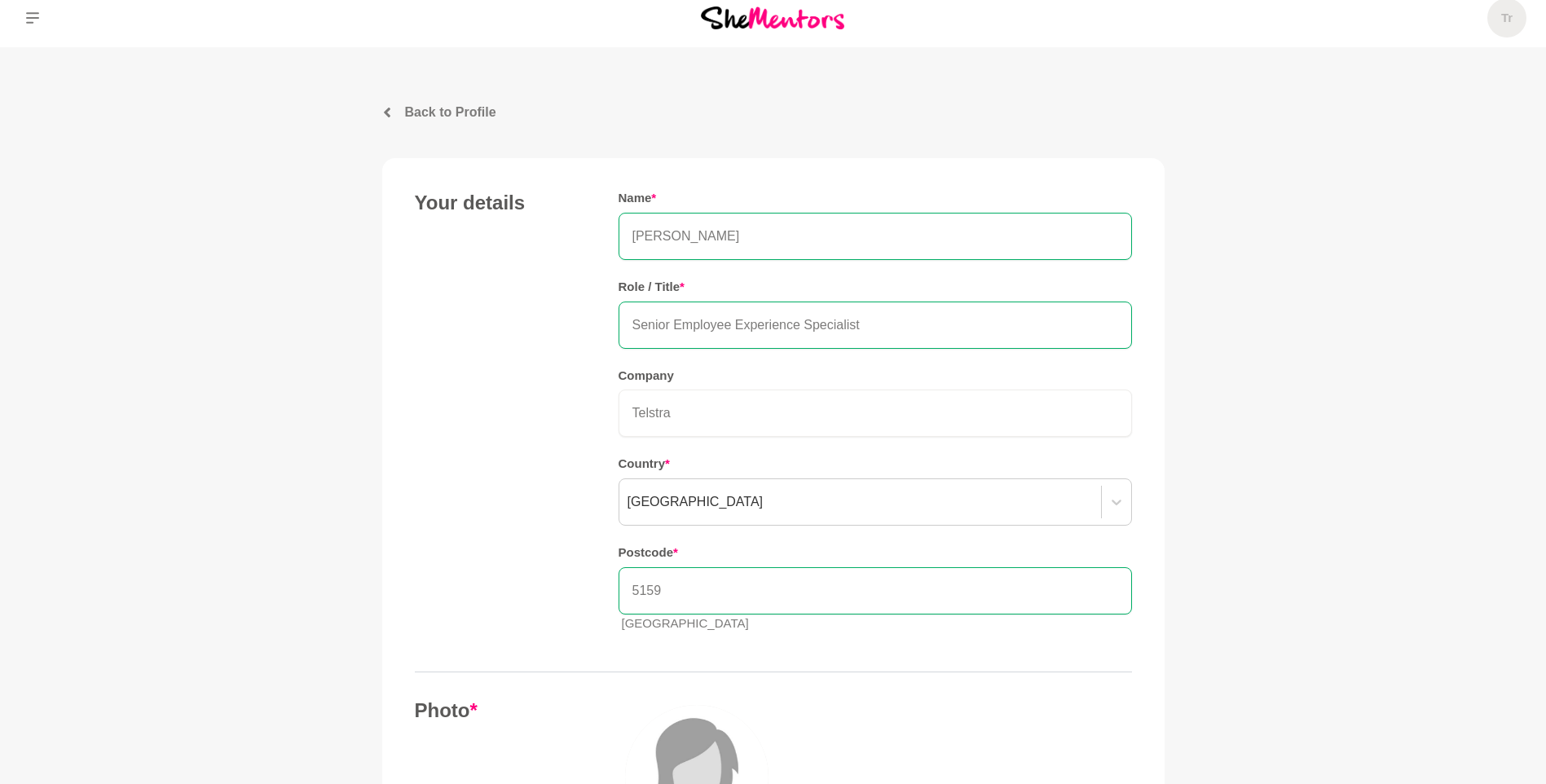 scroll, scrollTop: 256, scrollLeft: 0, axis: vertical 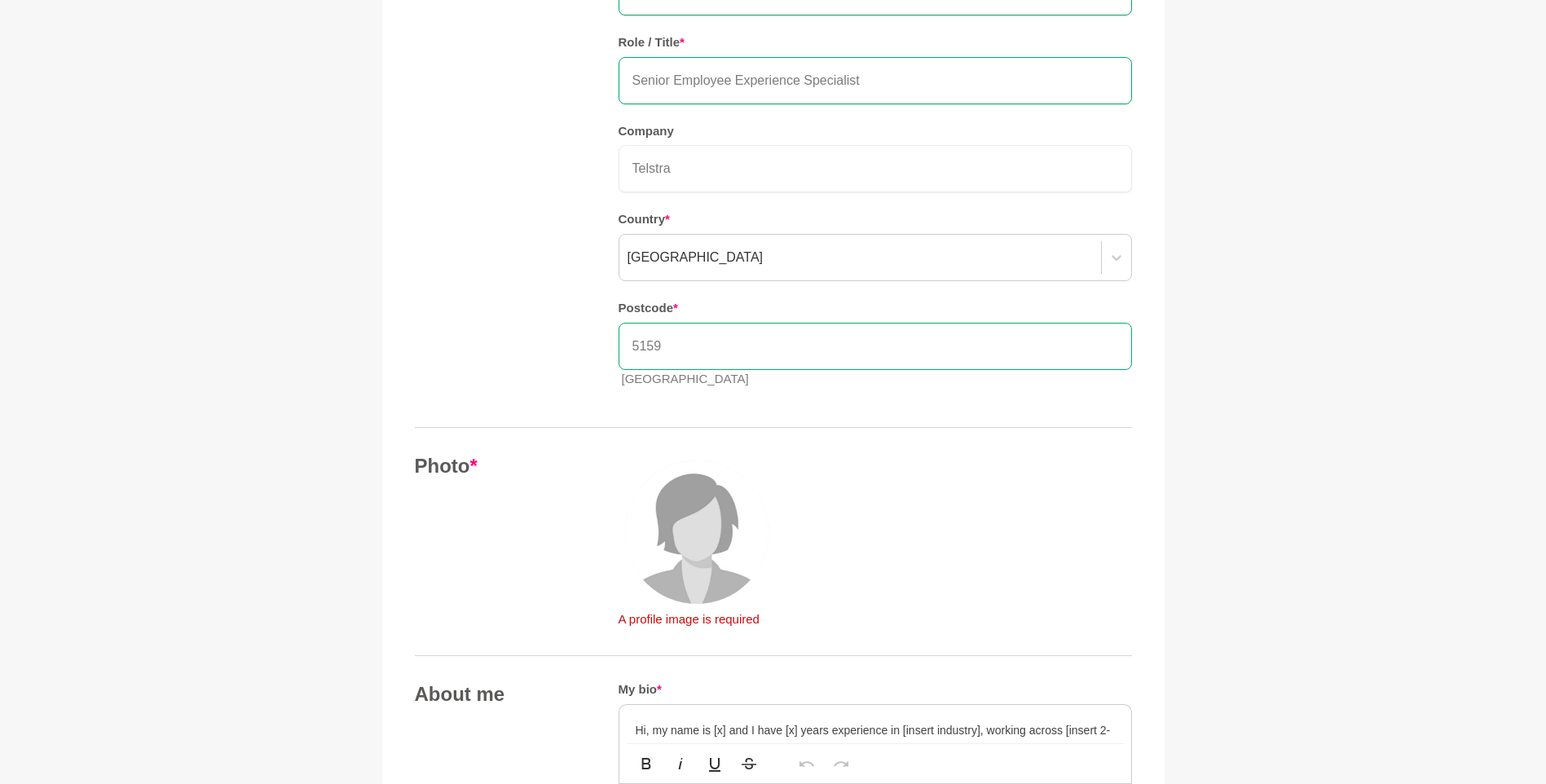 click on "5159" at bounding box center [875, 346] 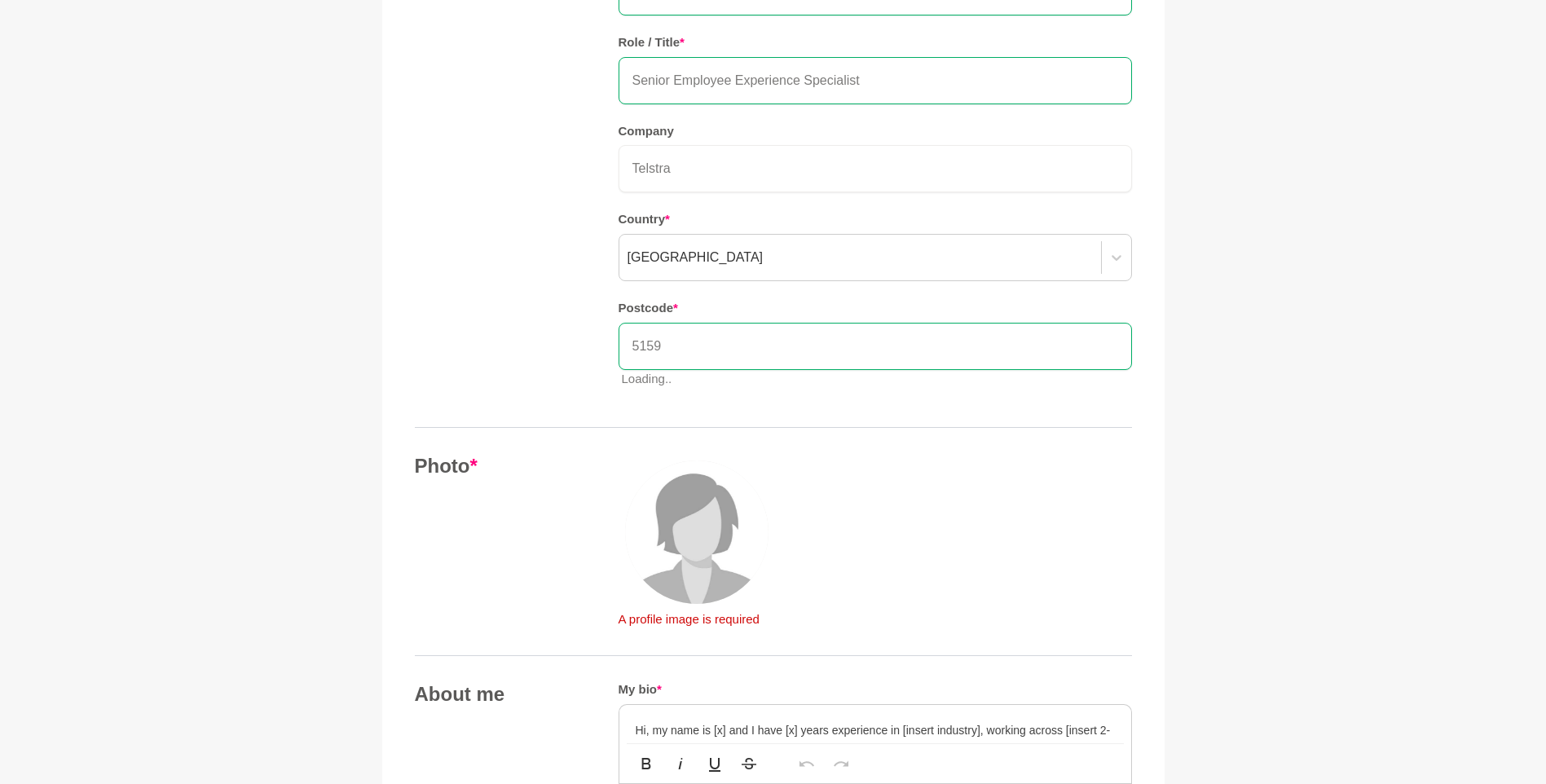 click on "Loading.." at bounding box center (877, 379) 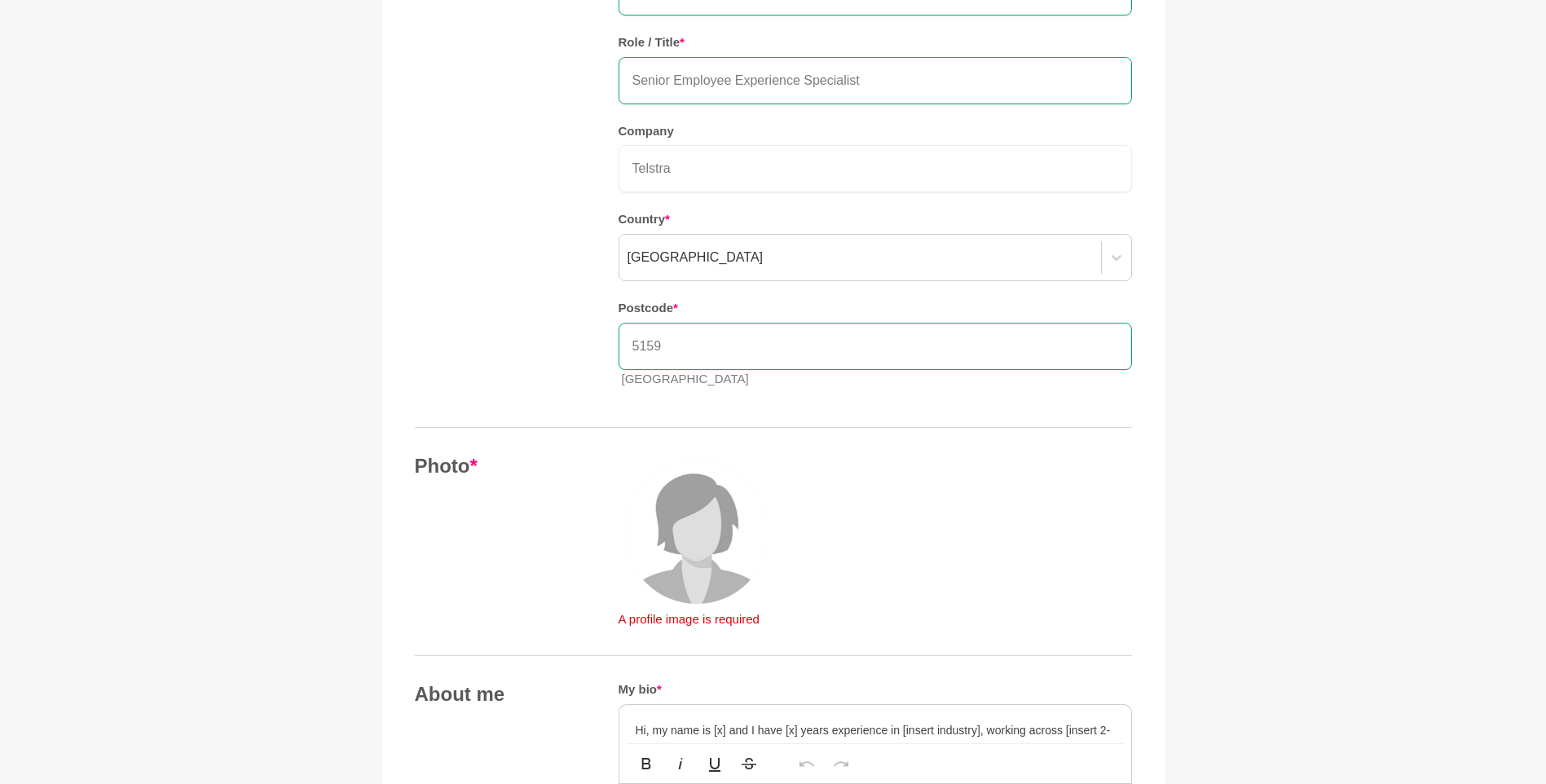 click on "[GEOGRAPHIC_DATA]" at bounding box center (877, 379) 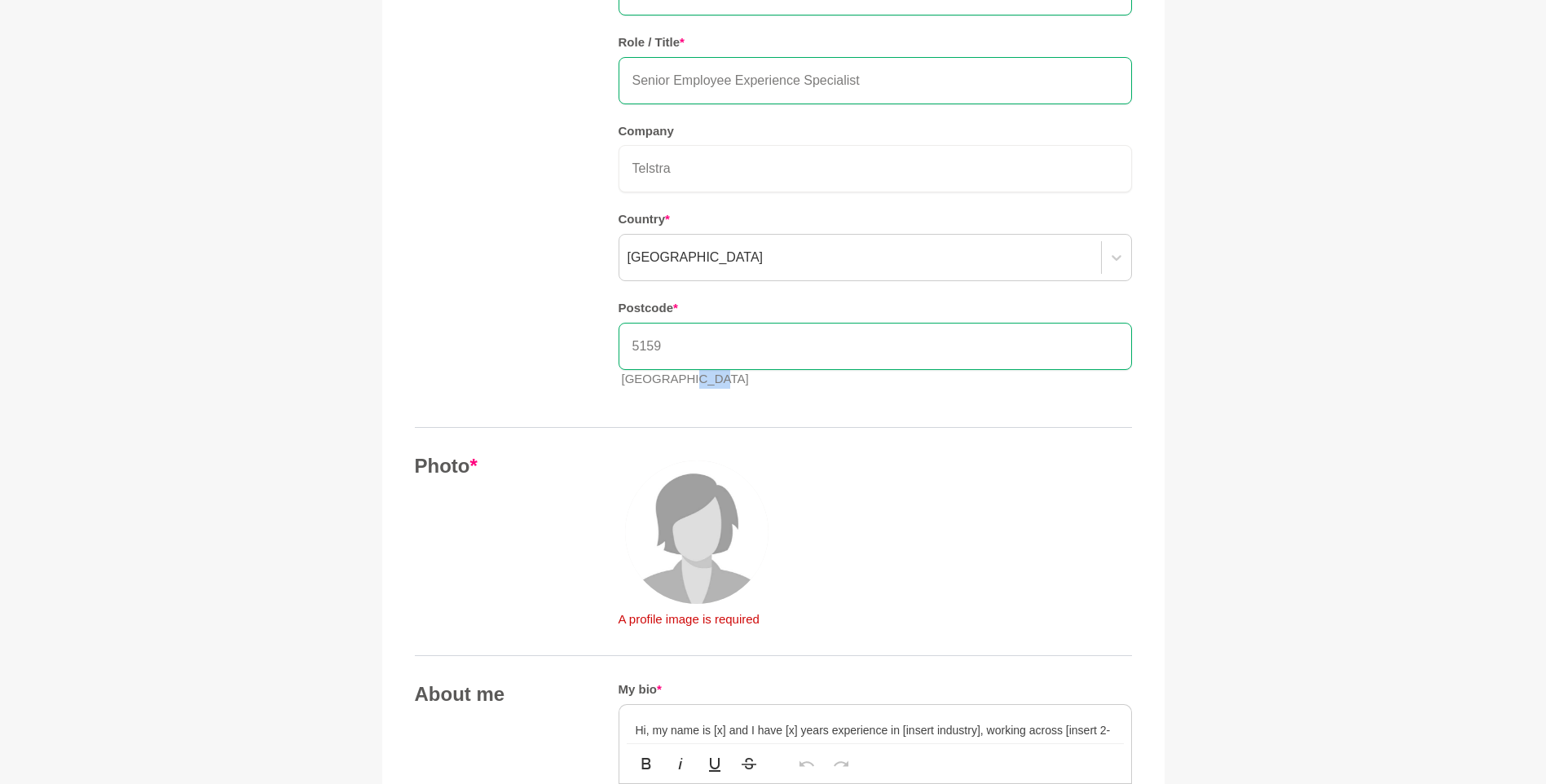 click on "[GEOGRAPHIC_DATA]" at bounding box center [877, 379] 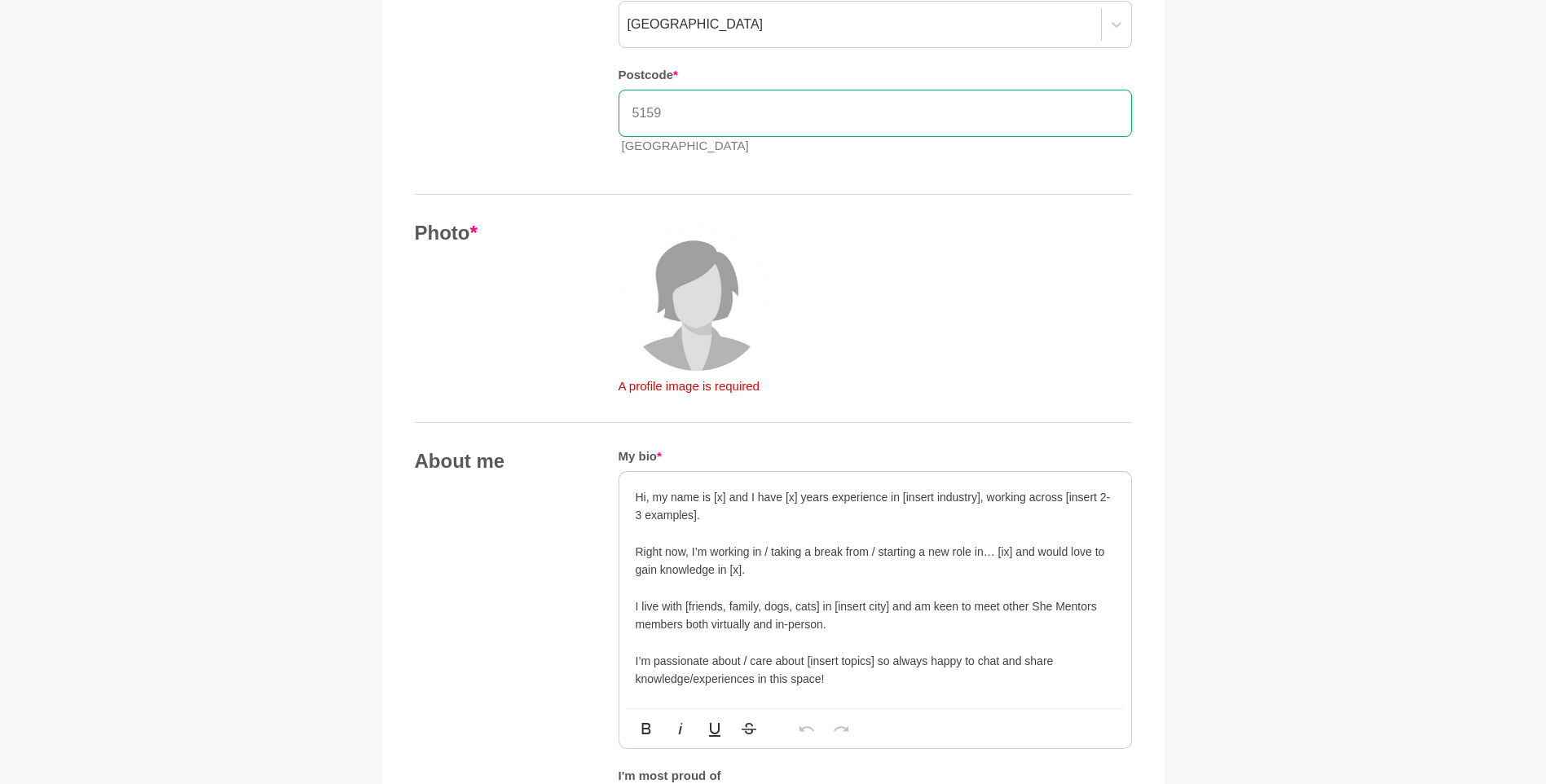 scroll, scrollTop: 500, scrollLeft: 0, axis: vertical 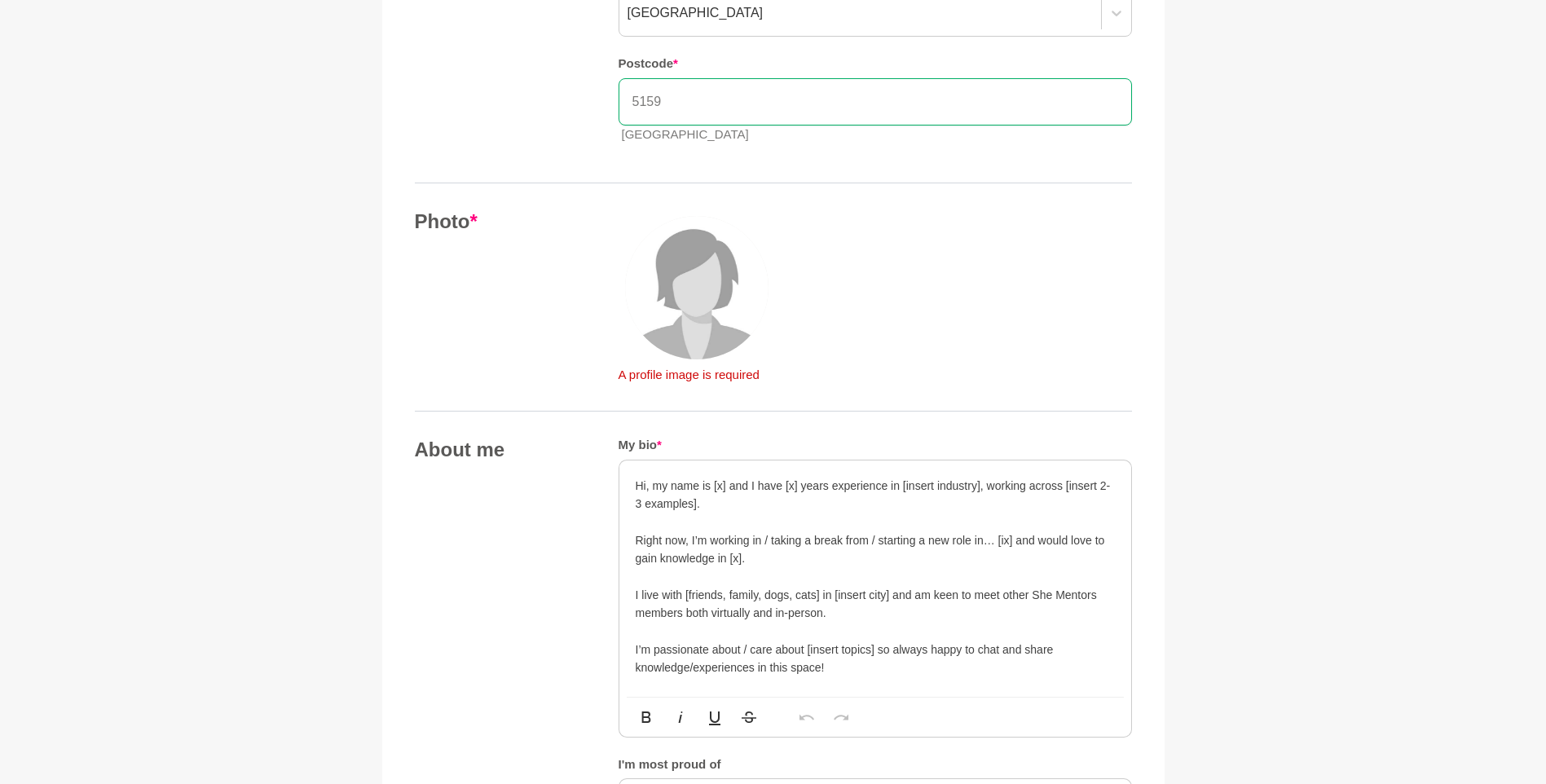 click at bounding box center [697, 288] 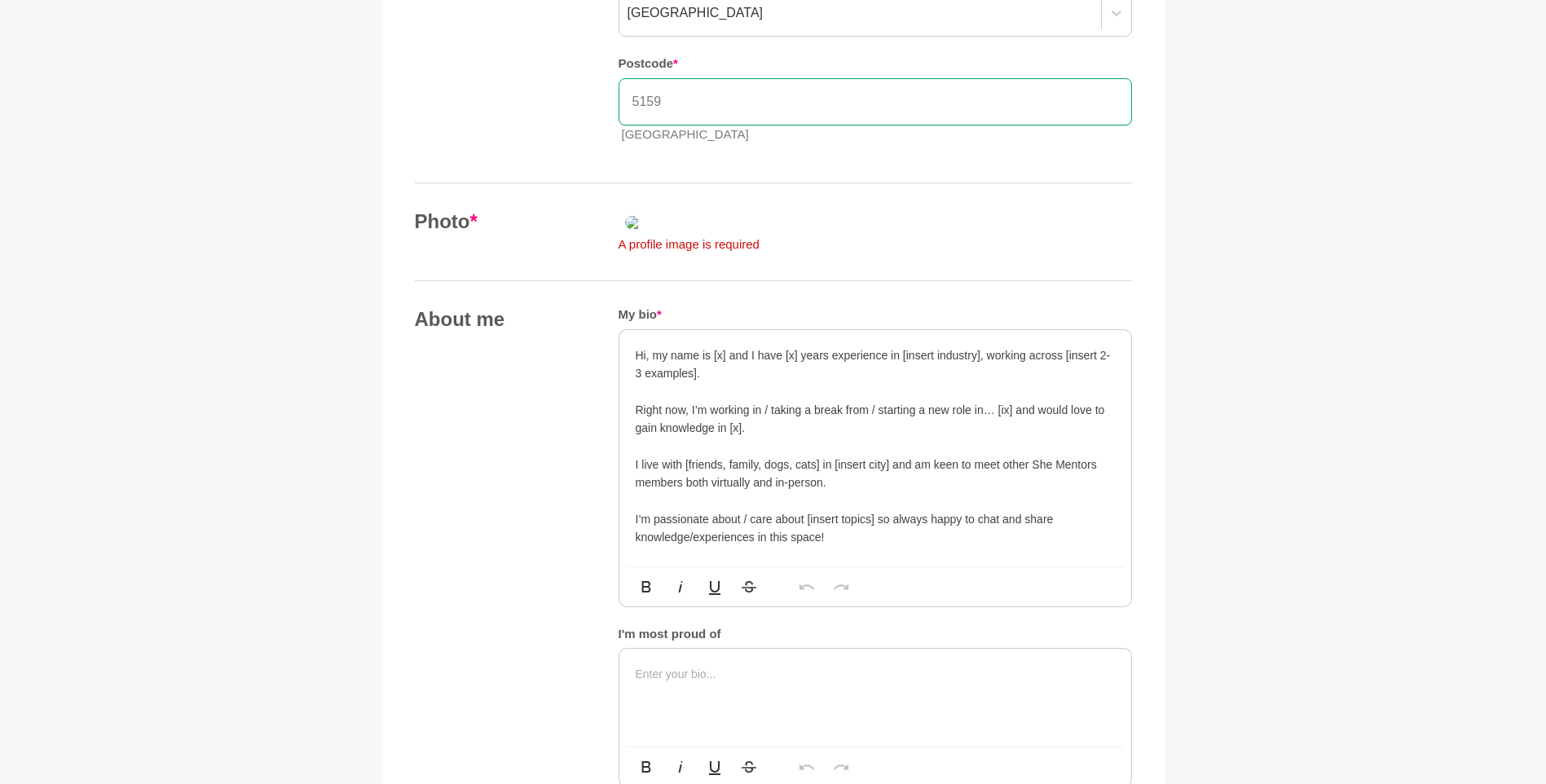 click at bounding box center (736, 222) 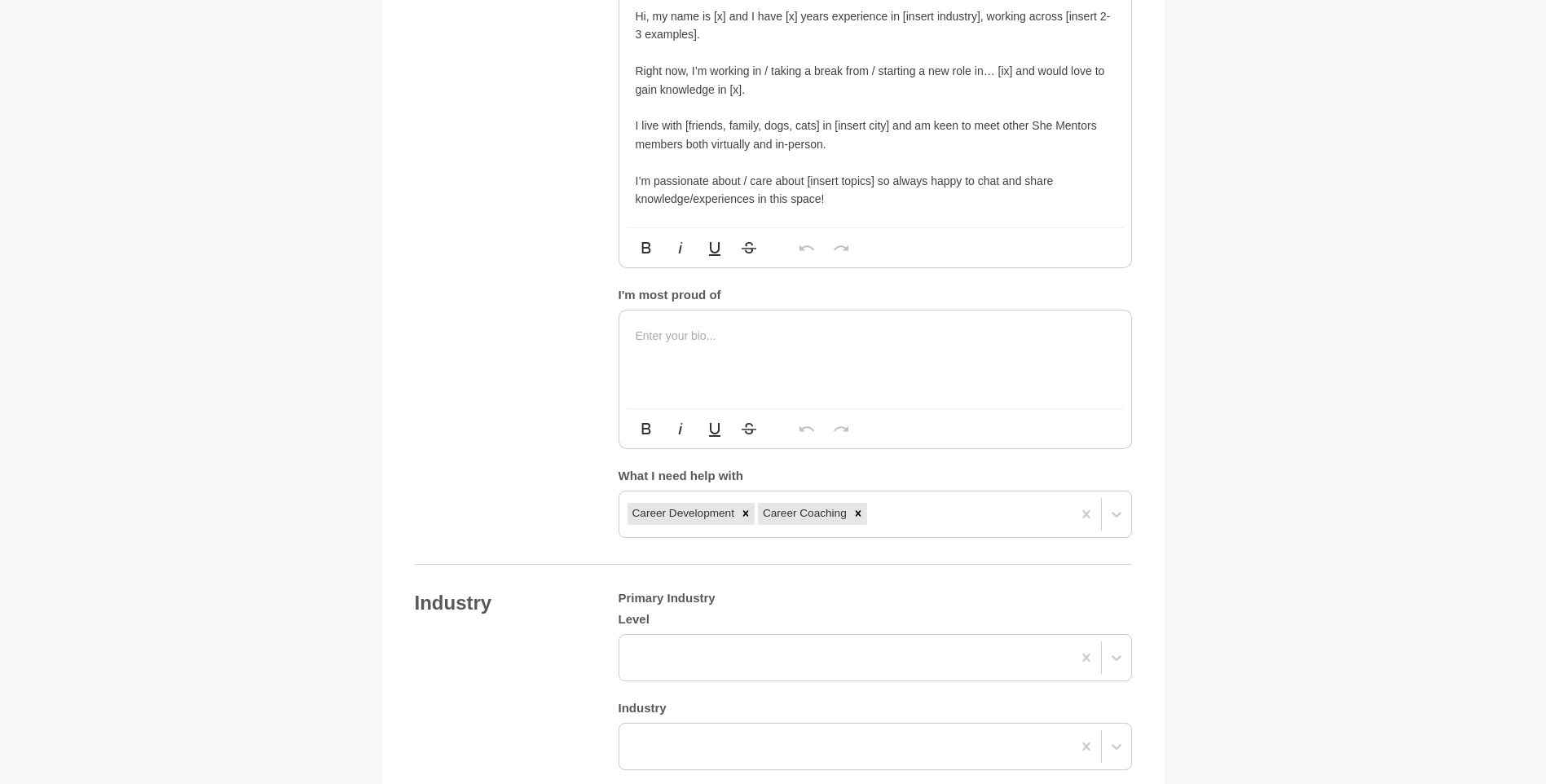 scroll, scrollTop: 826, scrollLeft: 0, axis: vertical 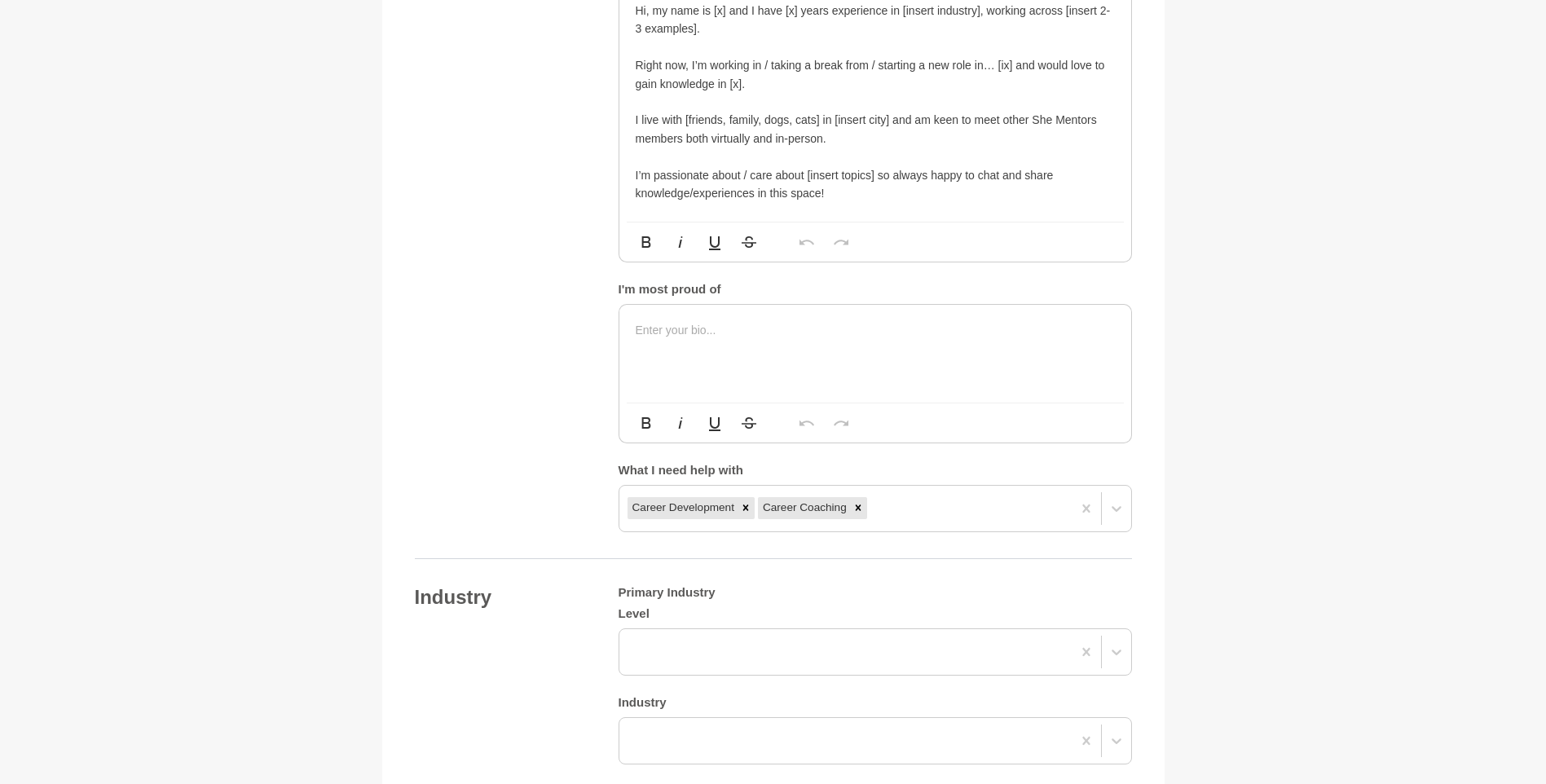 click on "Hi, my name is [x] and I have [x] years experience in [insert industry], working across [insert 2-3 examples]." at bounding box center [875, 20] 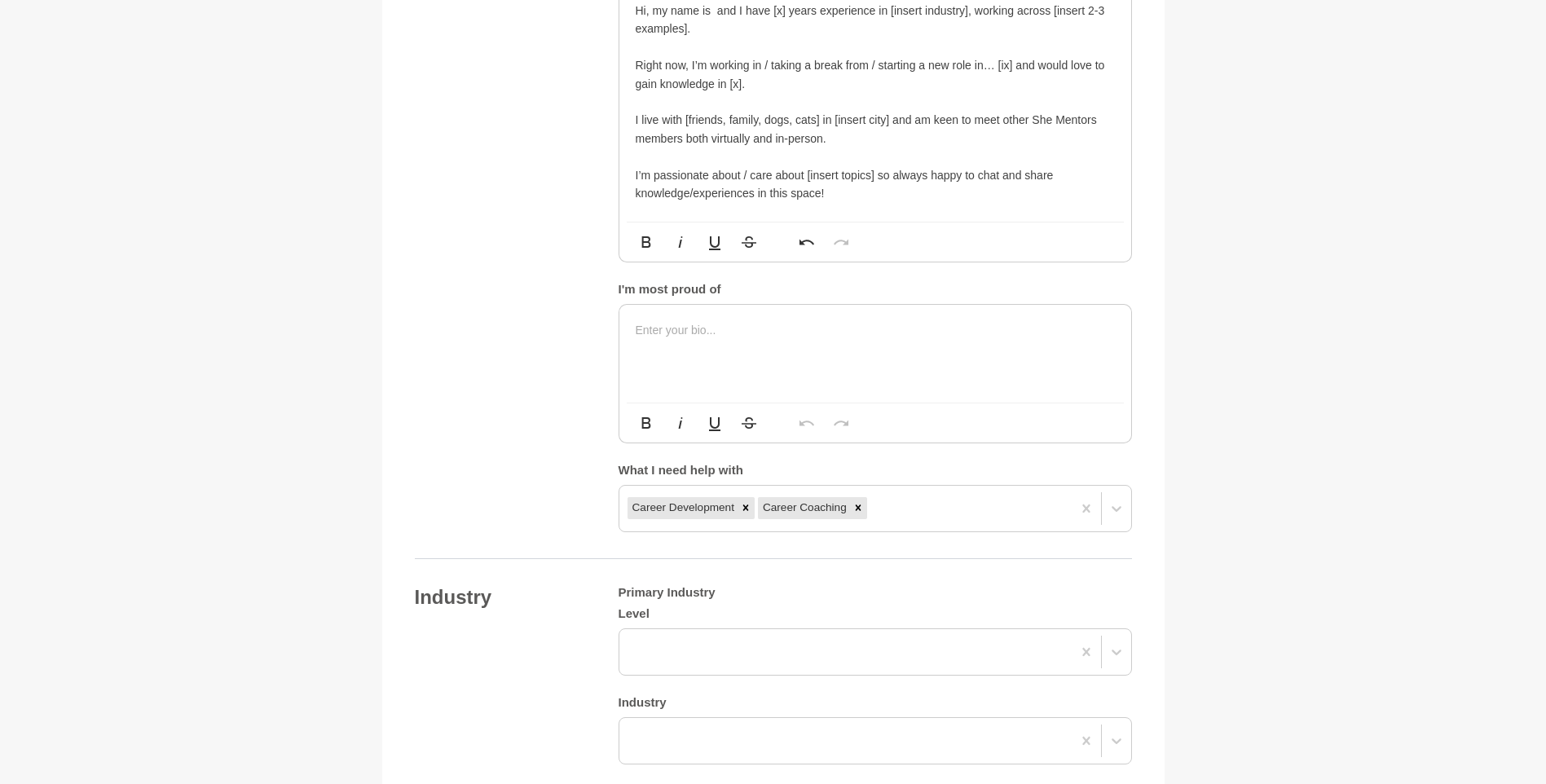 type 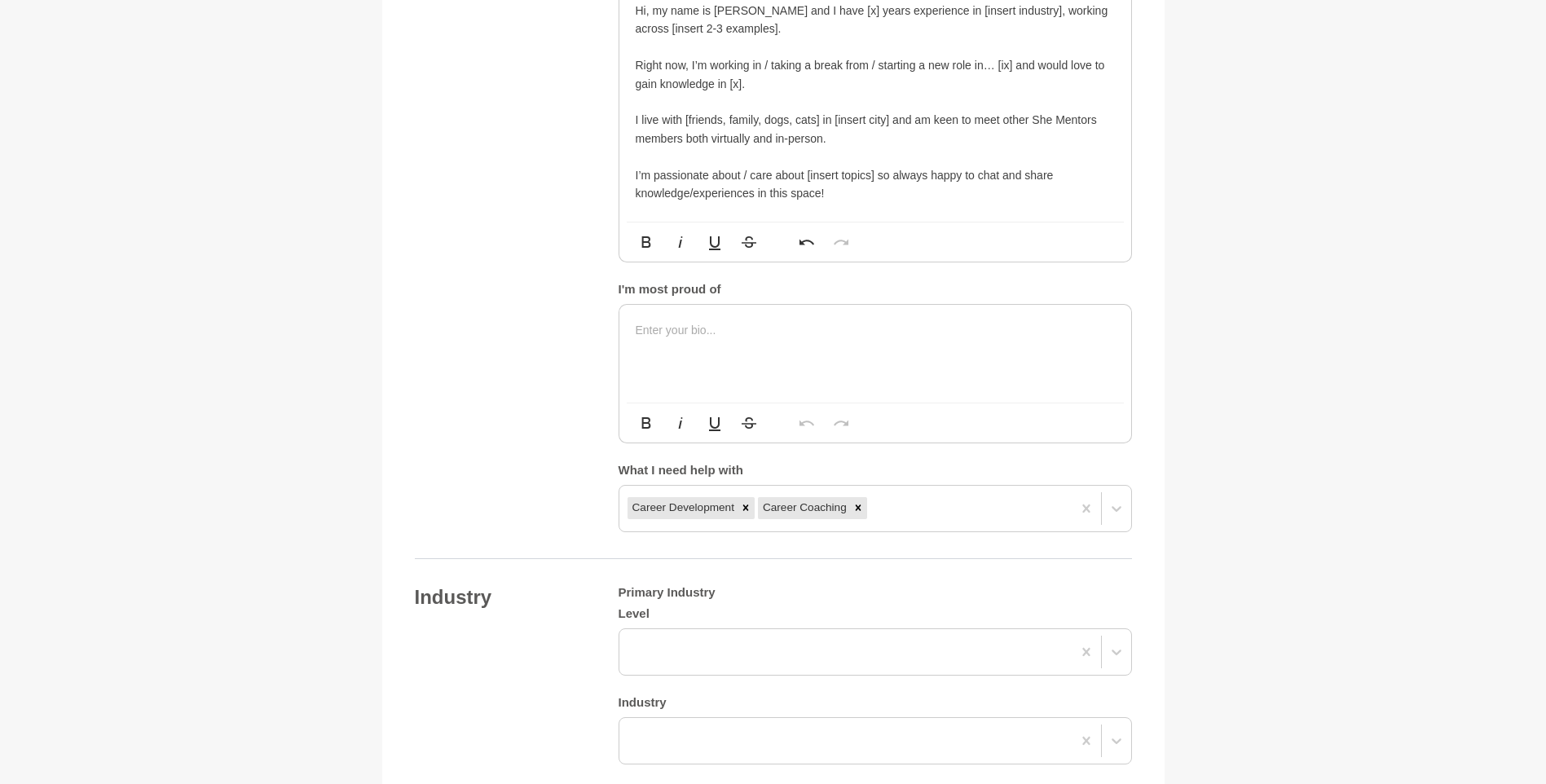 click on "Hi, my name is [PERSON_NAME] and I have [x] years experience in [insert industry], working across [insert 2-3 examples]." at bounding box center [875, 20] 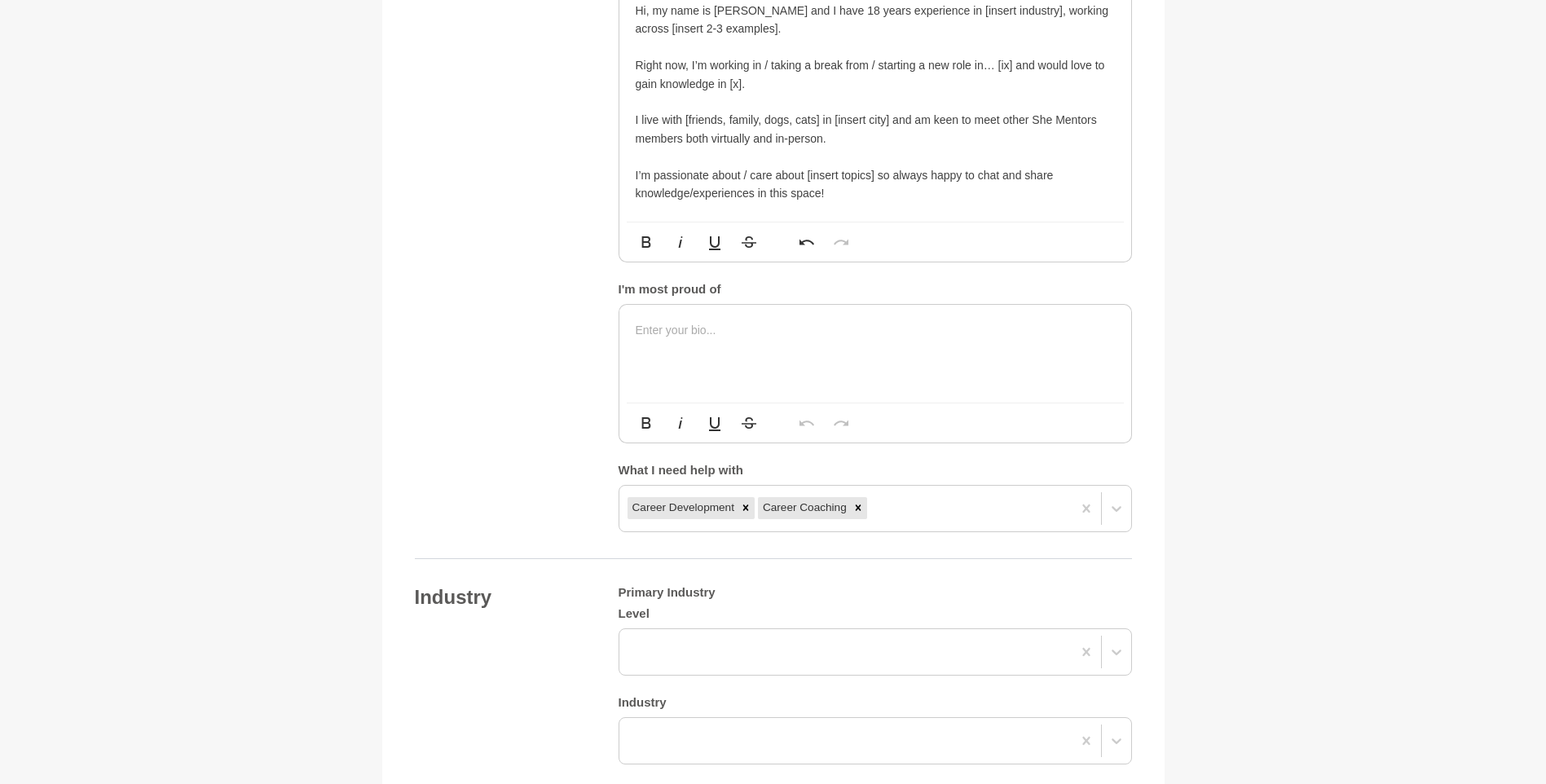 click on "Hi, my name is [PERSON_NAME] and I have 18 years experience in [insert industry], working across [insert 2-3 examples]." at bounding box center (875, 20) 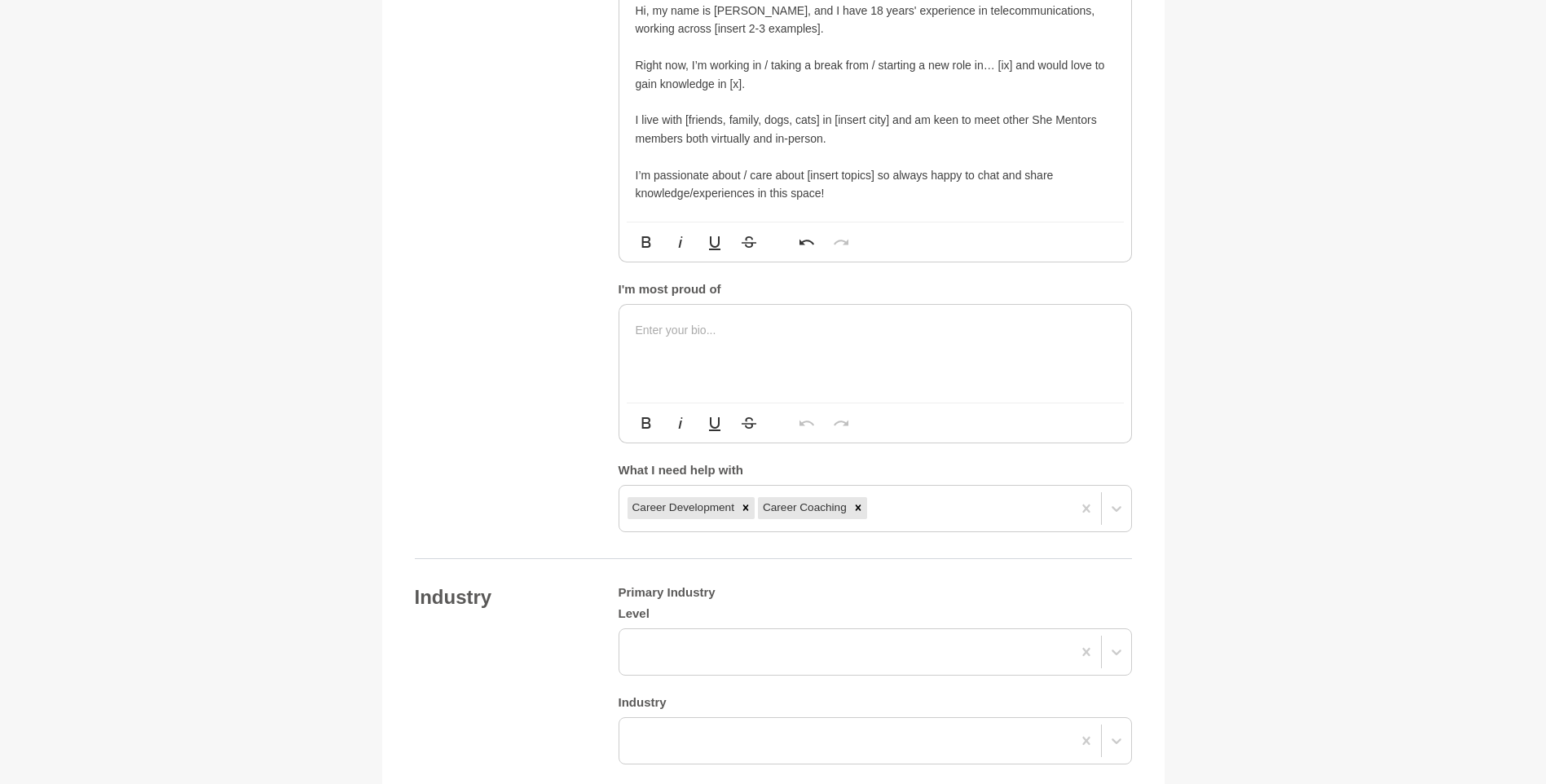 click on "Hi, my name is [PERSON_NAME], and I have 18 years' experience in telecommunications, working across [insert 2-3 examples]." at bounding box center [875, 20] 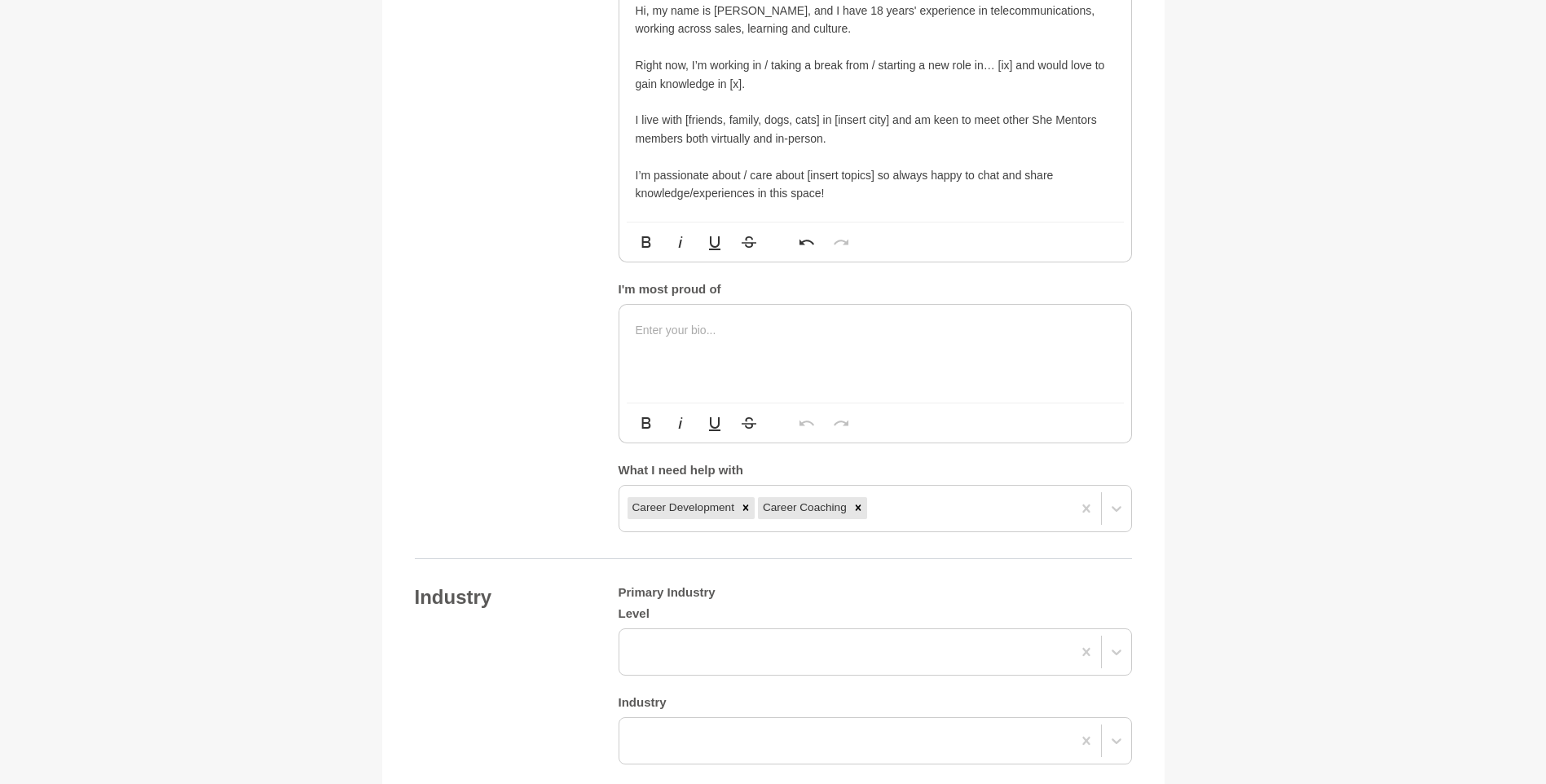 click on "Right now, I’m working in / taking a break from / starting a new role in… [ix] and would love to gain knowledge in [x]." at bounding box center (875, 74) 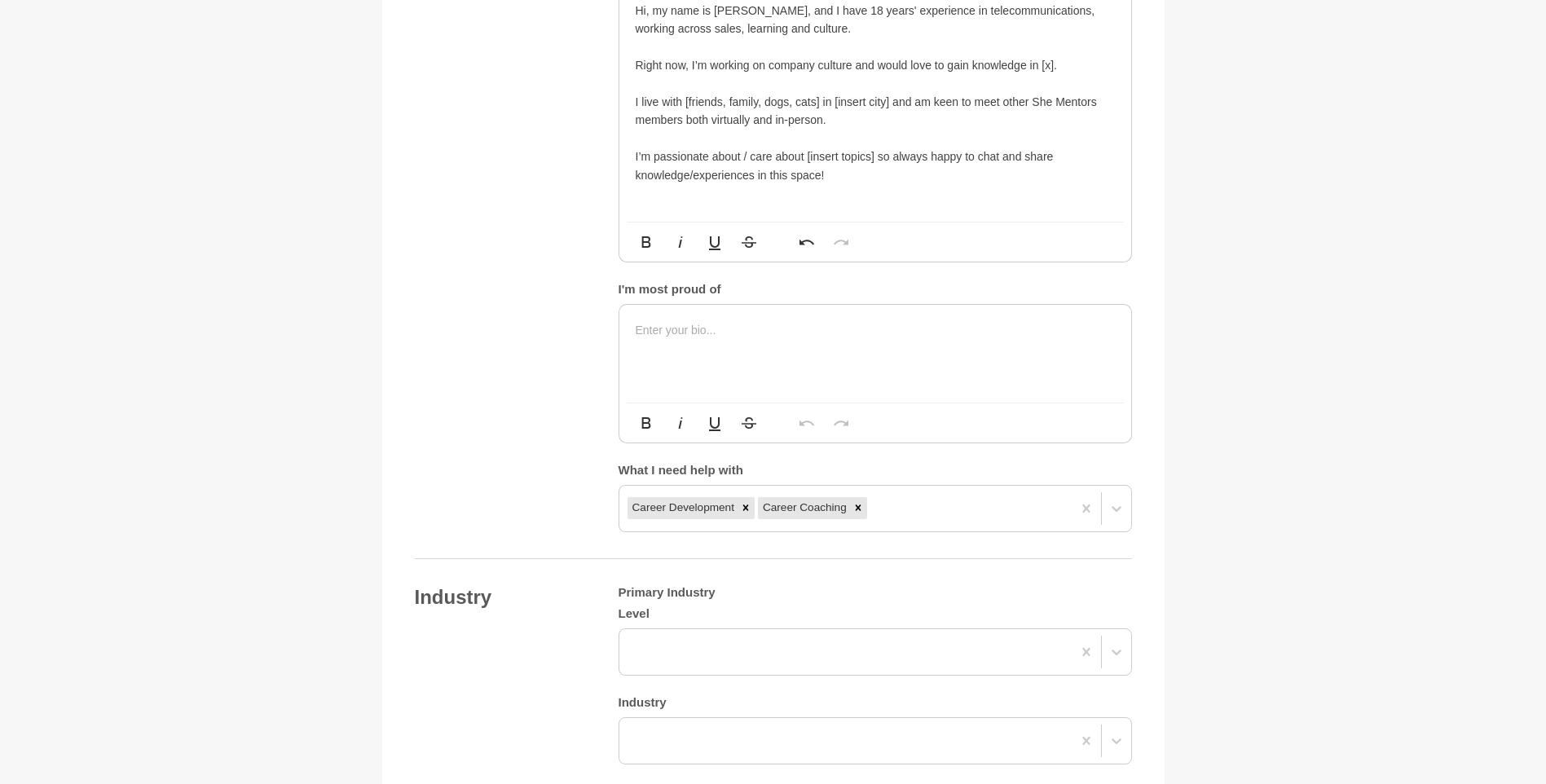 click on "Right now, I’m working on company culture and would love to gain knowledge in [x]." at bounding box center (875, 65) 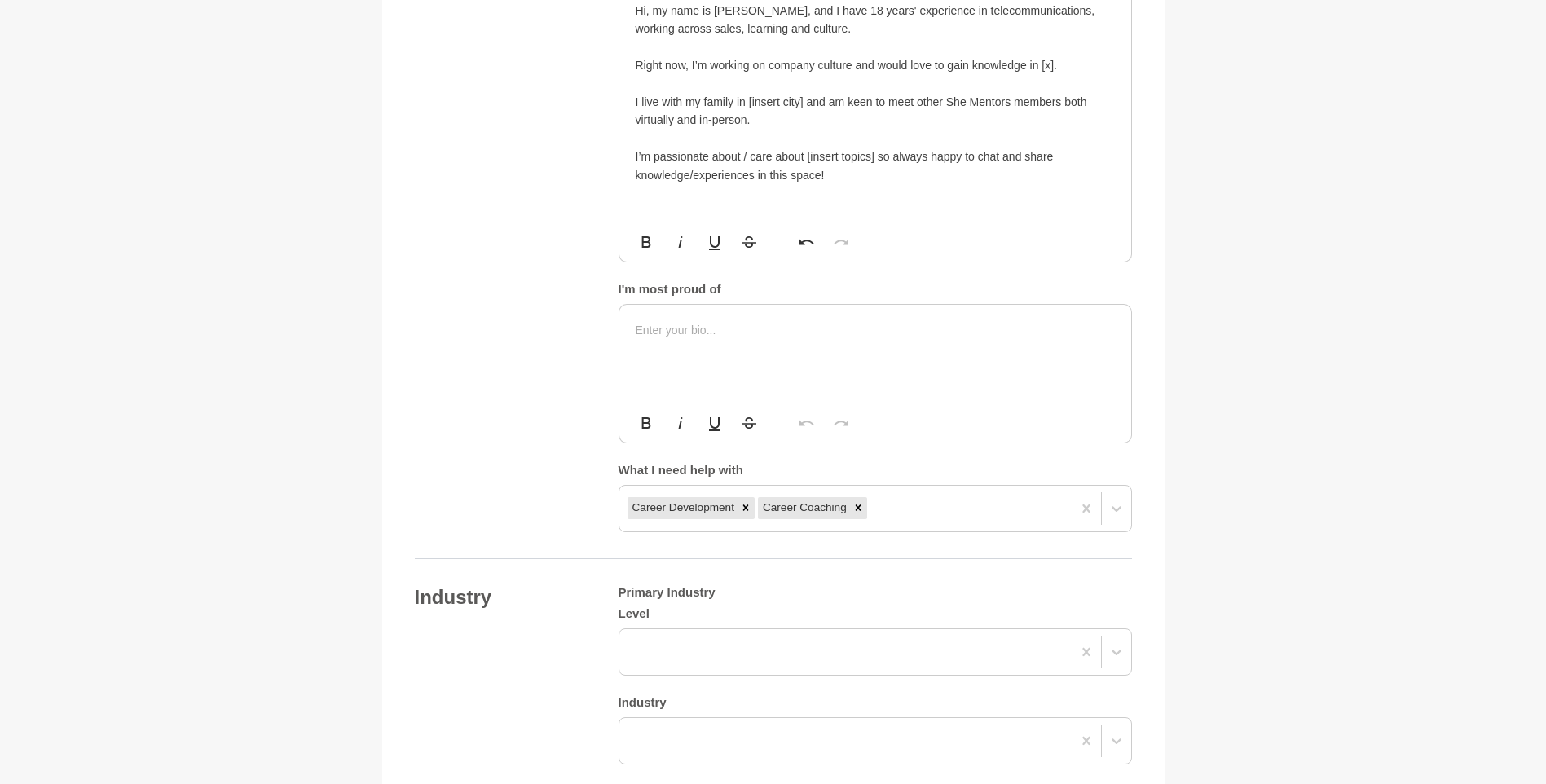 click on "I live with my family in [insert city] and am keen to meet other She Mentors members both virtually and in-person." at bounding box center [875, 111] 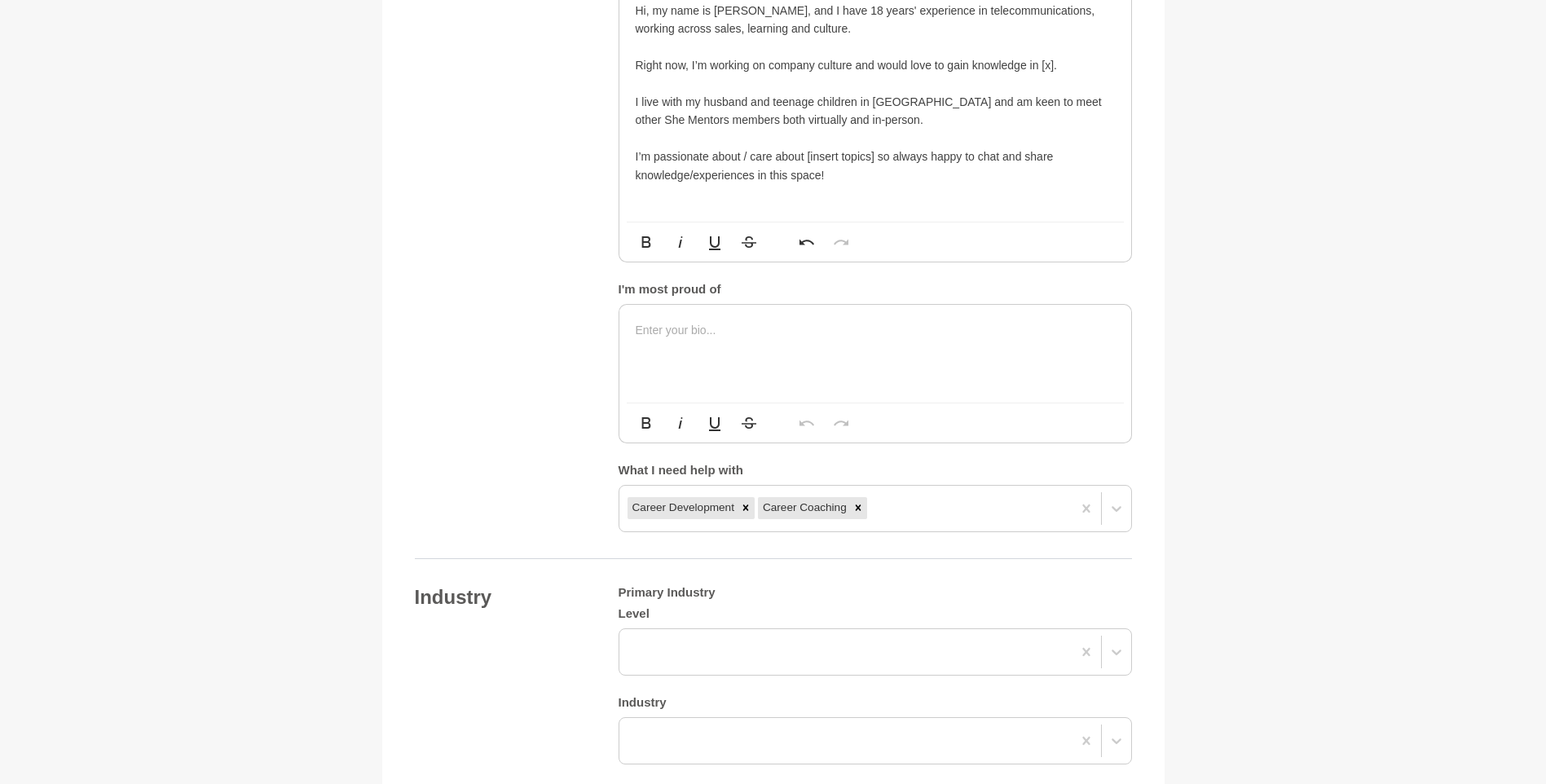 click on "Right now, I’m working on company culture and would love to gain knowledge in [x]." at bounding box center (875, 65) 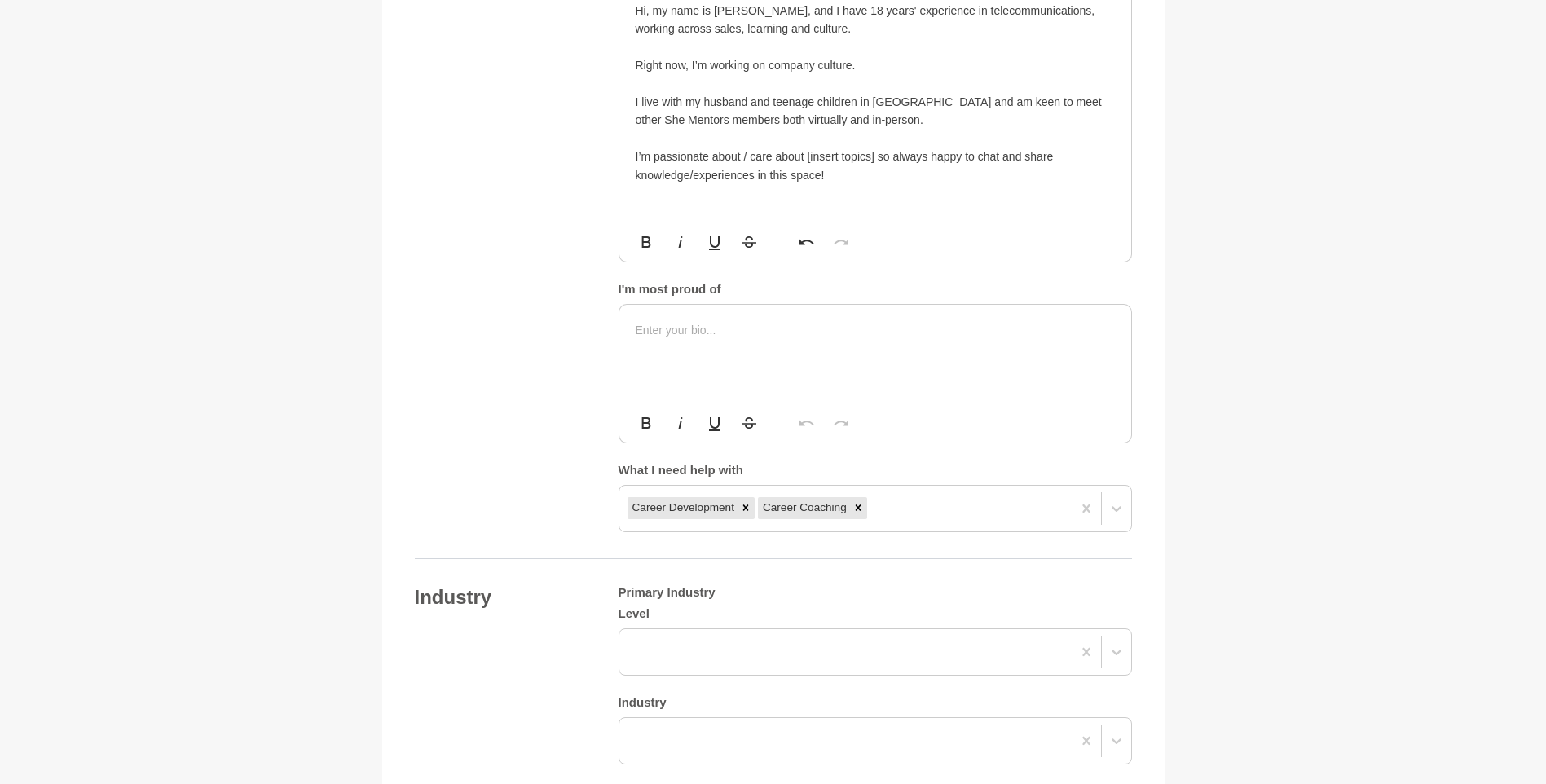 click on "I’m passionate about / care about [insert topics] so always happy to chat and share knowledge/experiences in this space!" at bounding box center (875, 165) 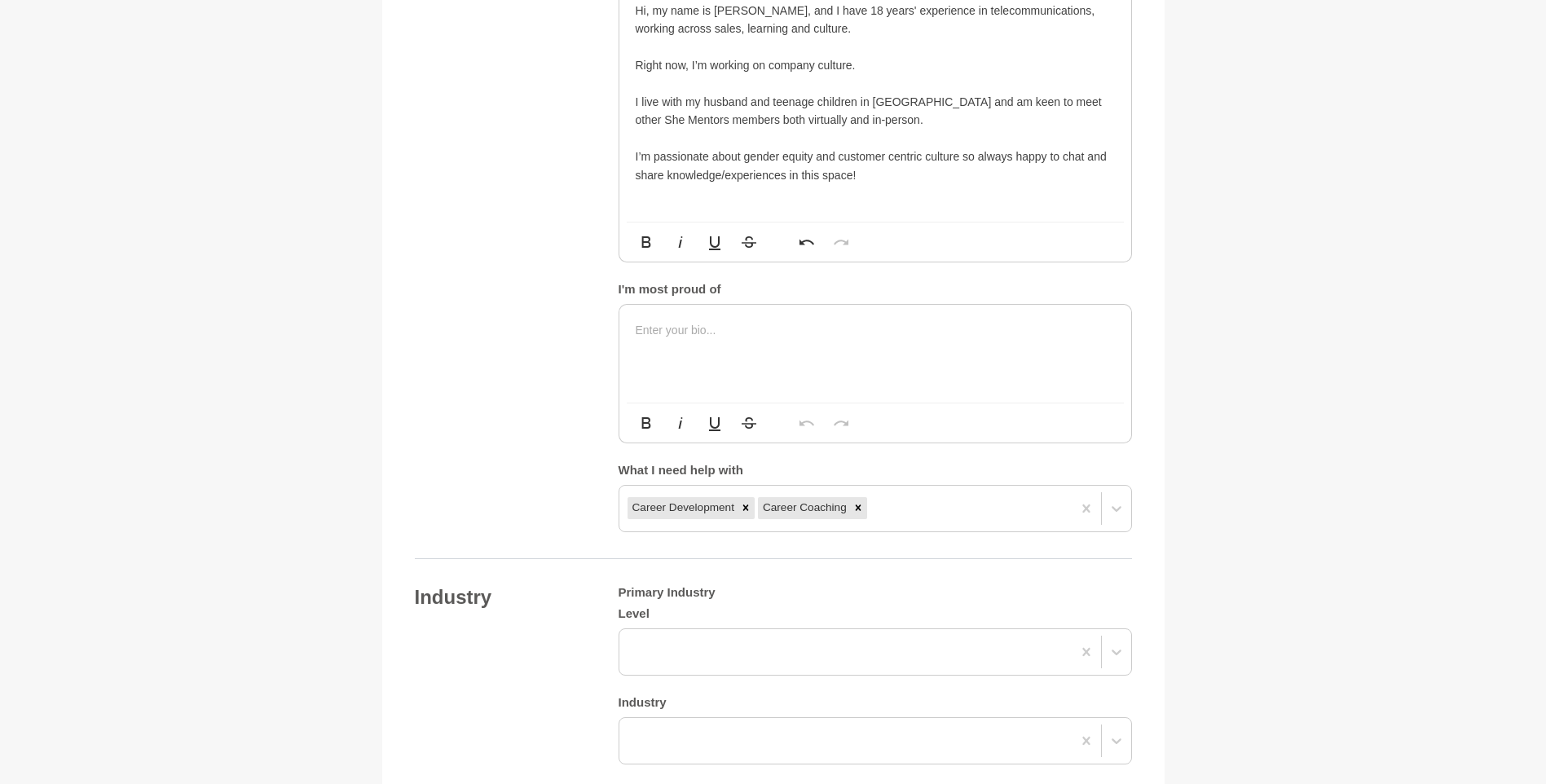 click on "I’m passionate about gender equity and customer centric culture so always happy to chat and share knowledge/experiences in this space!" at bounding box center [875, 165] 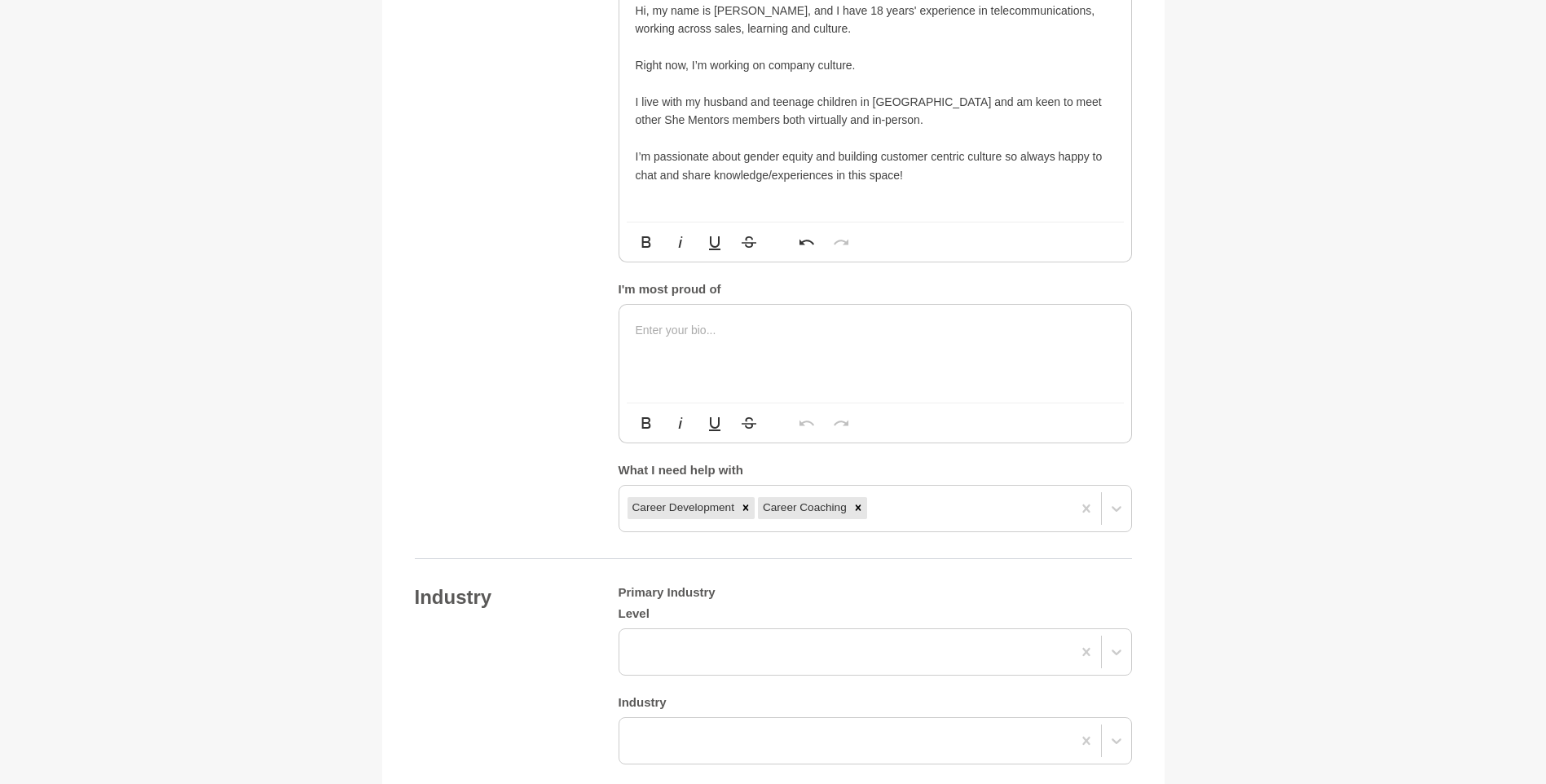 click on "Right now, I’m working on company culture." at bounding box center (875, 65) 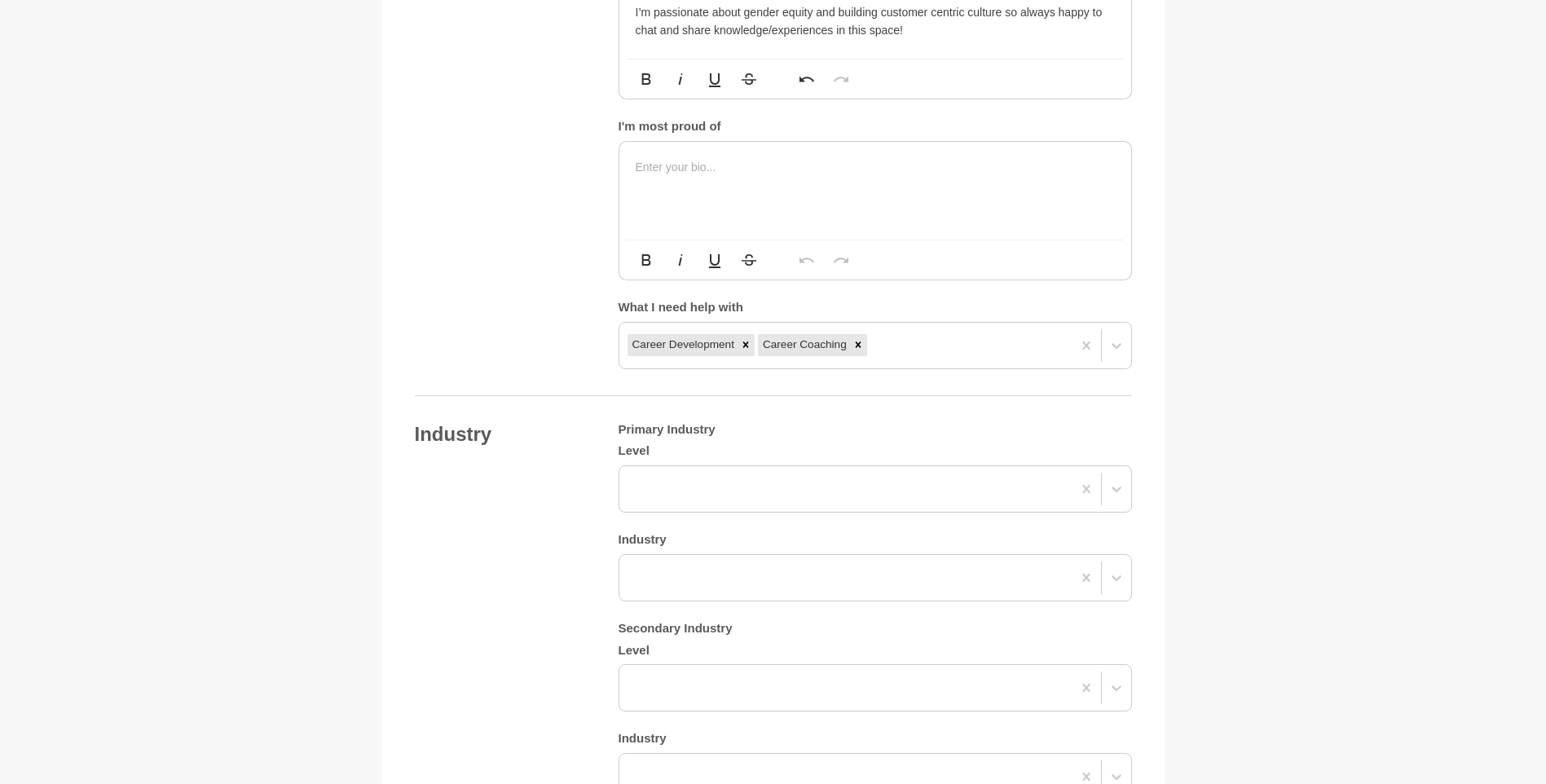 scroll, scrollTop: 1071, scrollLeft: 0, axis: vertical 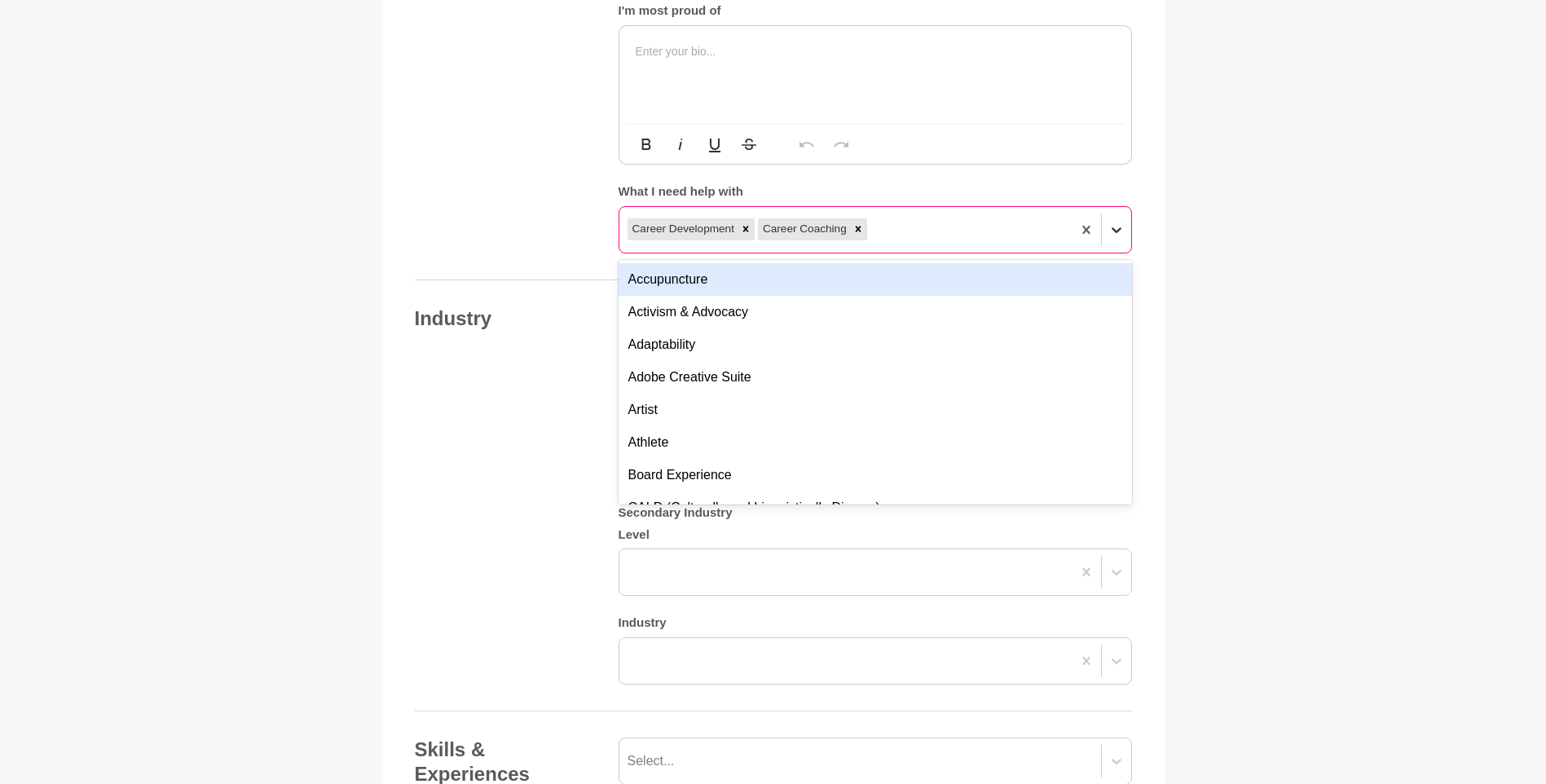 click on "option Accupuncture focused, 1 of 201. 199 results available. Use Up and Down to choose options, press Enter to select the currently focused option, press Escape to exit the menu, press Tab to select the option and exit the menu. Career Development Career Coaching Accupuncture Activism & Advocacy Adaptability Adobe Creative Suite Artist Athlete Board Experience CALD (Culturally and Linguistically Diverse) Collaboration Communication Confidence Creativity Critical Thinking CVs & Resume Writing Cybersecurity Dietician Dubsado Emotional Intelligence Empathy Environmental, Social & Governance (ESG) Hall Of Fame Human Design Influence Innovation Interior Design Inventor [DEMOGRAPHIC_DATA] Management Motivation Museums and Heritage Negotiation Networking Opportunities Partnerships Personal Branding Persuasion Politics & International Relations Presentation Skills Problem Solving Productivity Public Speaking Redundancy Resilience Self Development Side Hustle Spirituality Stakeholder Management Storytelling Welcome Crew" at bounding box center [875, 230] 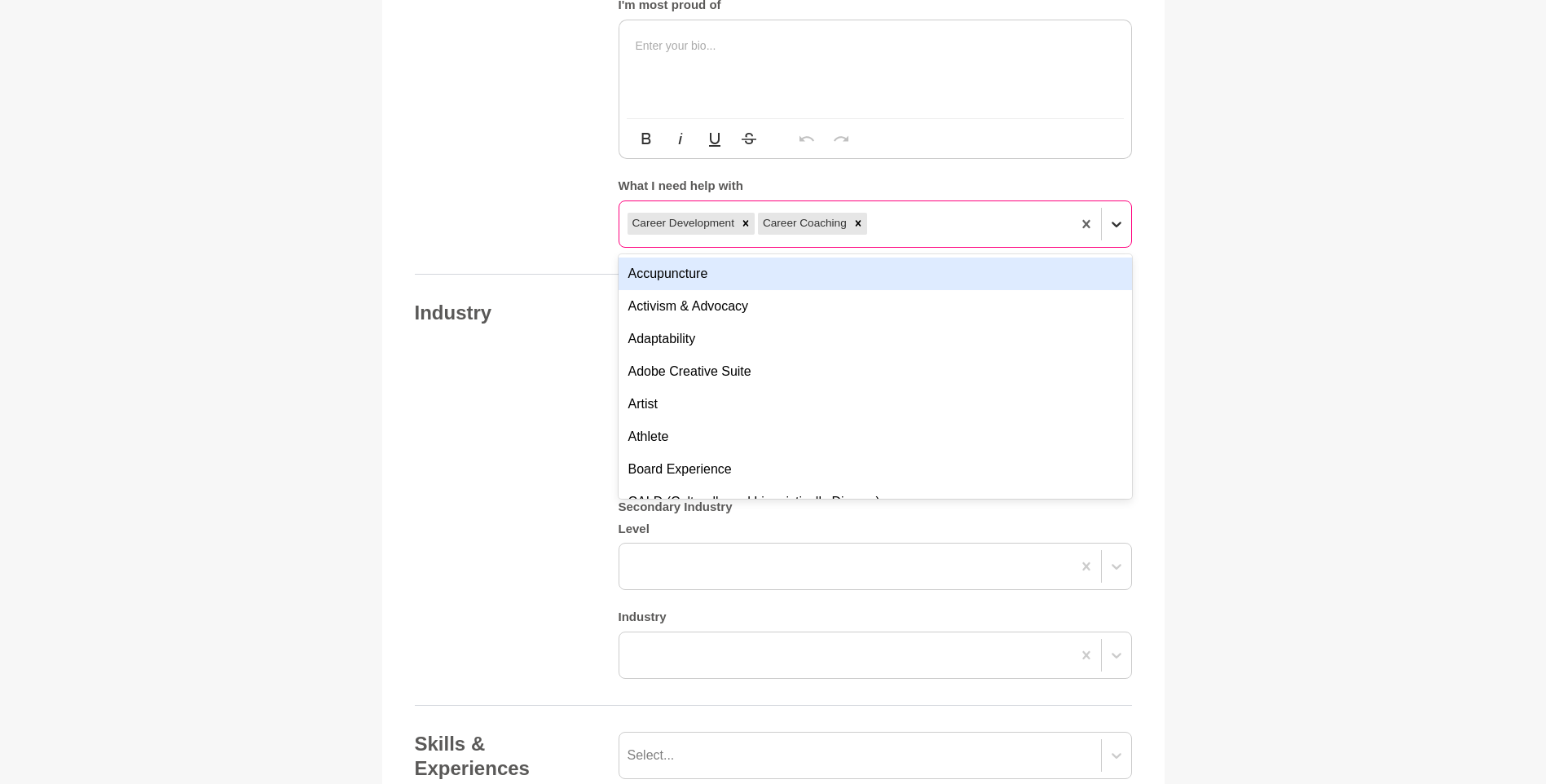 scroll, scrollTop: 1114, scrollLeft: 0, axis: vertical 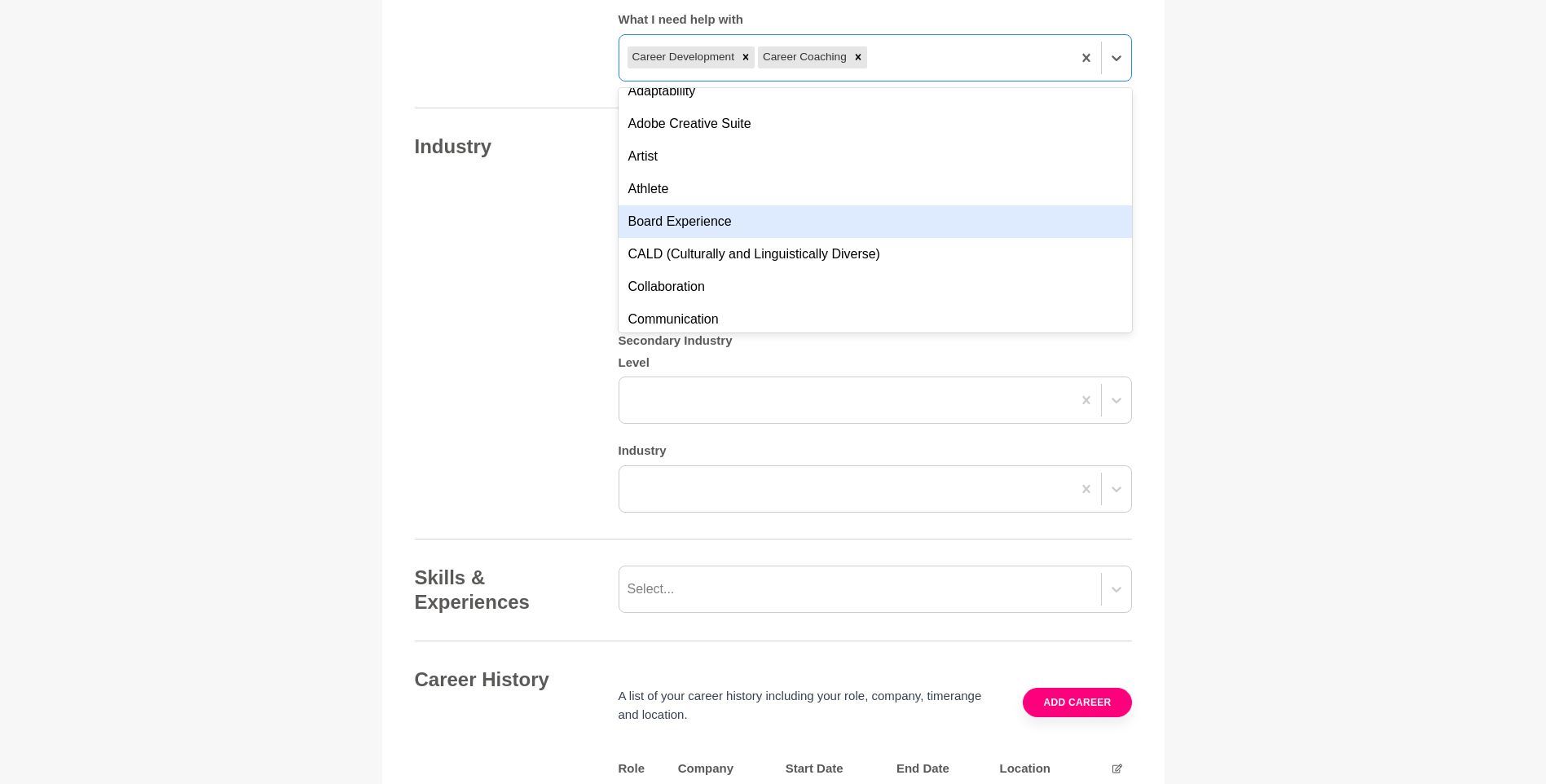 click on "Board Experience" at bounding box center (875, 222) 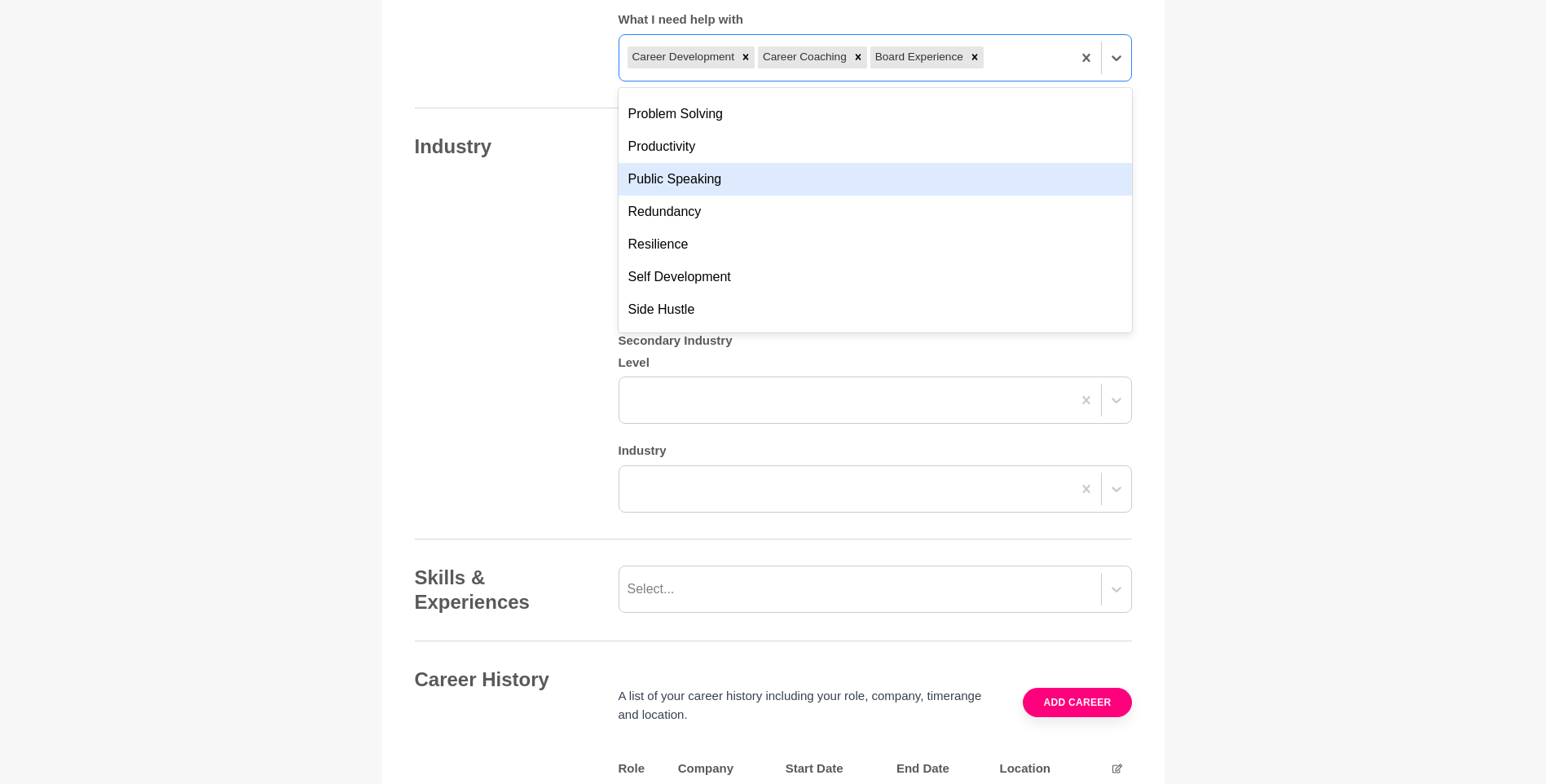 scroll, scrollTop: 1222, scrollLeft: 0, axis: vertical 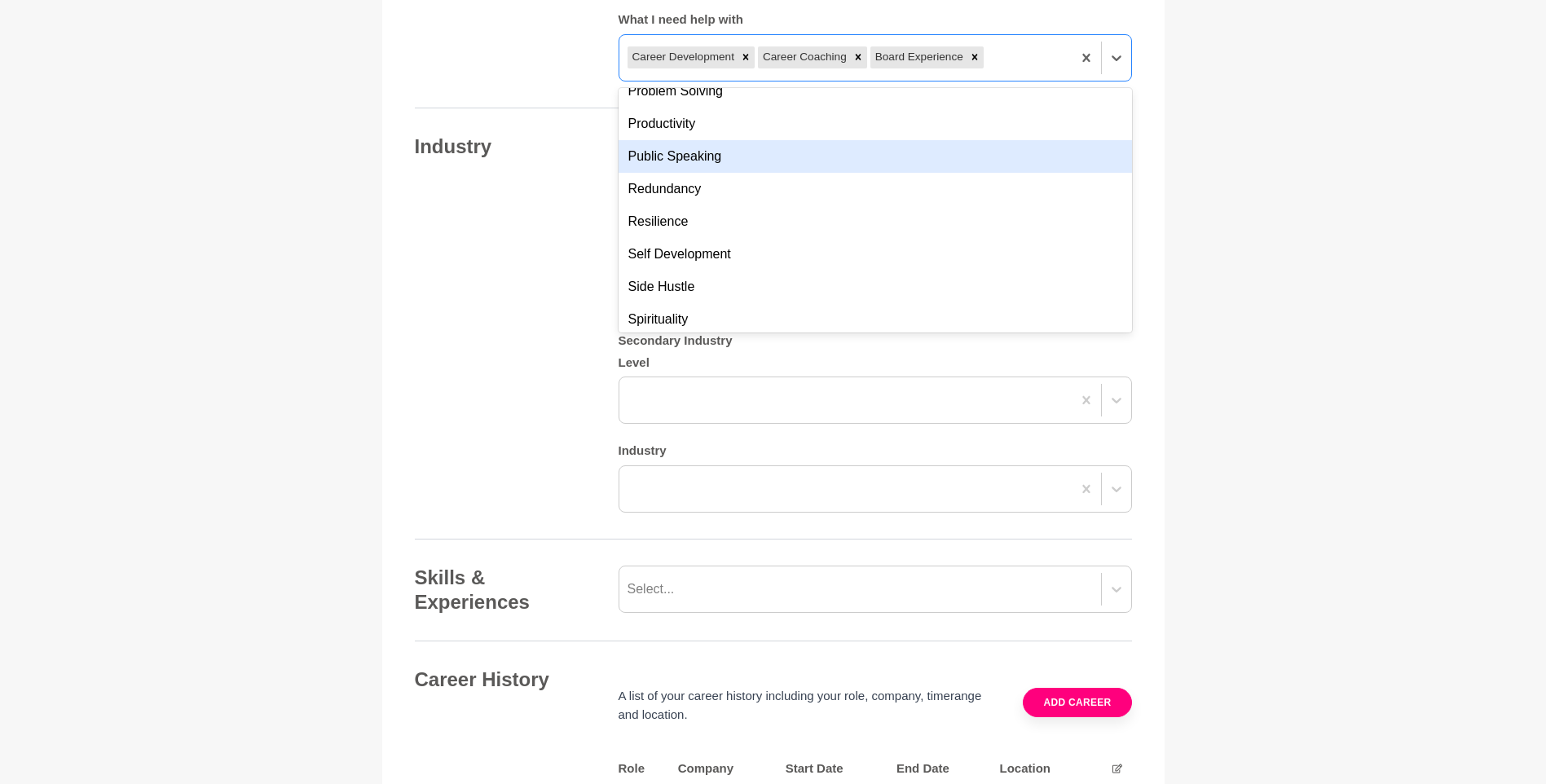click on "Public Speaking" at bounding box center (875, 156) 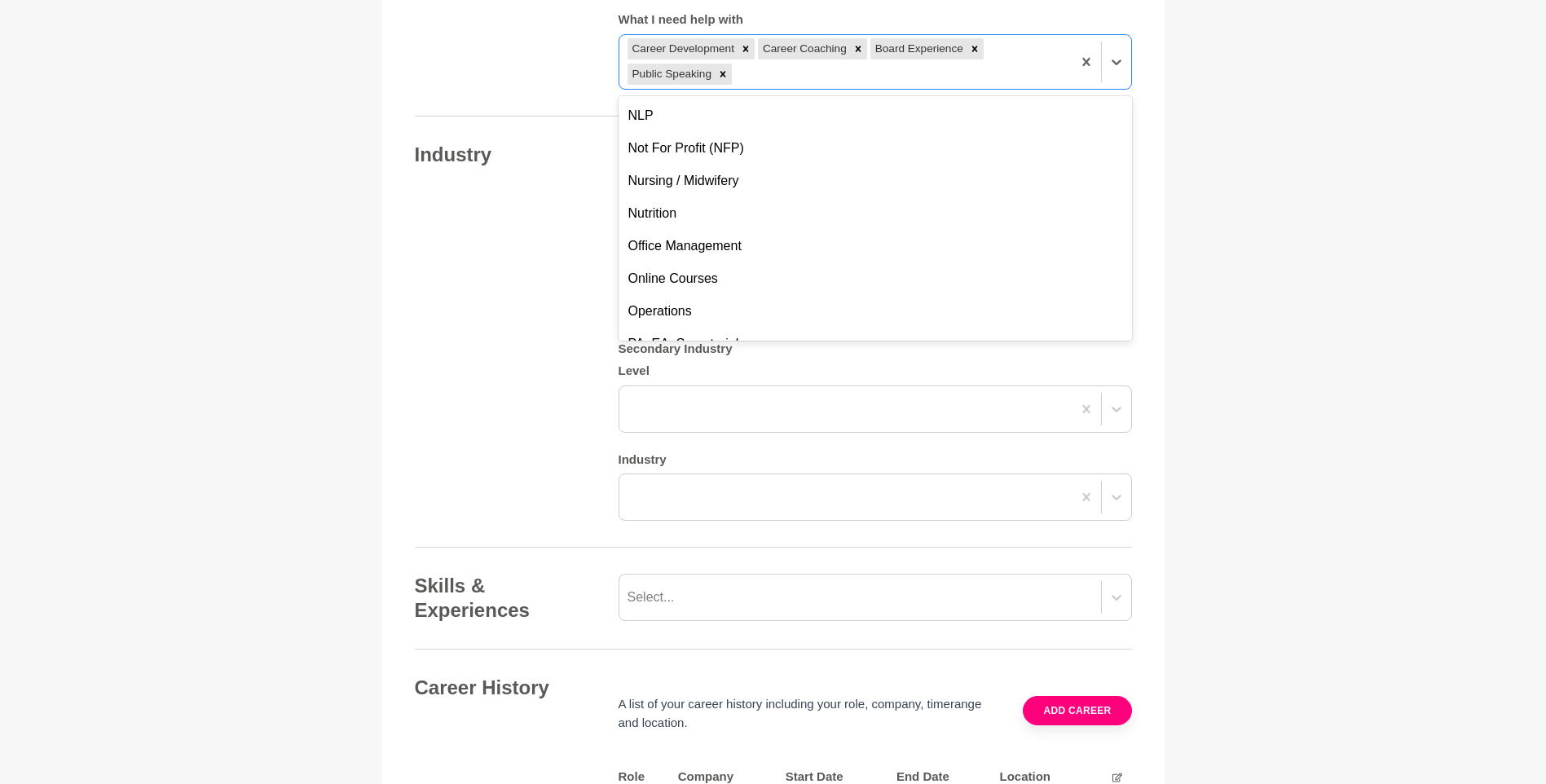 scroll, scrollTop: 4645, scrollLeft: 0, axis: vertical 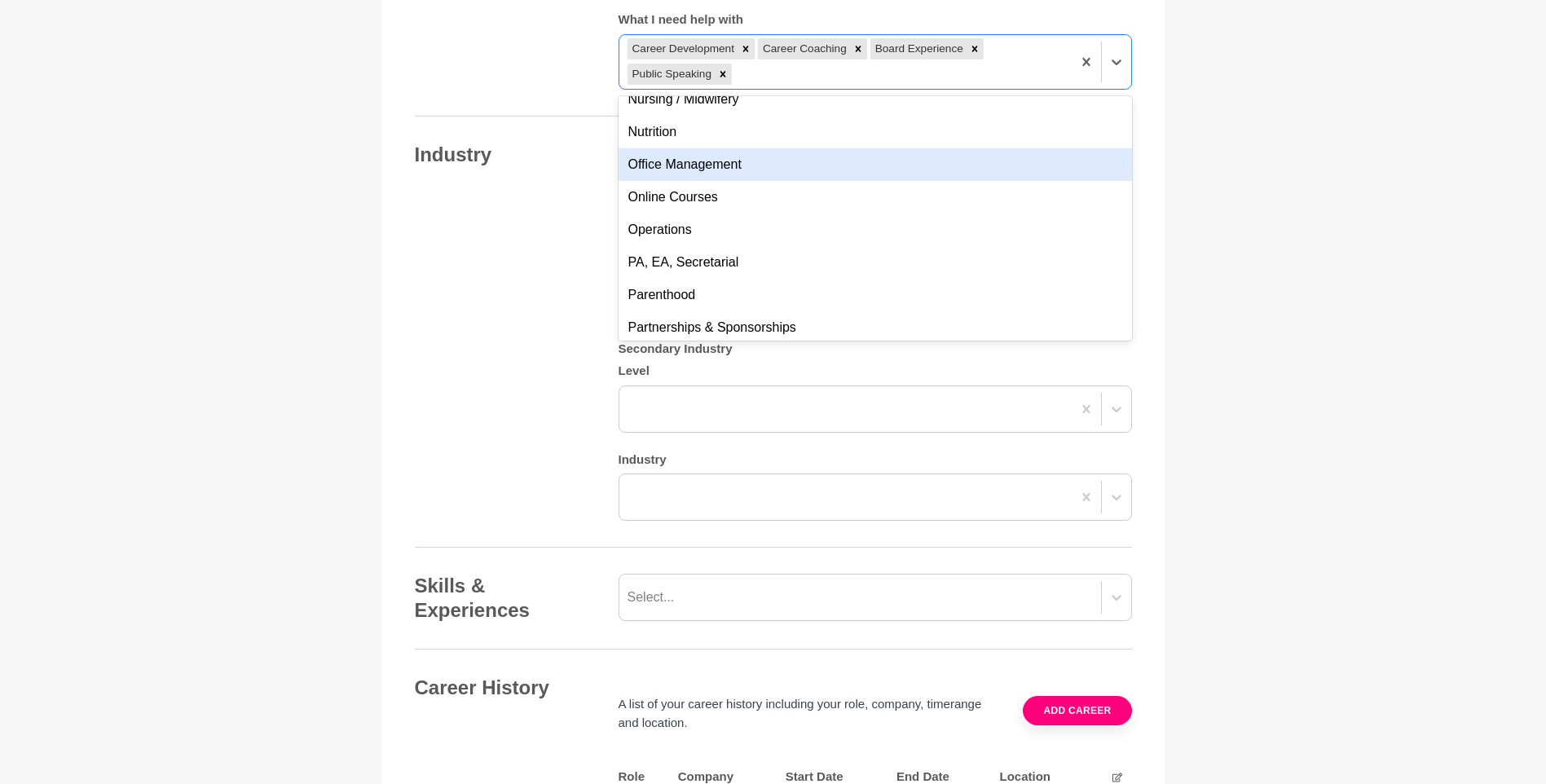 click on "Back to Profile Your details [PERSON_NAME] Senior Employee Experience Specialist Telstra [GEOGRAPHIC_DATA] 5159 [GEOGRAPHIC_DATA] Photo  * About me Hi, my name is [PERSON_NAME], and I have 18 years' experience in telecommunications, working across sales, learning and culture. Right now, I’m working on company culture and am interested in learning more about what others are doing in this space. I live with my husband and teenage children in [GEOGRAPHIC_DATA] and am keen to meet other She Mentors members both virtually and in-person. I’m passionate about gender equity and building customer centric culture so always happy to chat and share knowledge/experiences in this space! Hi, my name is [x] and I have [x] years experience in [insert industry], working across [insert 2-3 examples]. Right now, I’m working in / taking a break from / starting a new role in… [ix] and would love to gain knowledge in [x]. I’m passionate about / care about [insert topics] so always happy to chat and share knowledge/experiences in this space! Bold Undo" at bounding box center (773, 126) 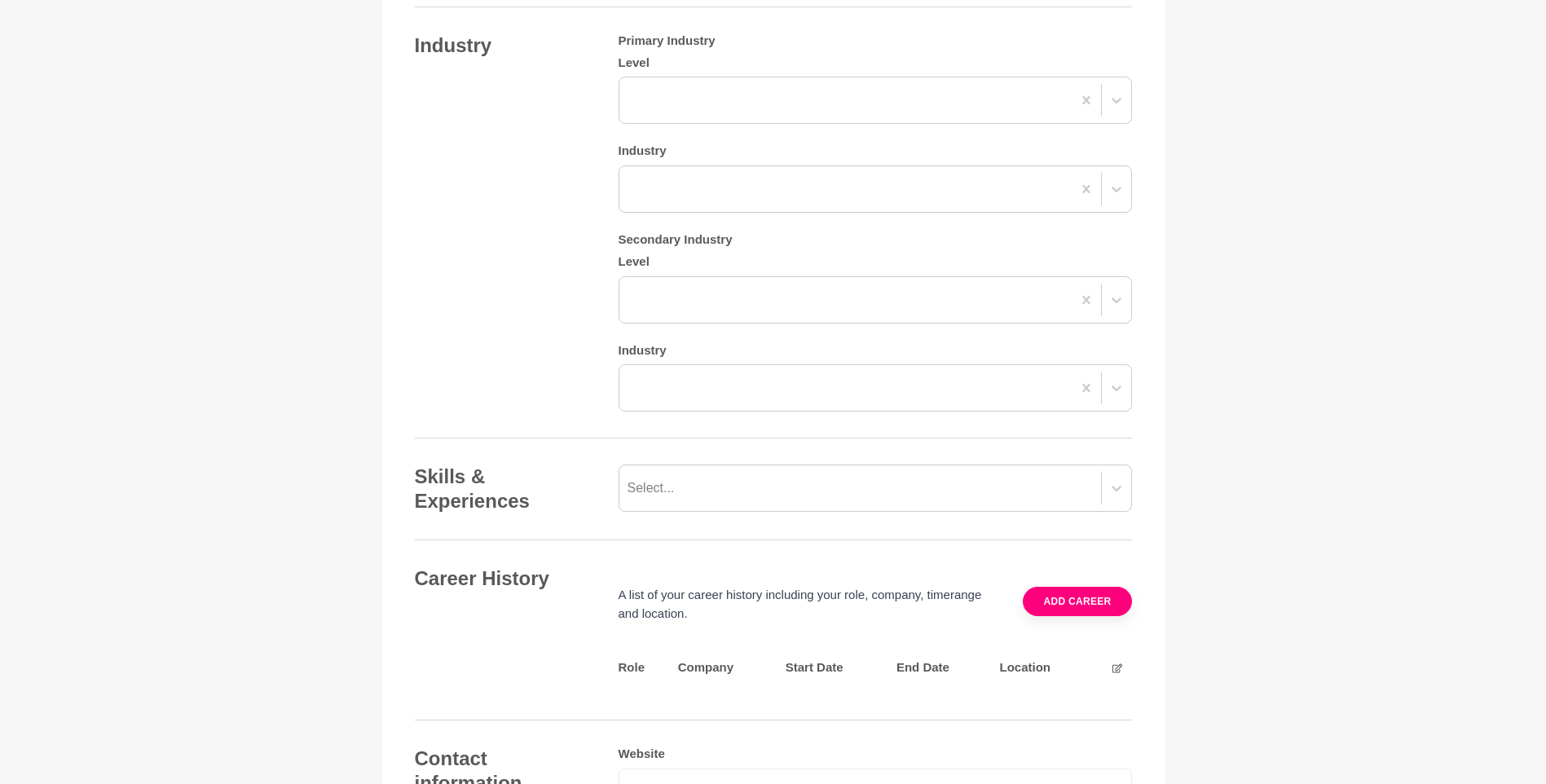 scroll, scrollTop: 1440, scrollLeft: 0, axis: vertical 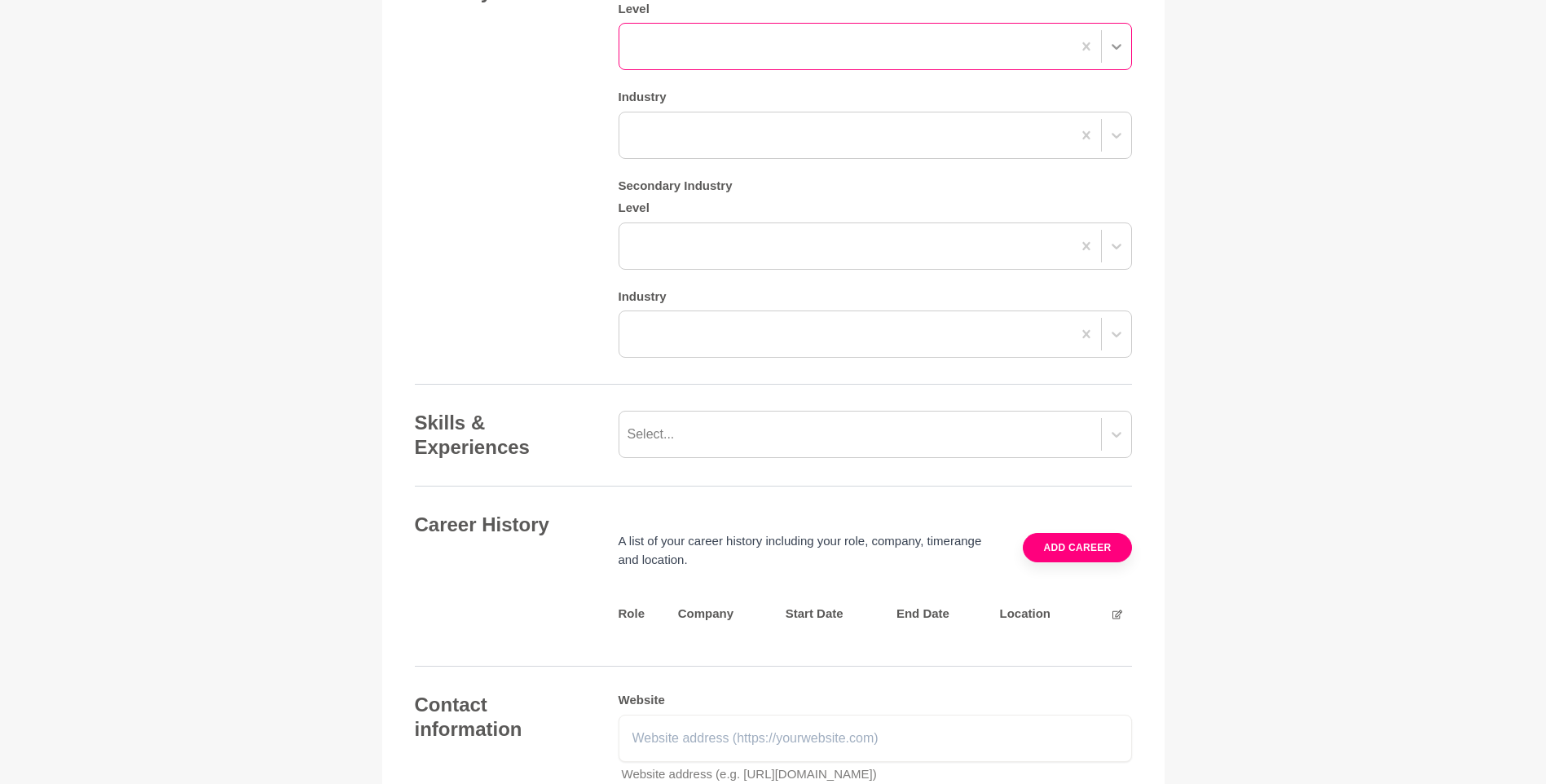 click 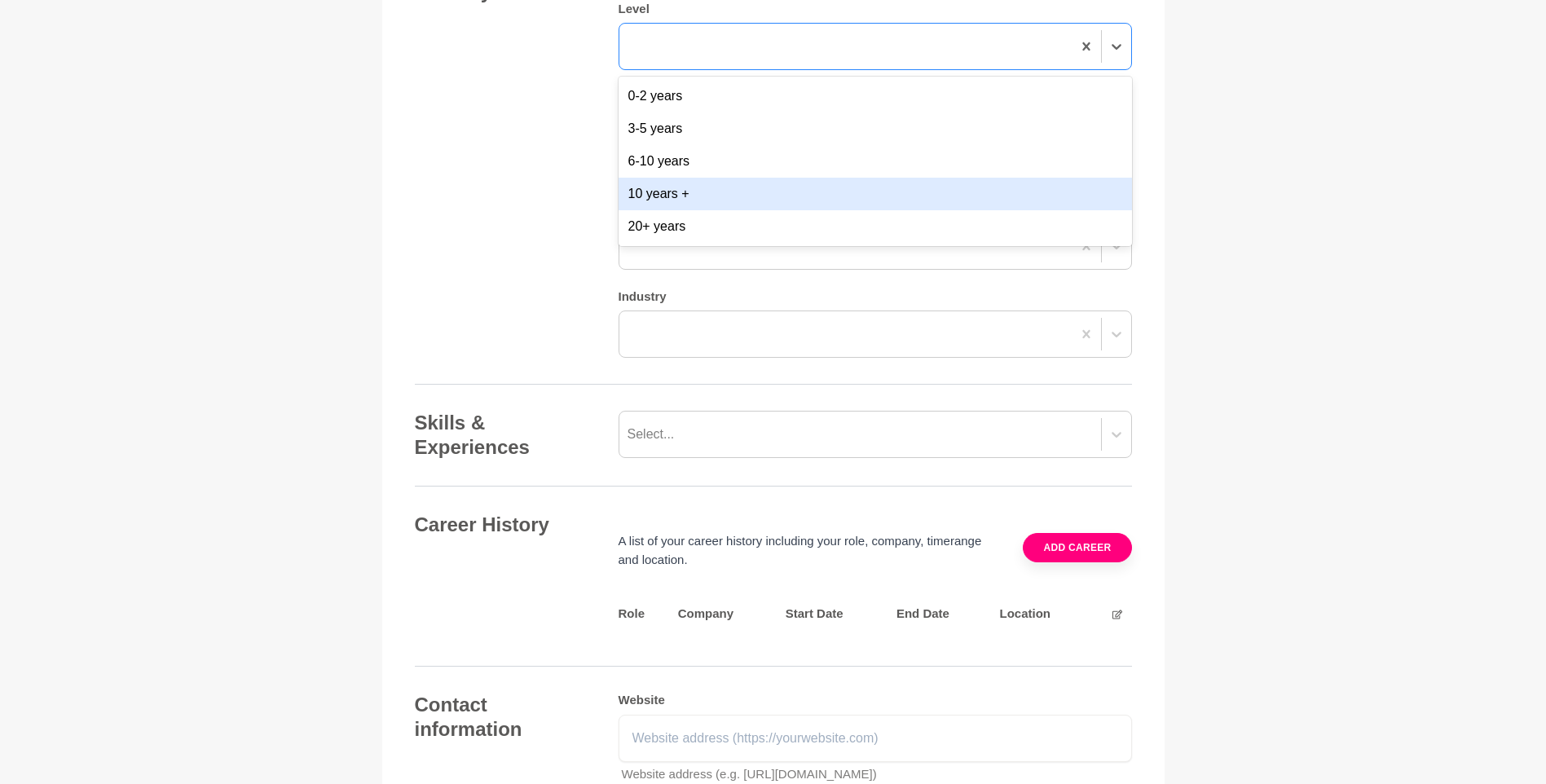 click on "10 years +" at bounding box center (875, 194) 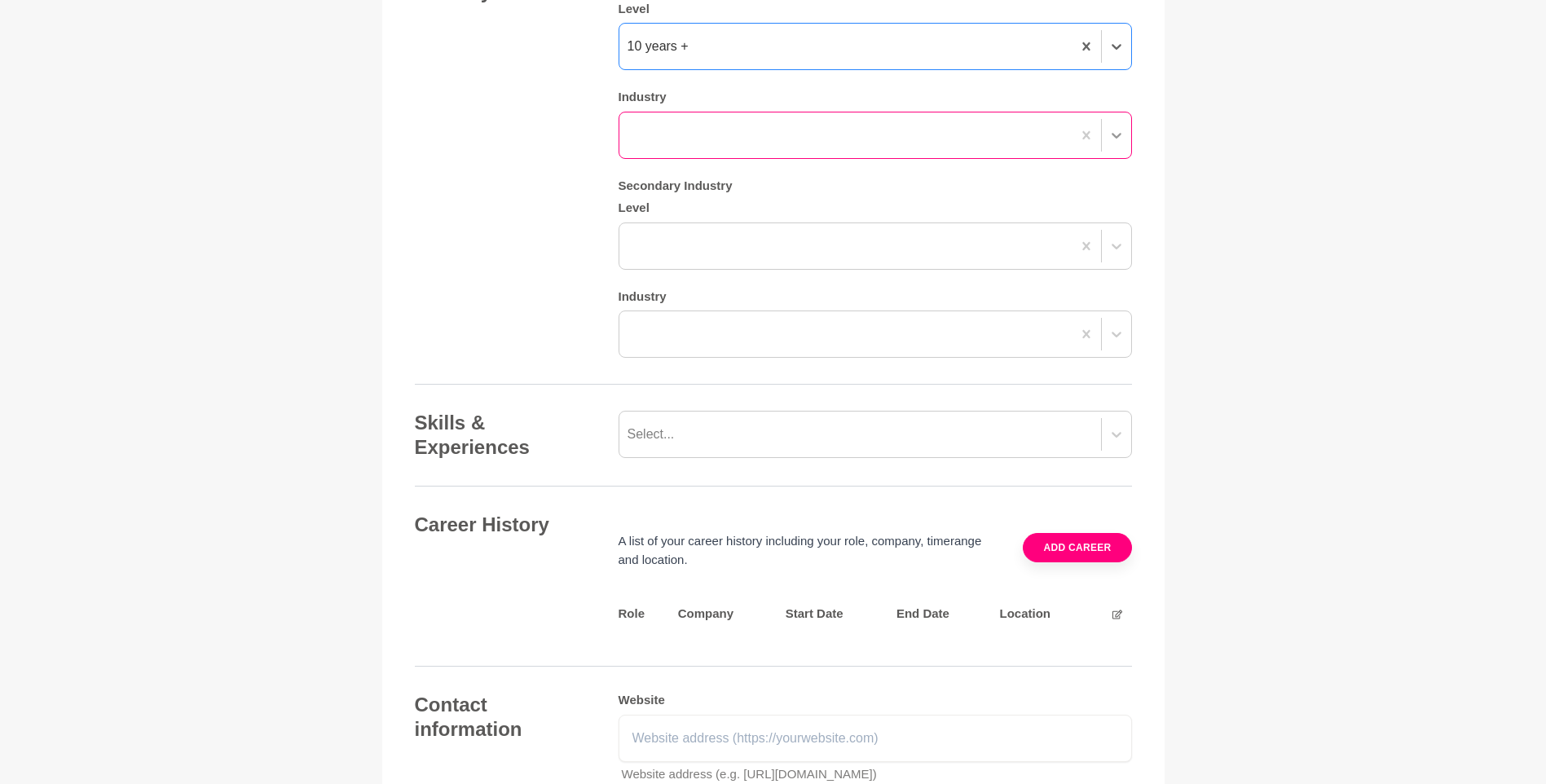 click 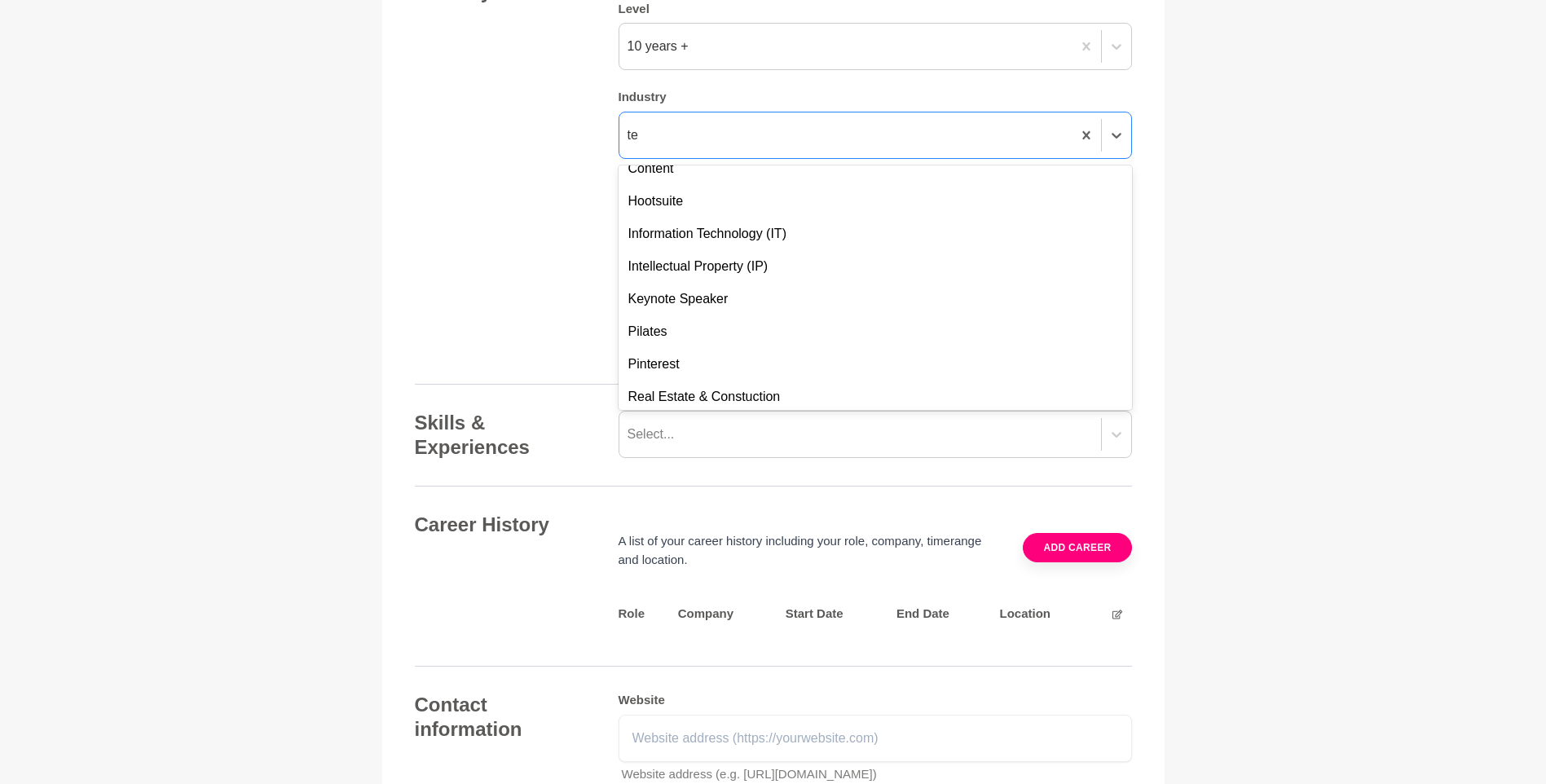 scroll, scrollTop: 0, scrollLeft: 0, axis: both 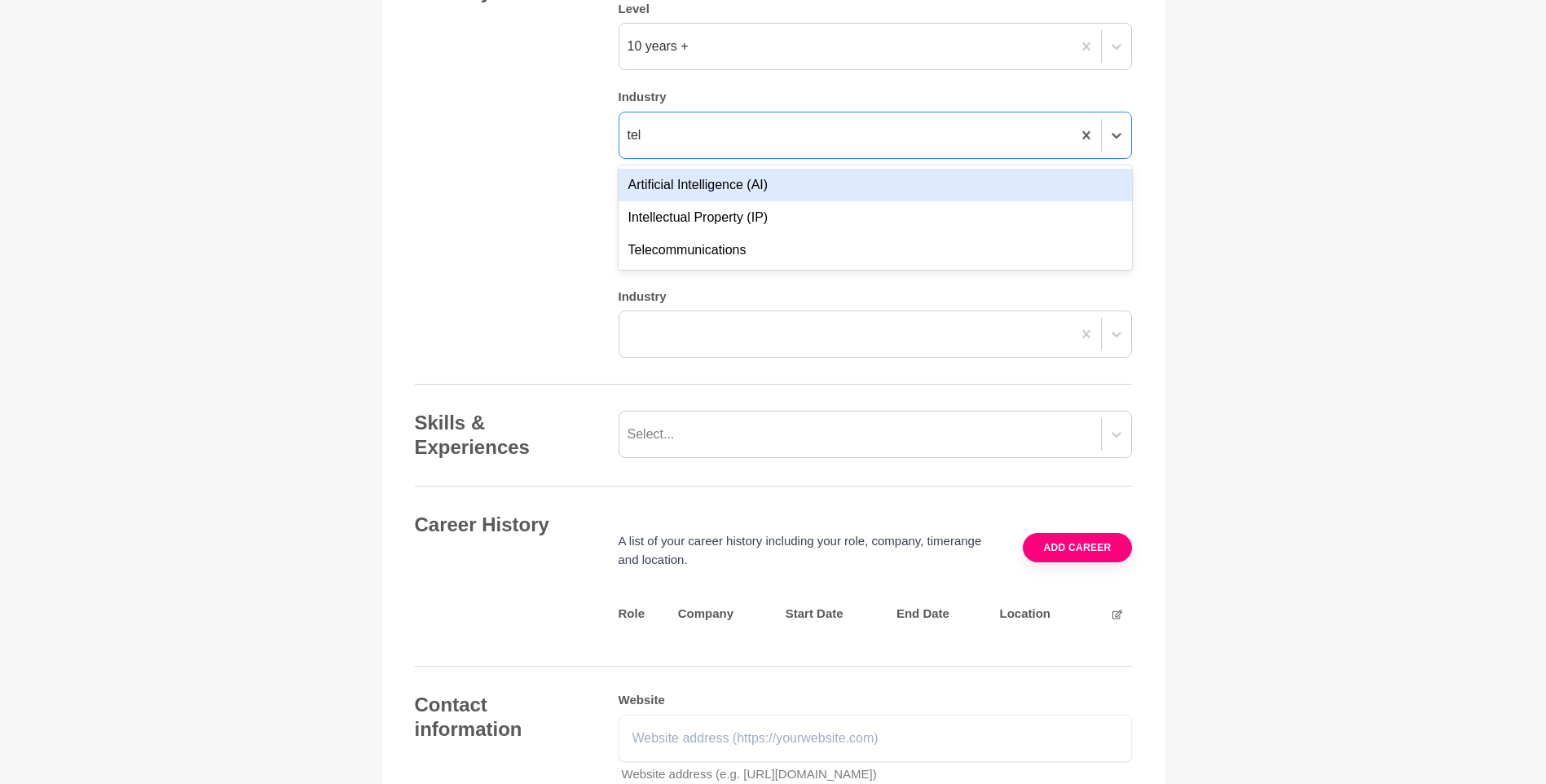type on "tele" 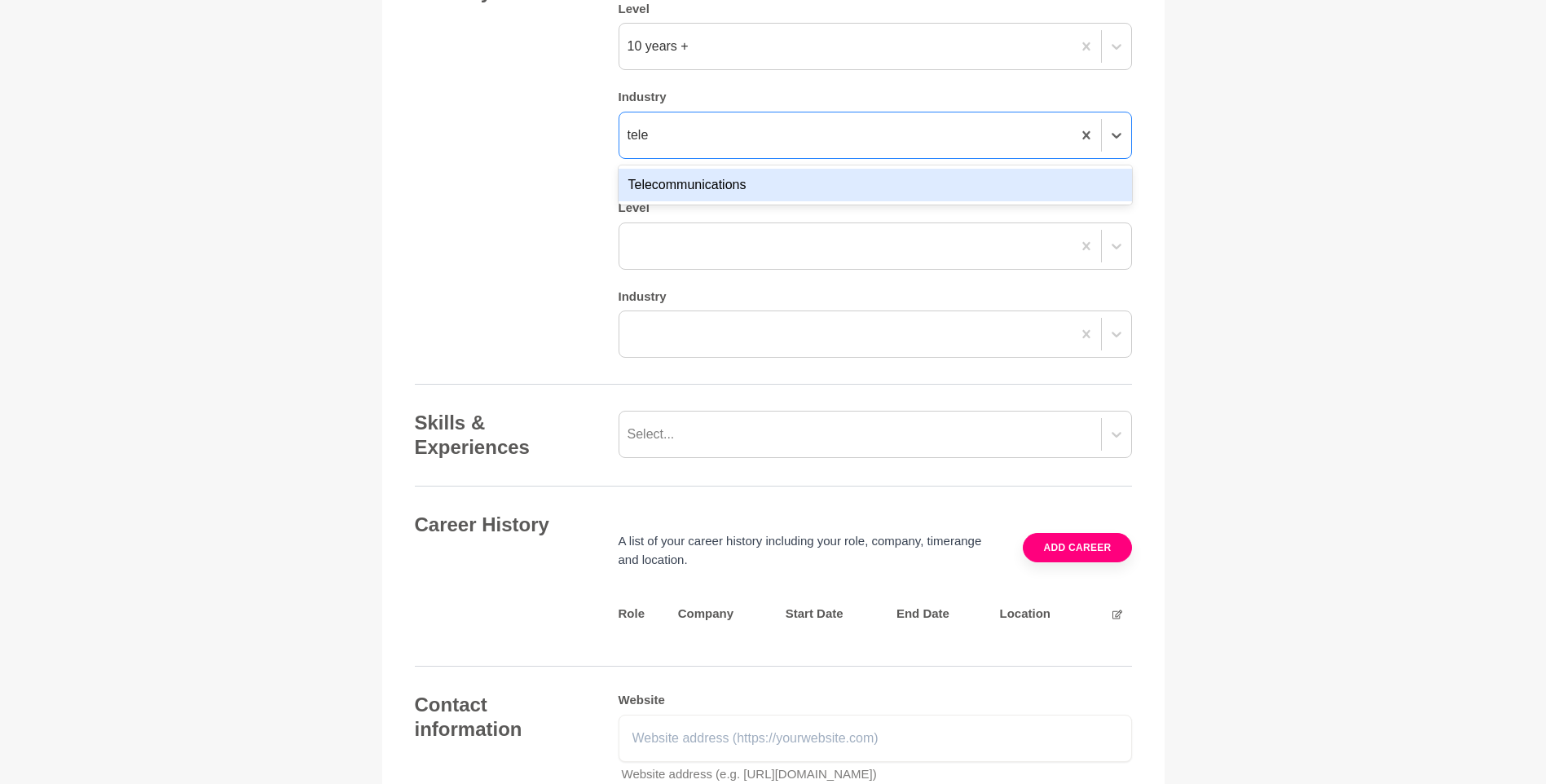 click on "Telecommunications" at bounding box center [875, 185] 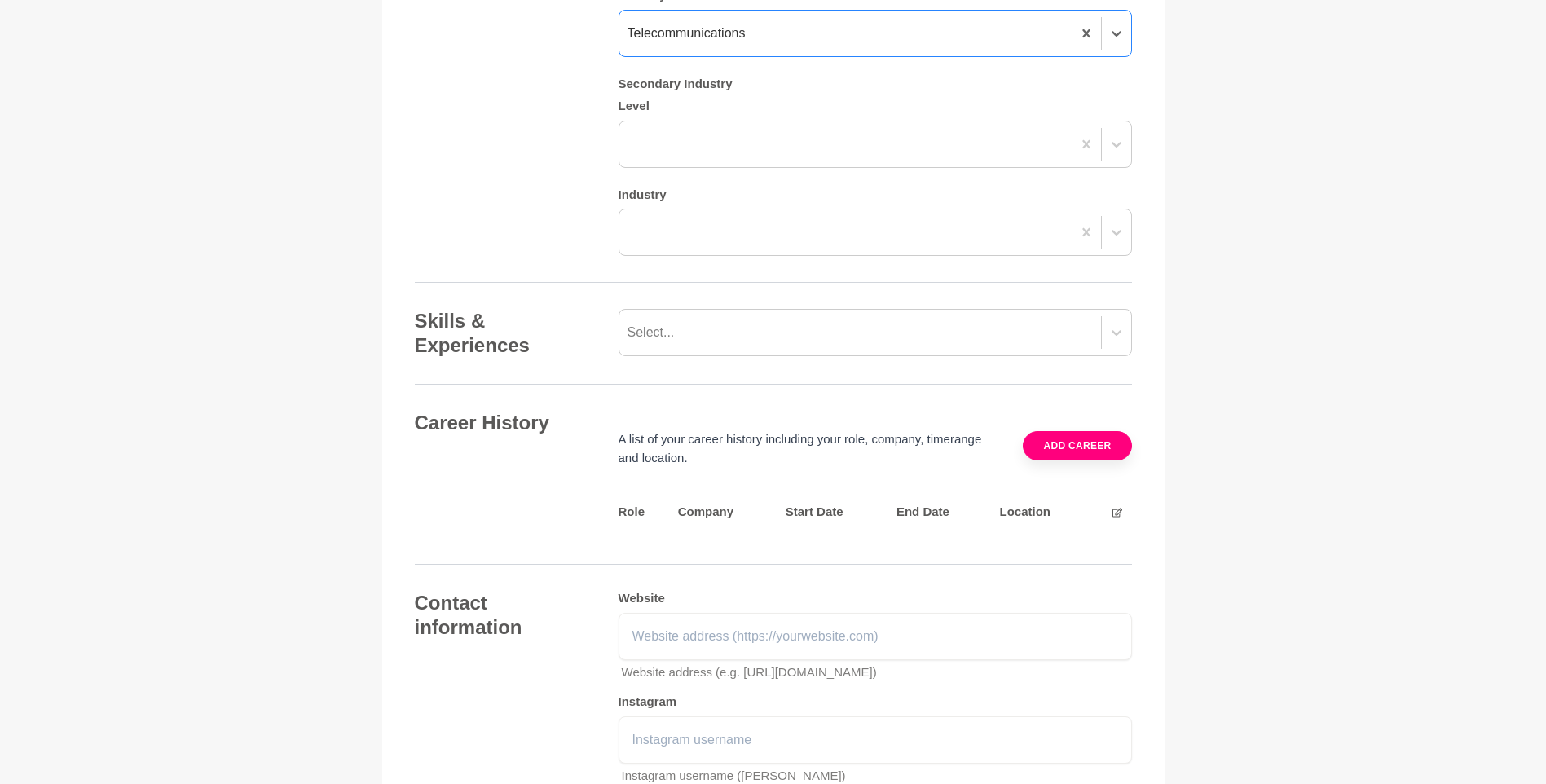 scroll, scrollTop: 1603, scrollLeft: 0, axis: vertical 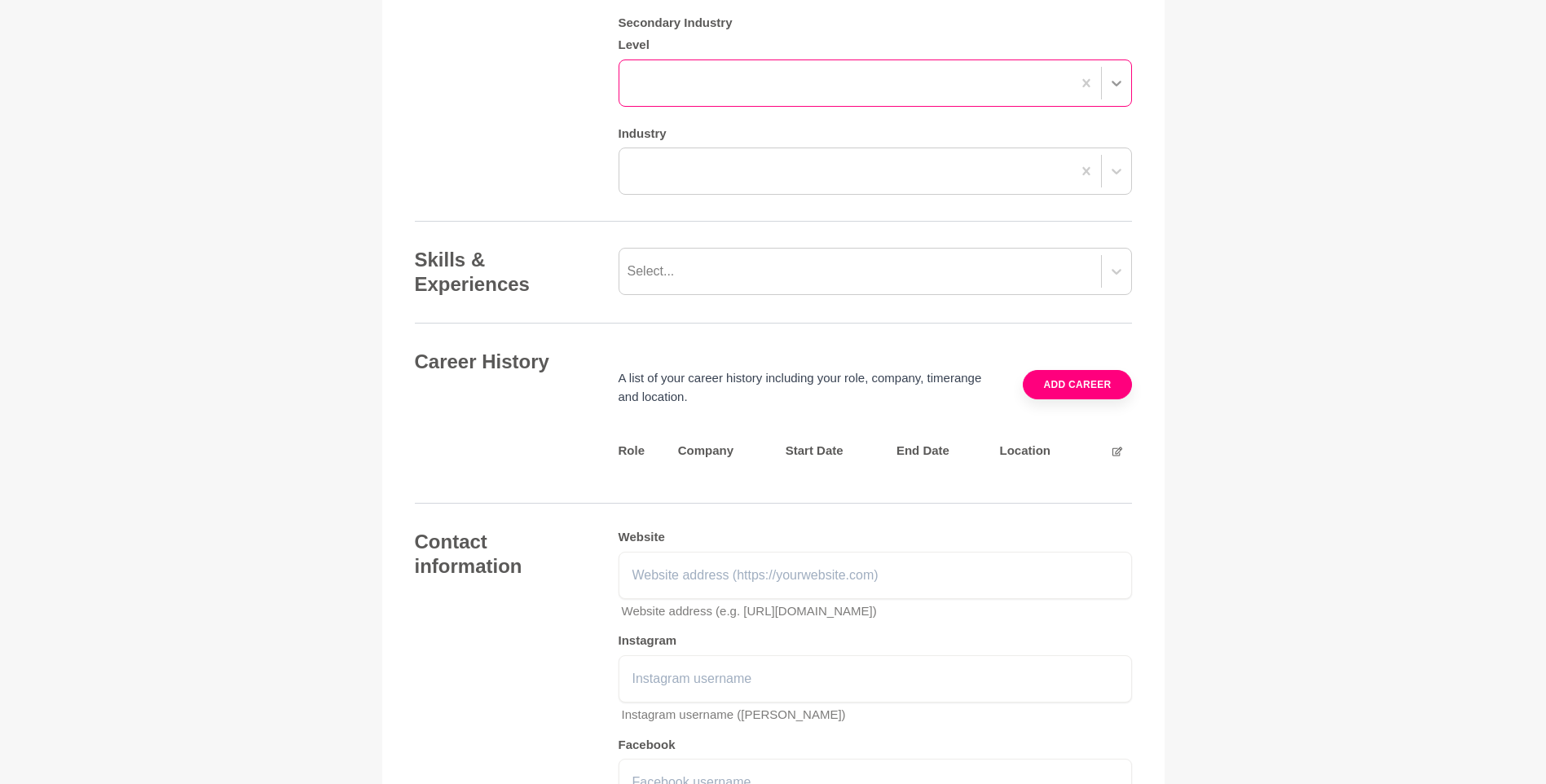 click 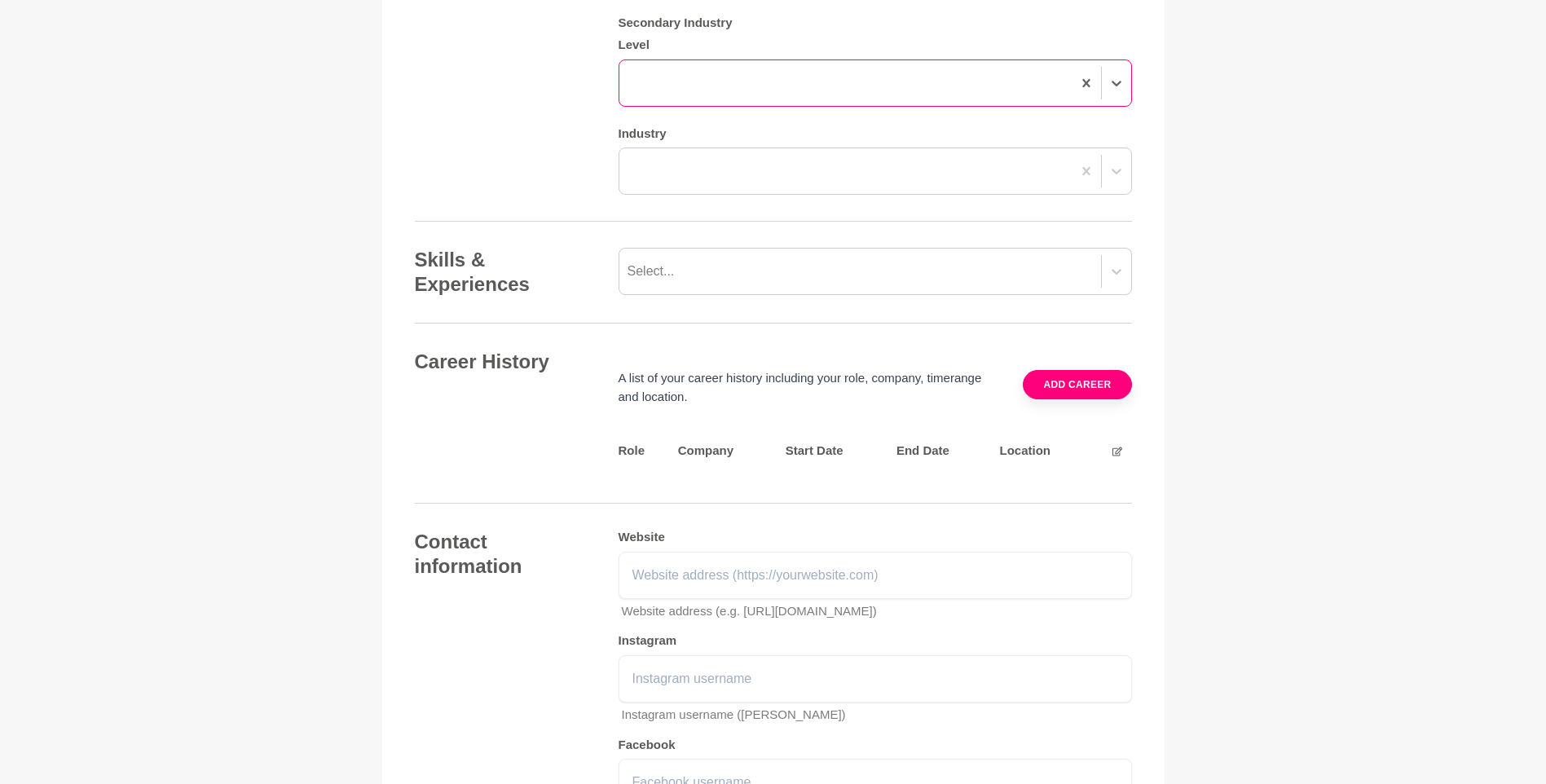click at bounding box center [875, 83] 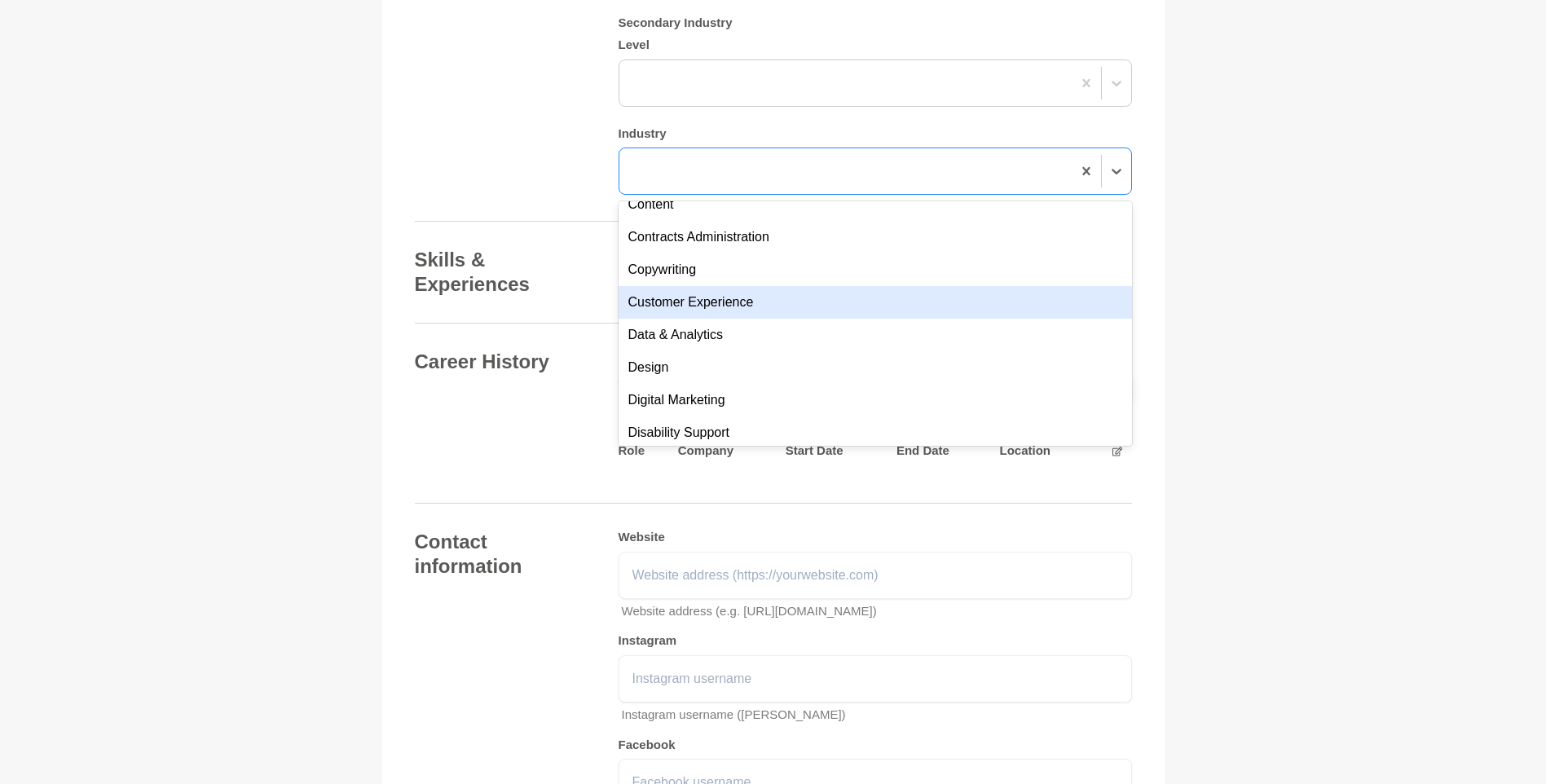 click on "Customer Experience" at bounding box center (875, 302) 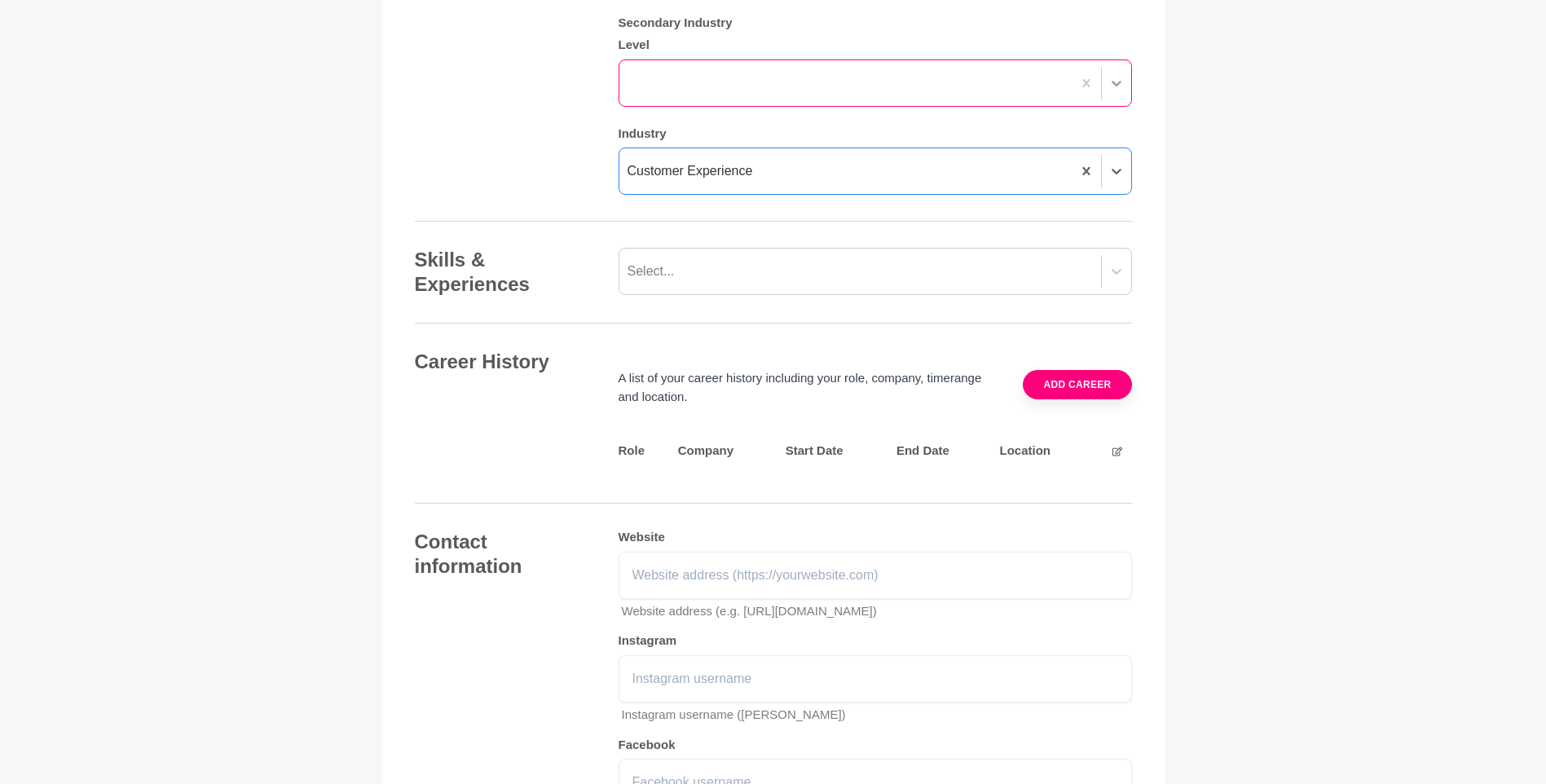 click 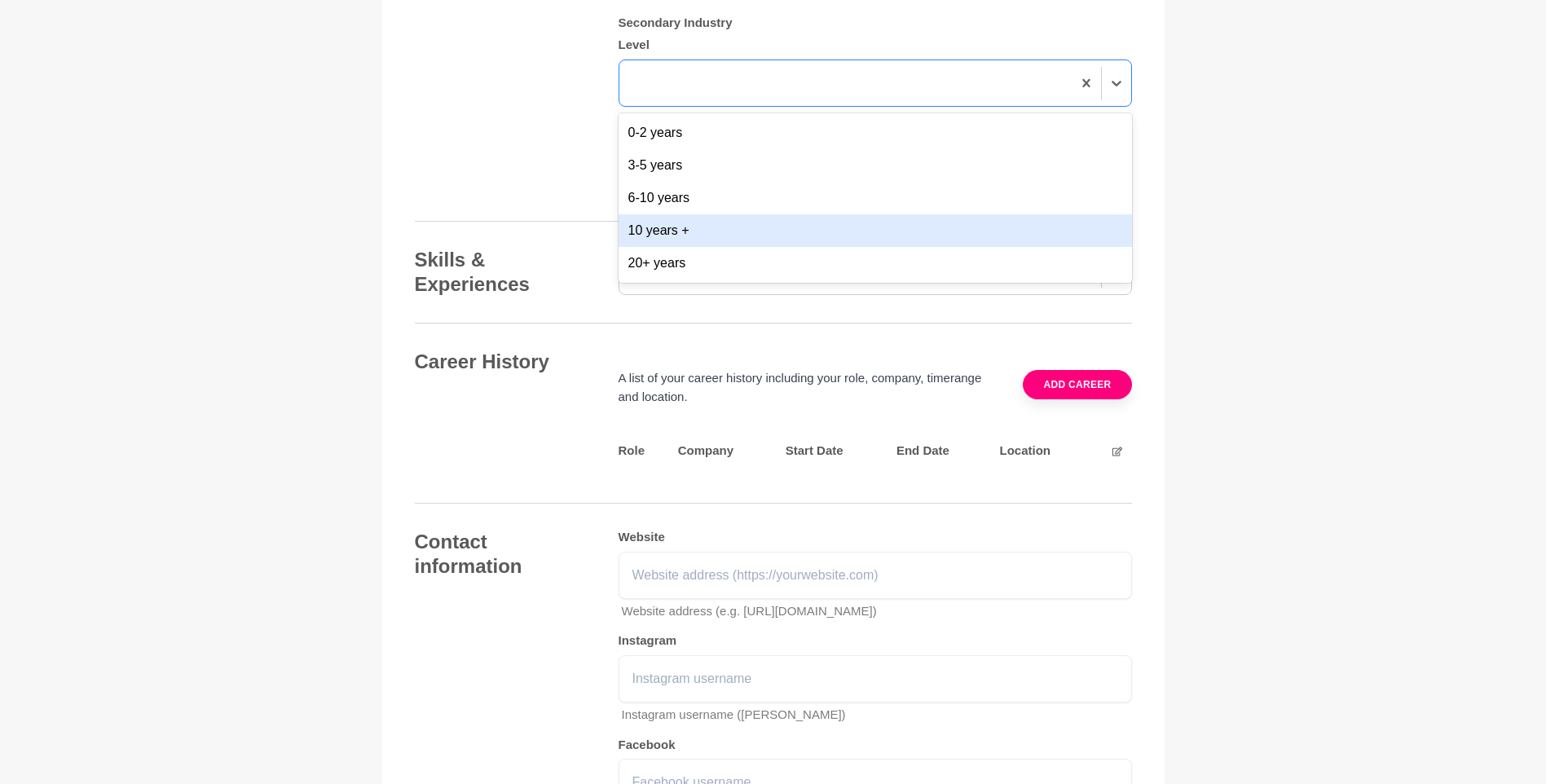 click on "10 years +" at bounding box center [875, 231] 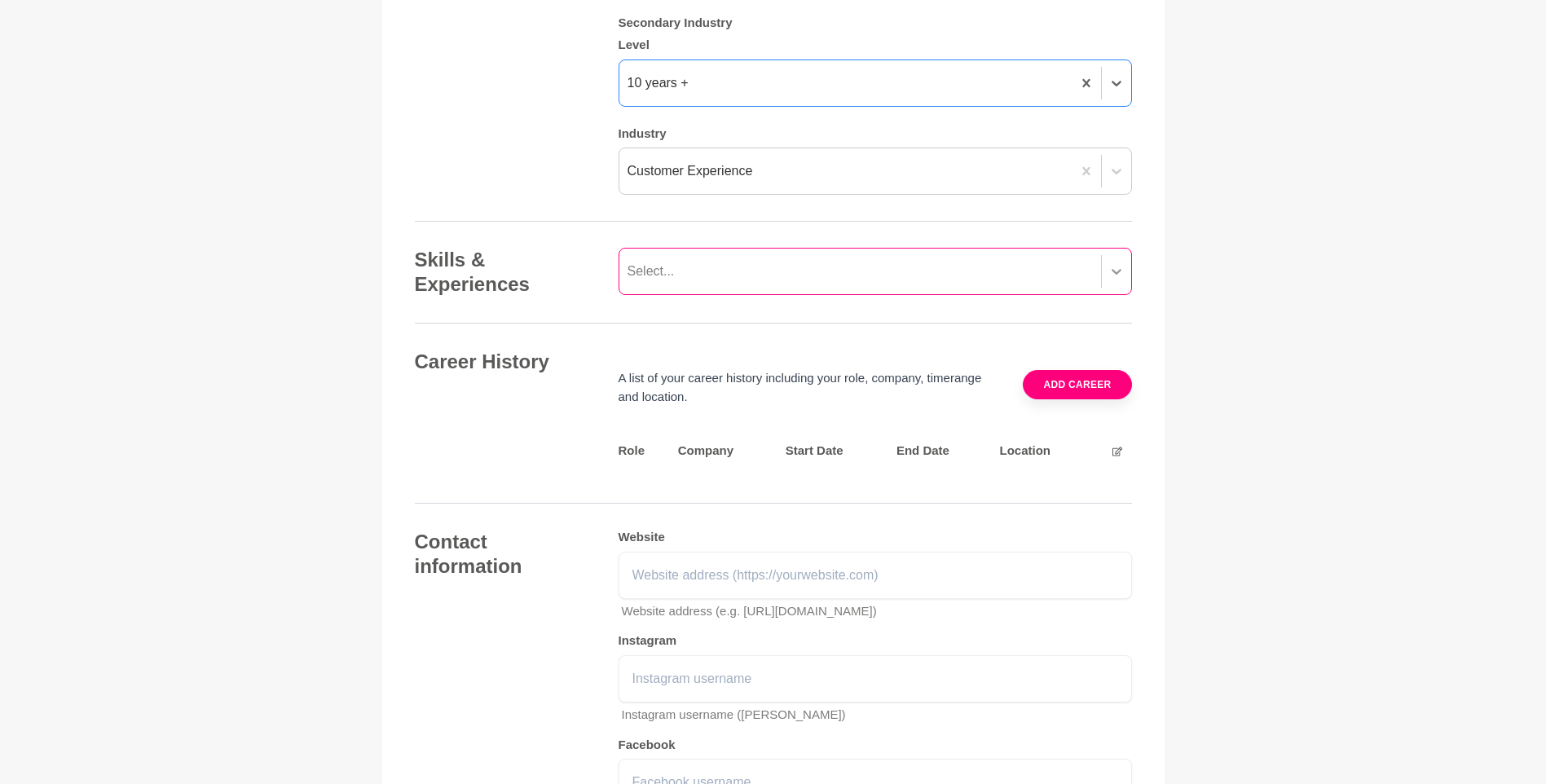 click on "Select..." at bounding box center [875, 271] 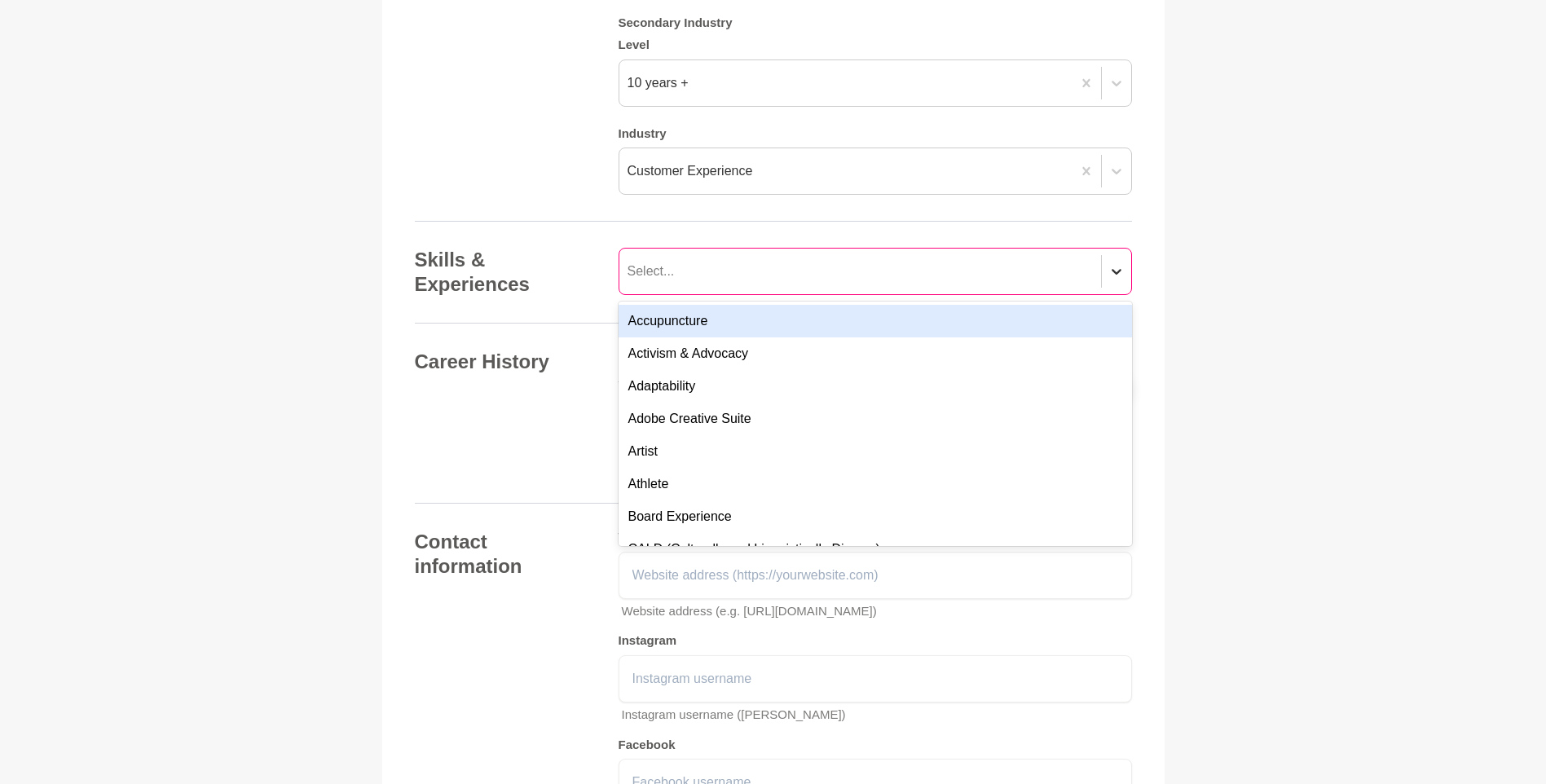 scroll, scrollTop: 1654, scrollLeft: 0, axis: vertical 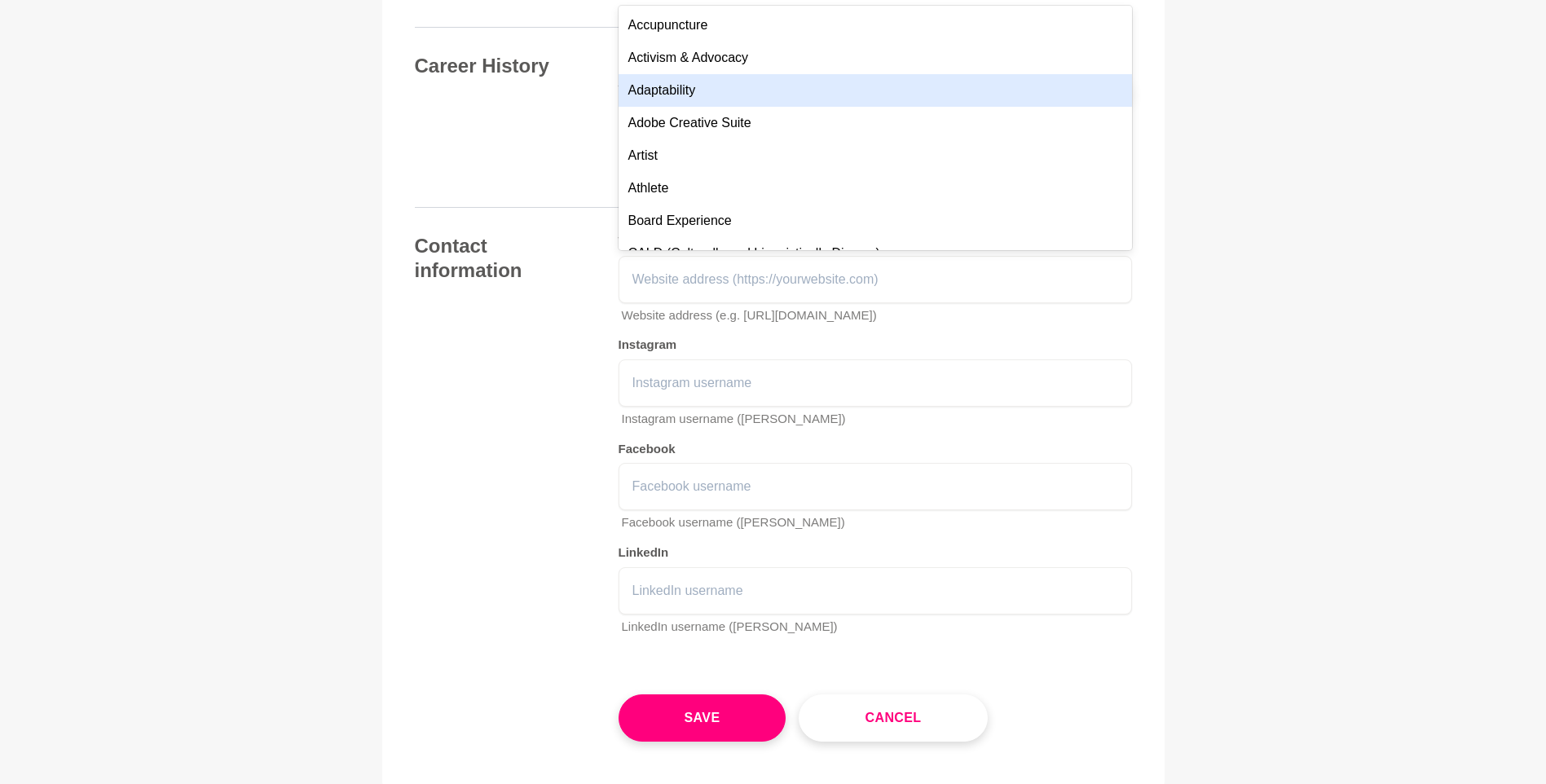 click on "Adaptability" at bounding box center (875, 90) 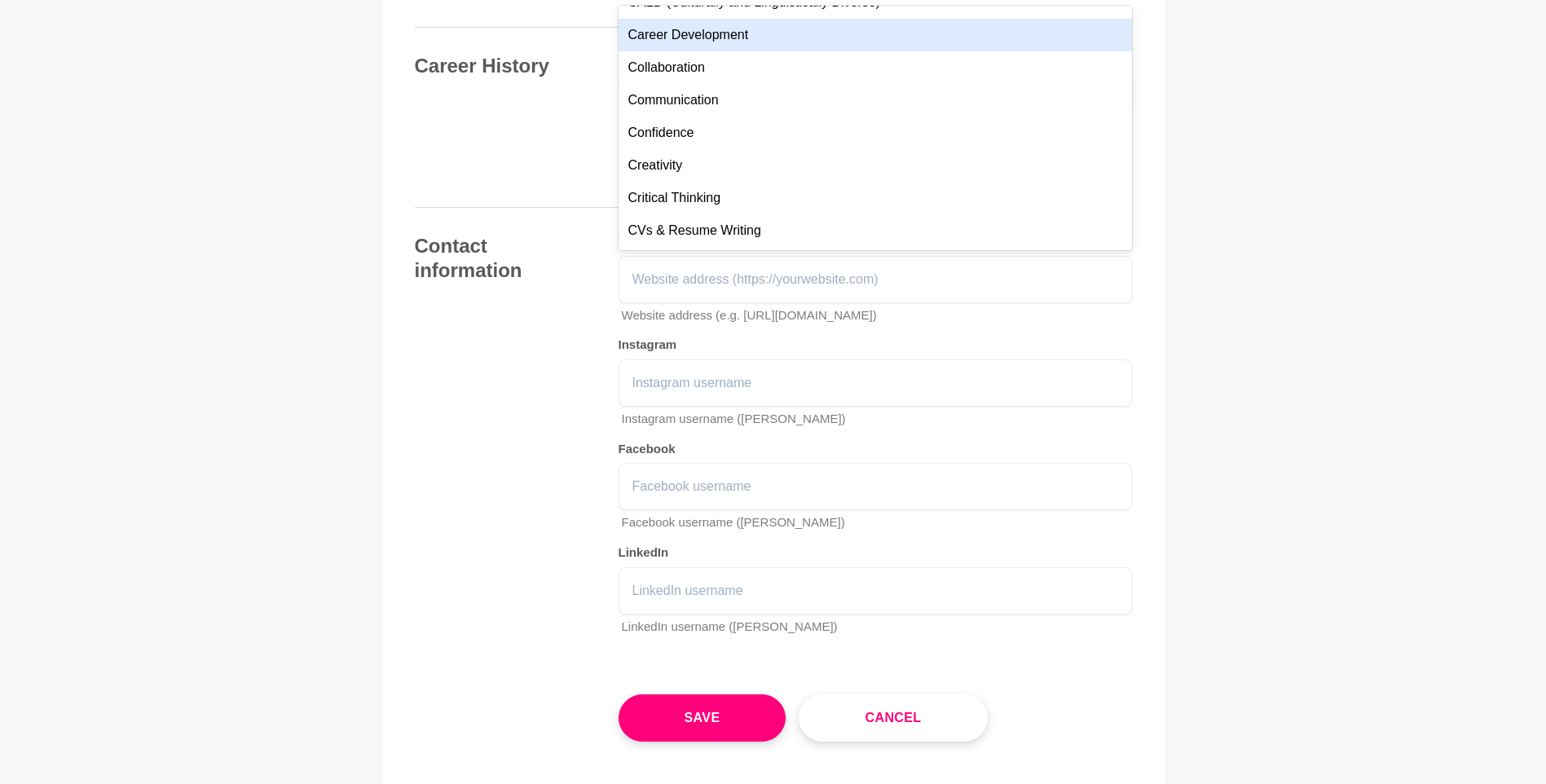 scroll, scrollTop: 244, scrollLeft: 0, axis: vertical 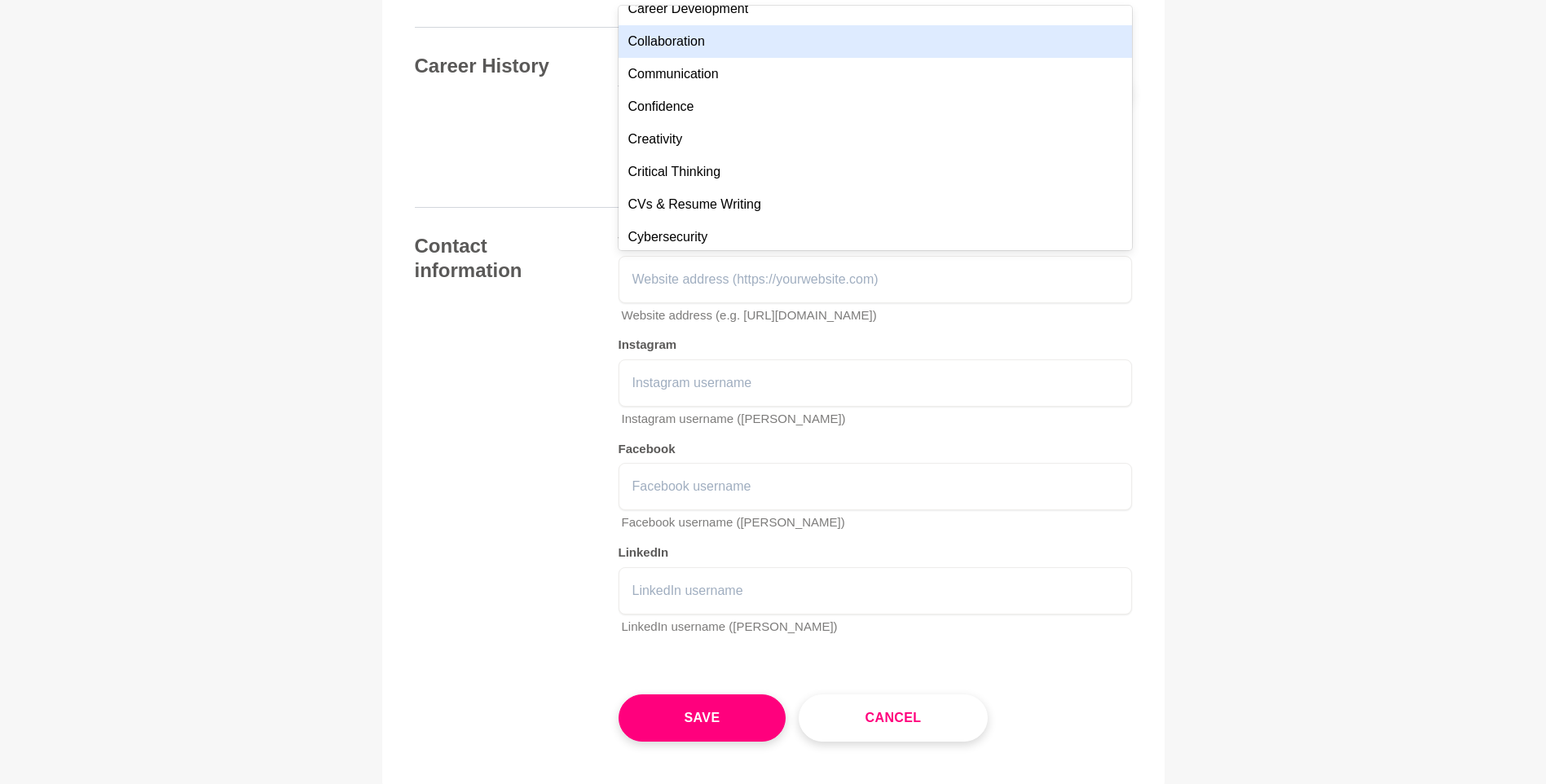 click on "Collaboration" at bounding box center (875, 42) 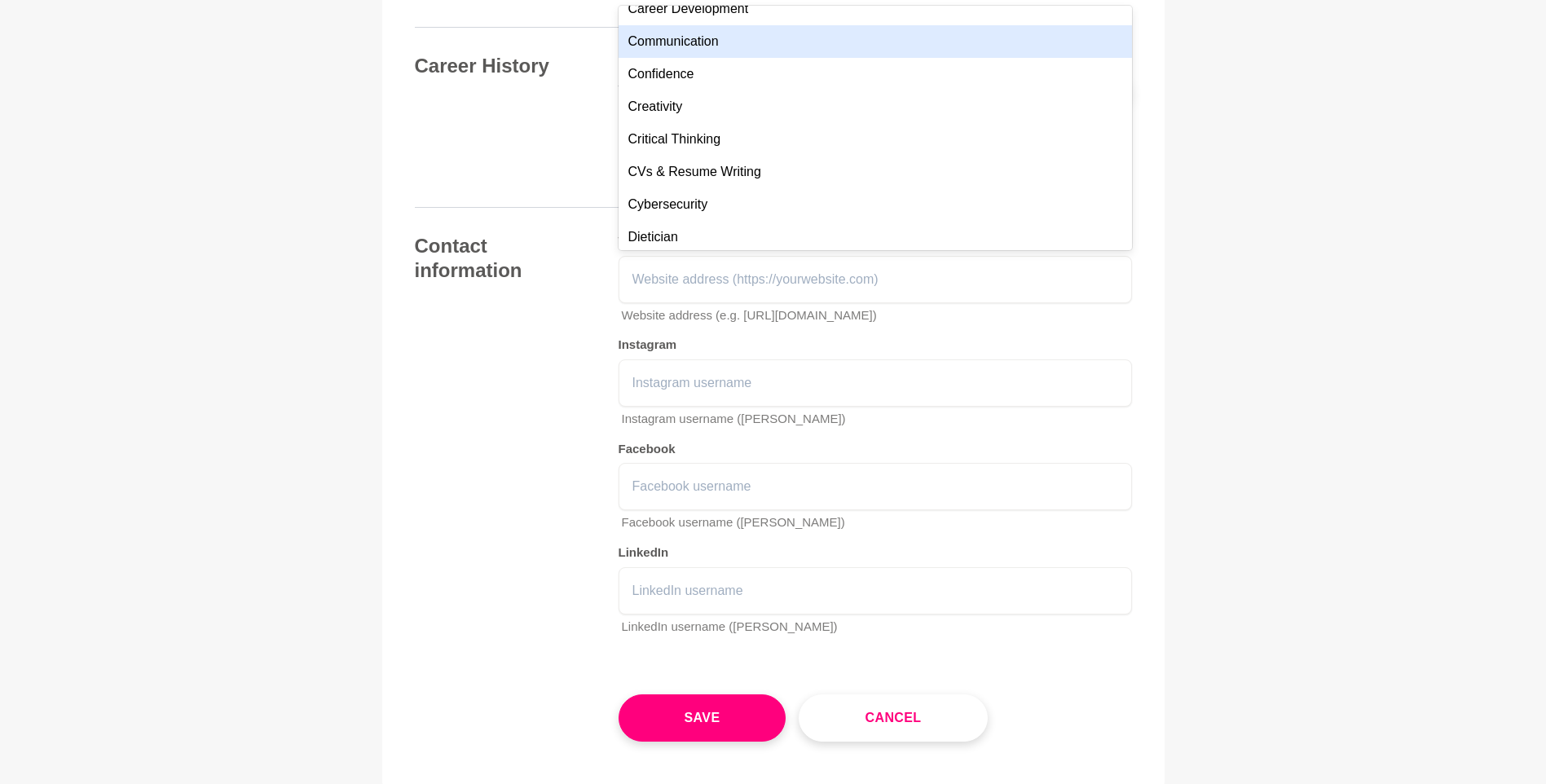 click on "Communication" at bounding box center [875, 42] 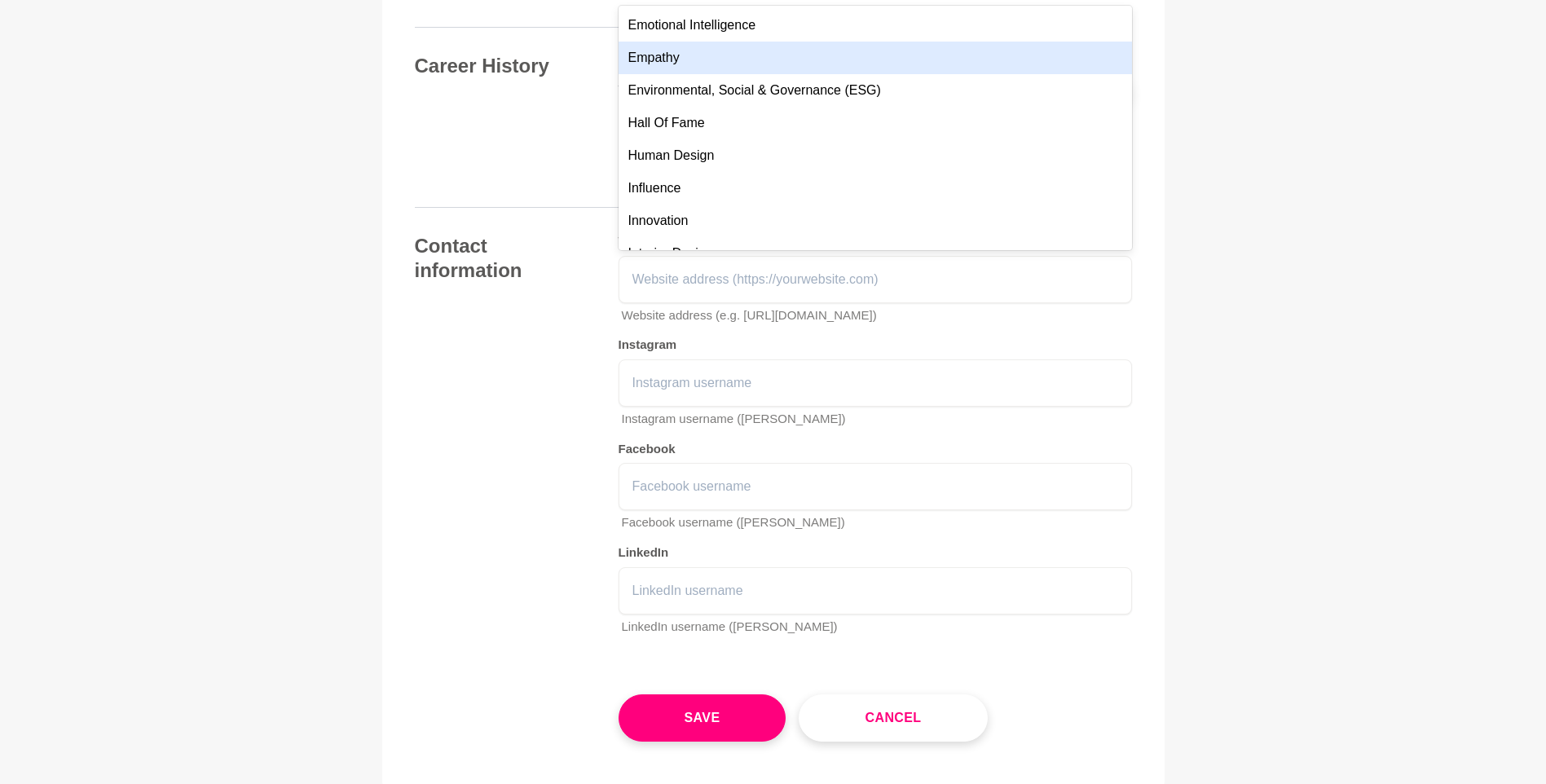 scroll, scrollTop: 570, scrollLeft: 0, axis: vertical 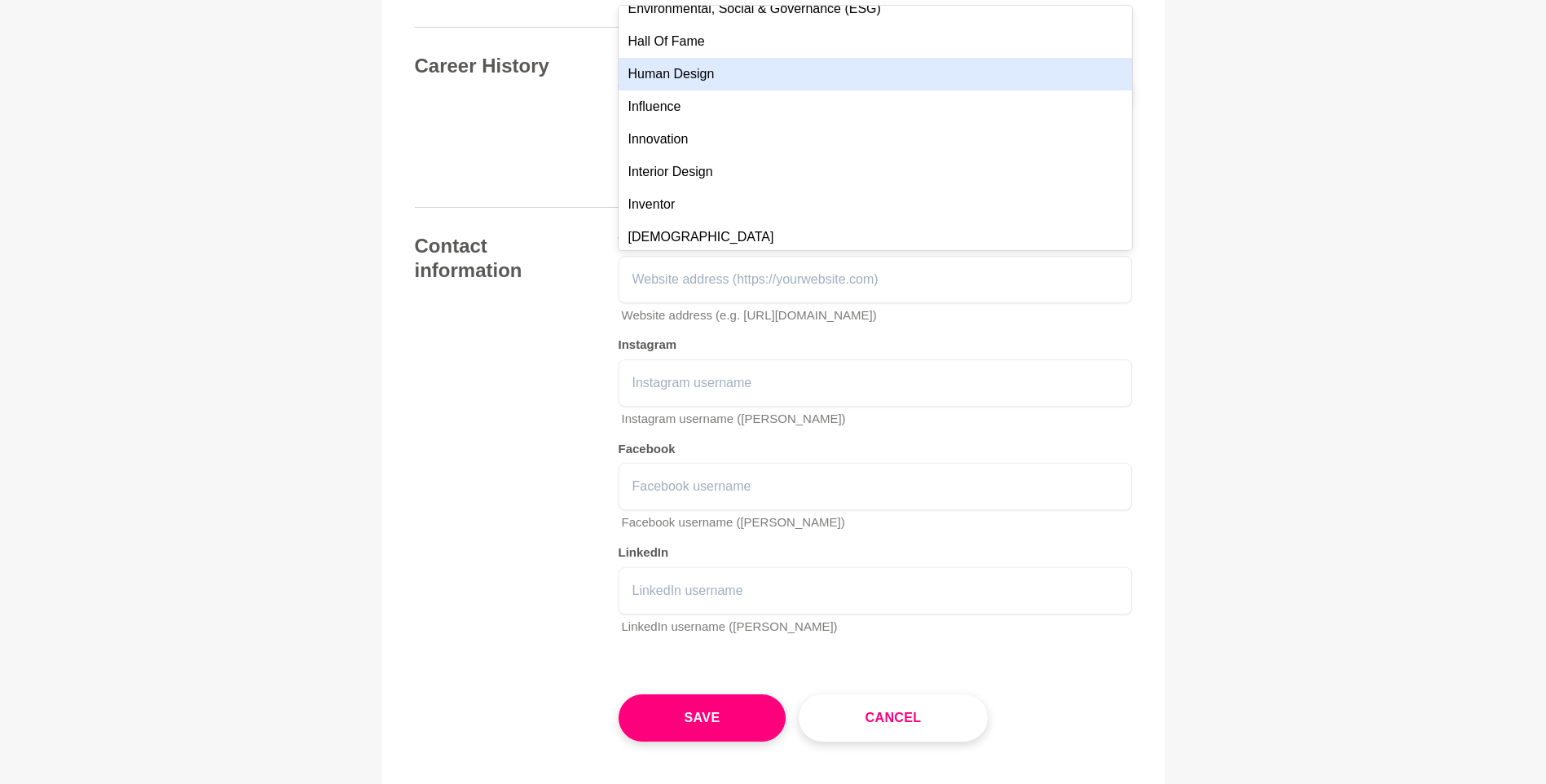 click on "Human Design" at bounding box center [875, 74] 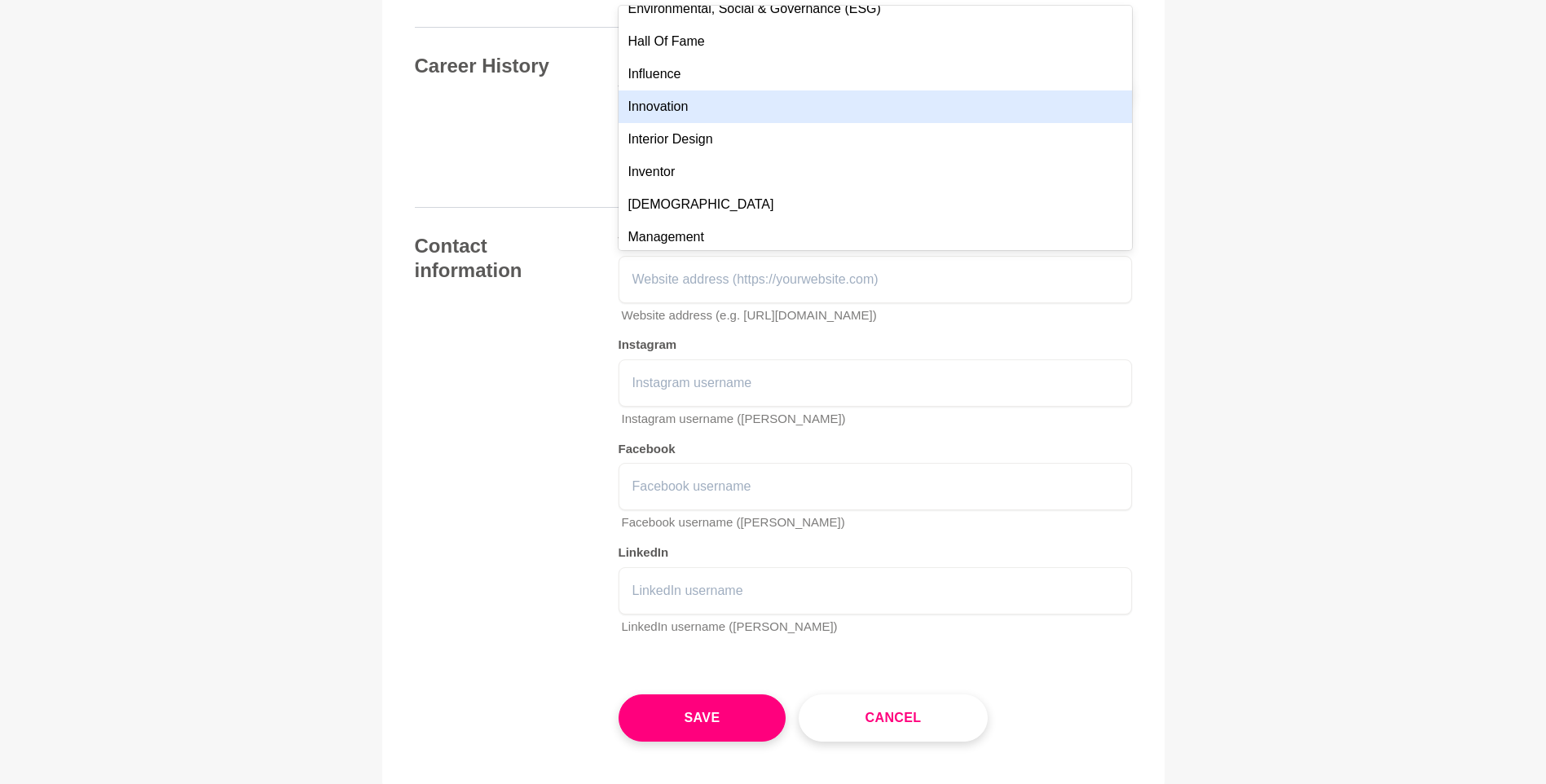 click on "Innovation" at bounding box center [875, 107] 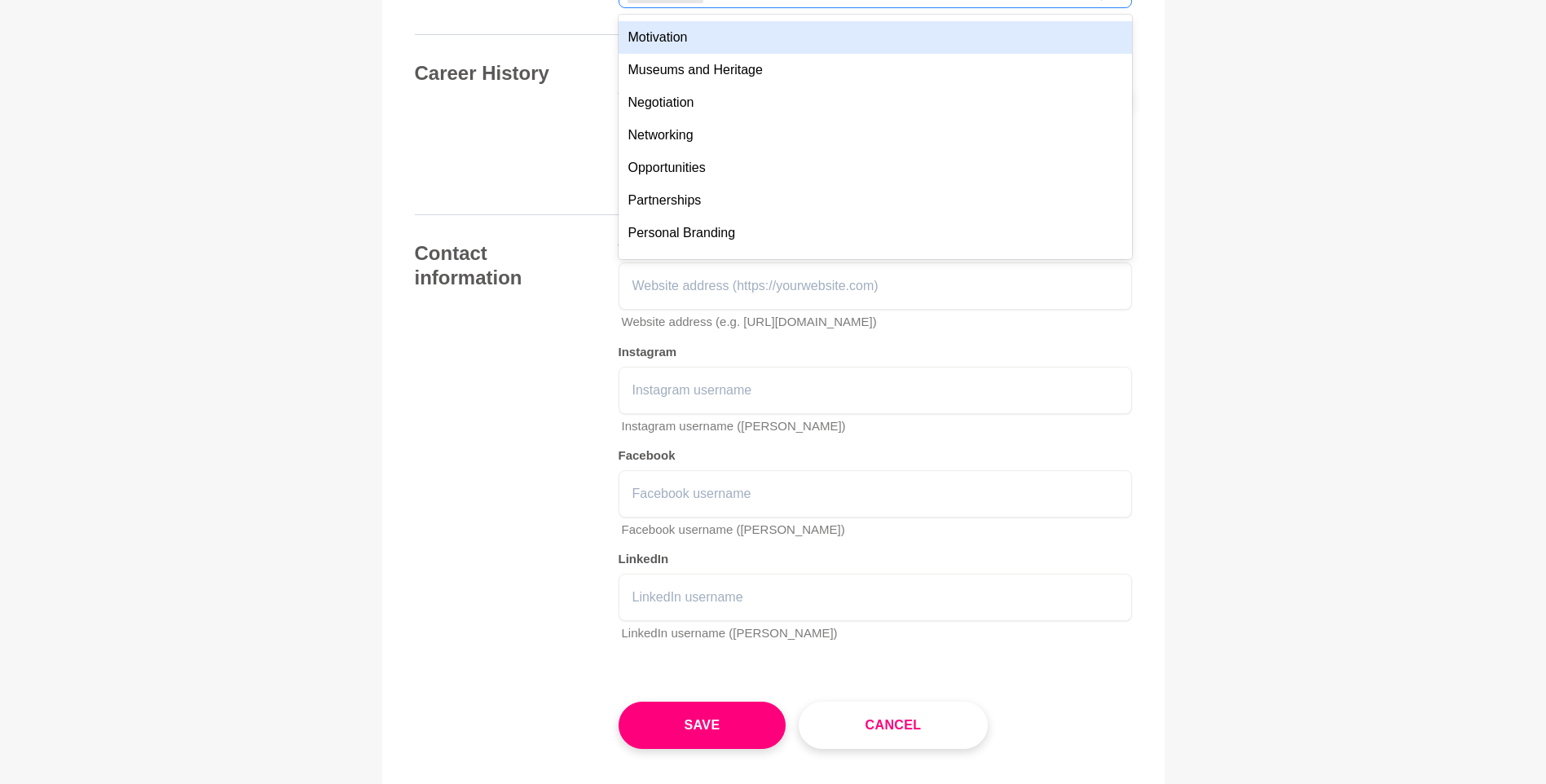 scroll, scrollTop: 815, scrollLeft: 0, axis: vertical 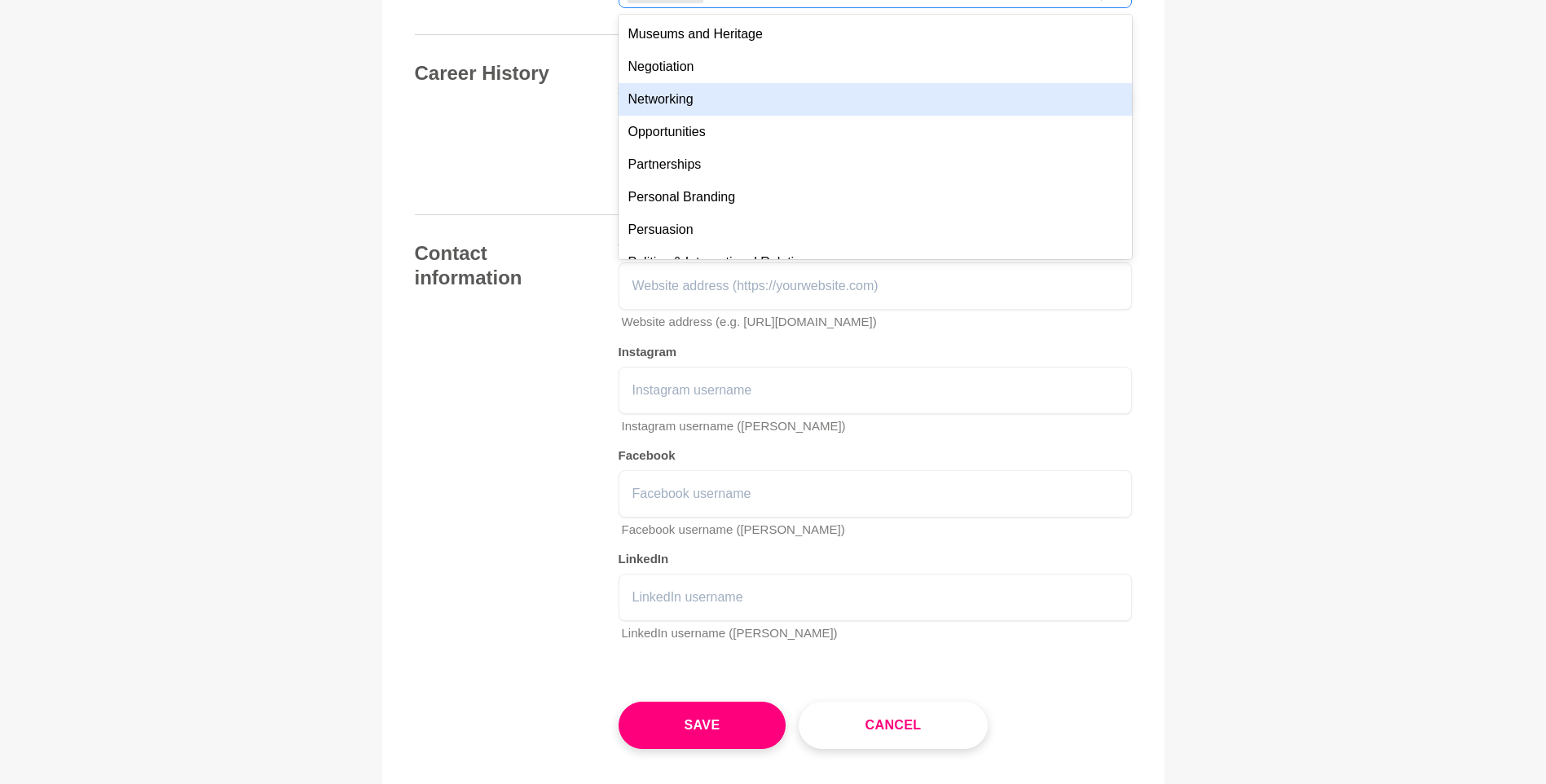 click on "Networking" at bounding box center [875, 99] 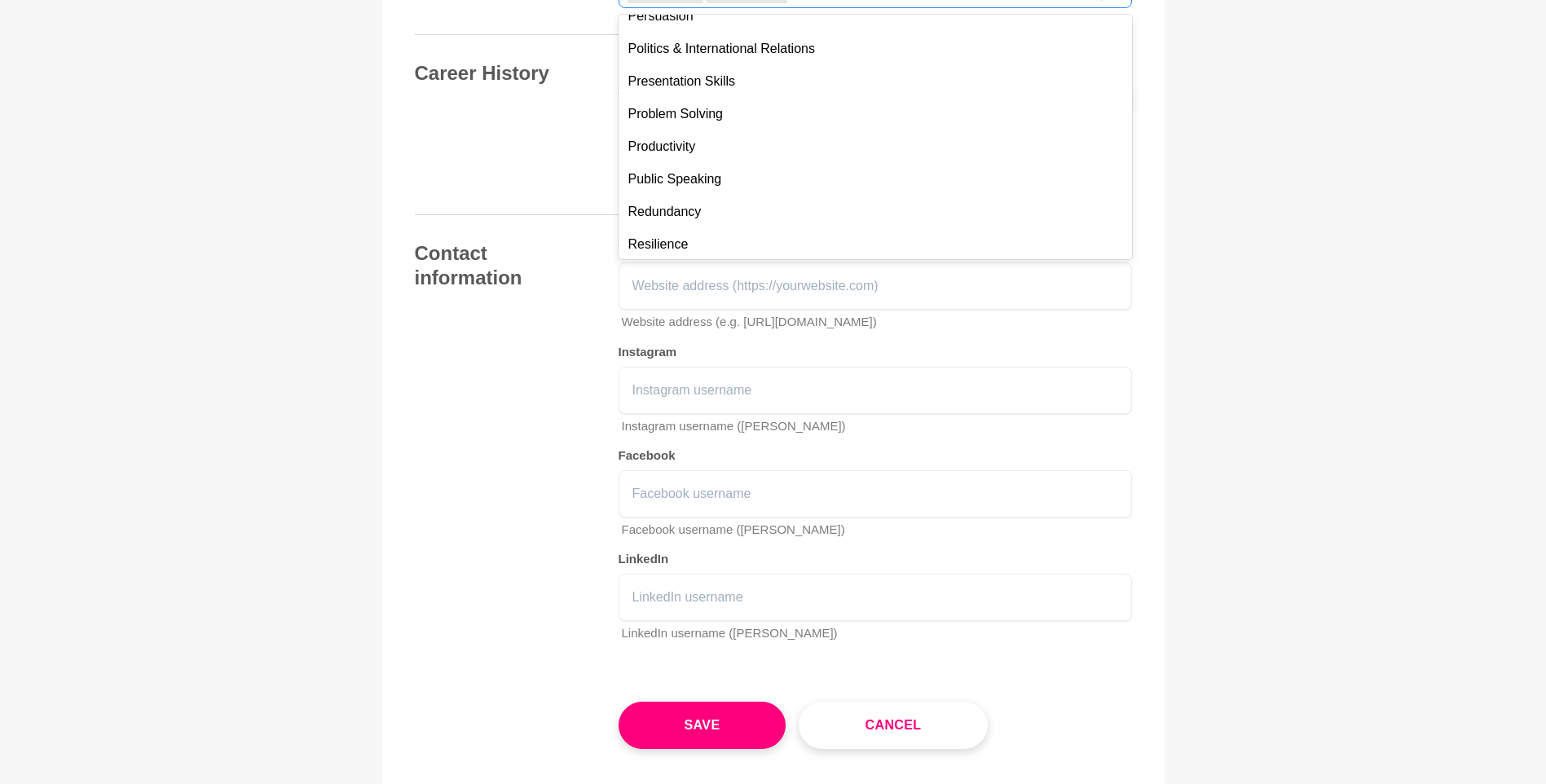 scroll, scrollTop: 1059, scrollLeft: 0, axis: vertical 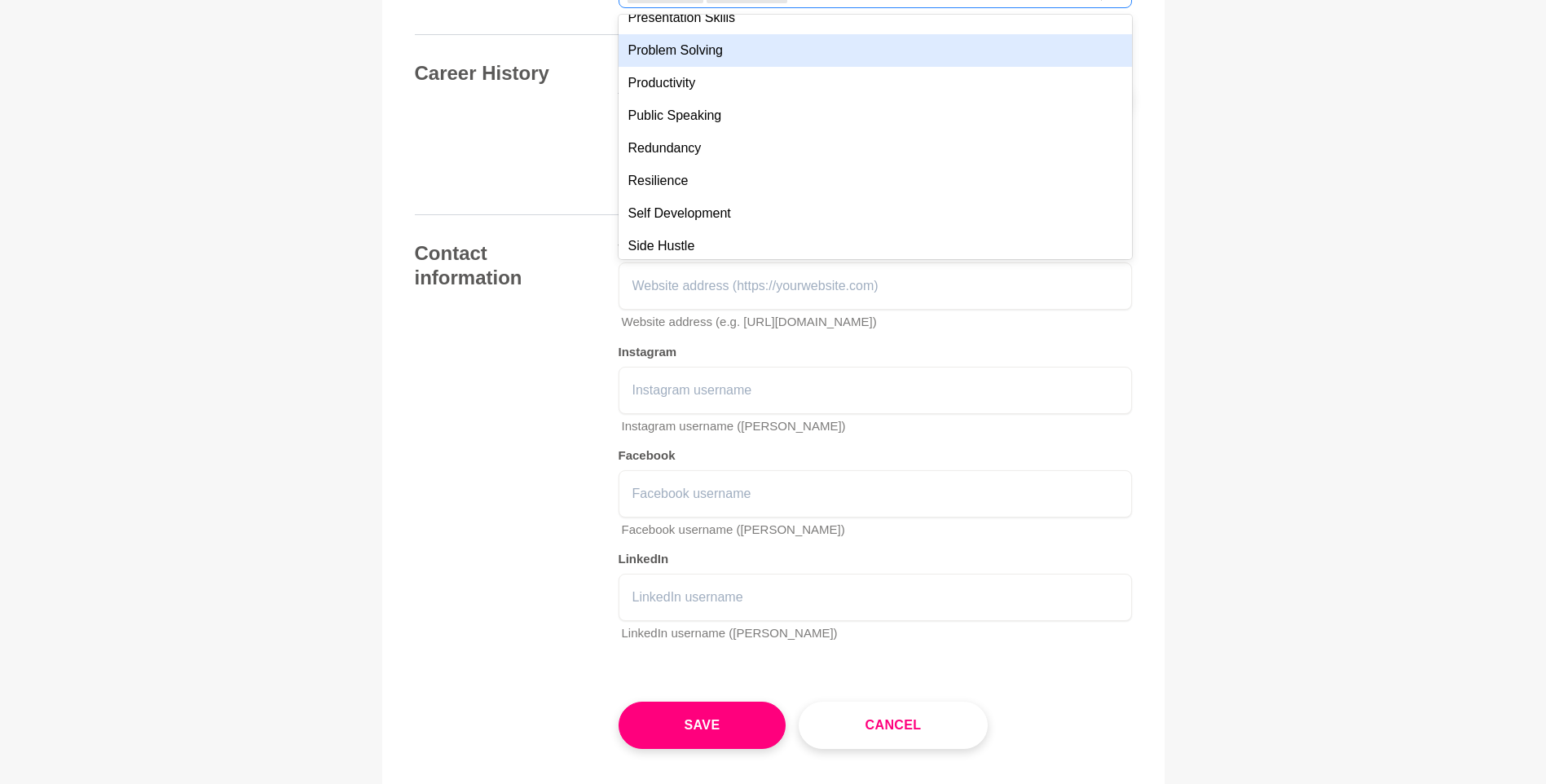 click on "Problem Solving" at bounding box center (875, 51) 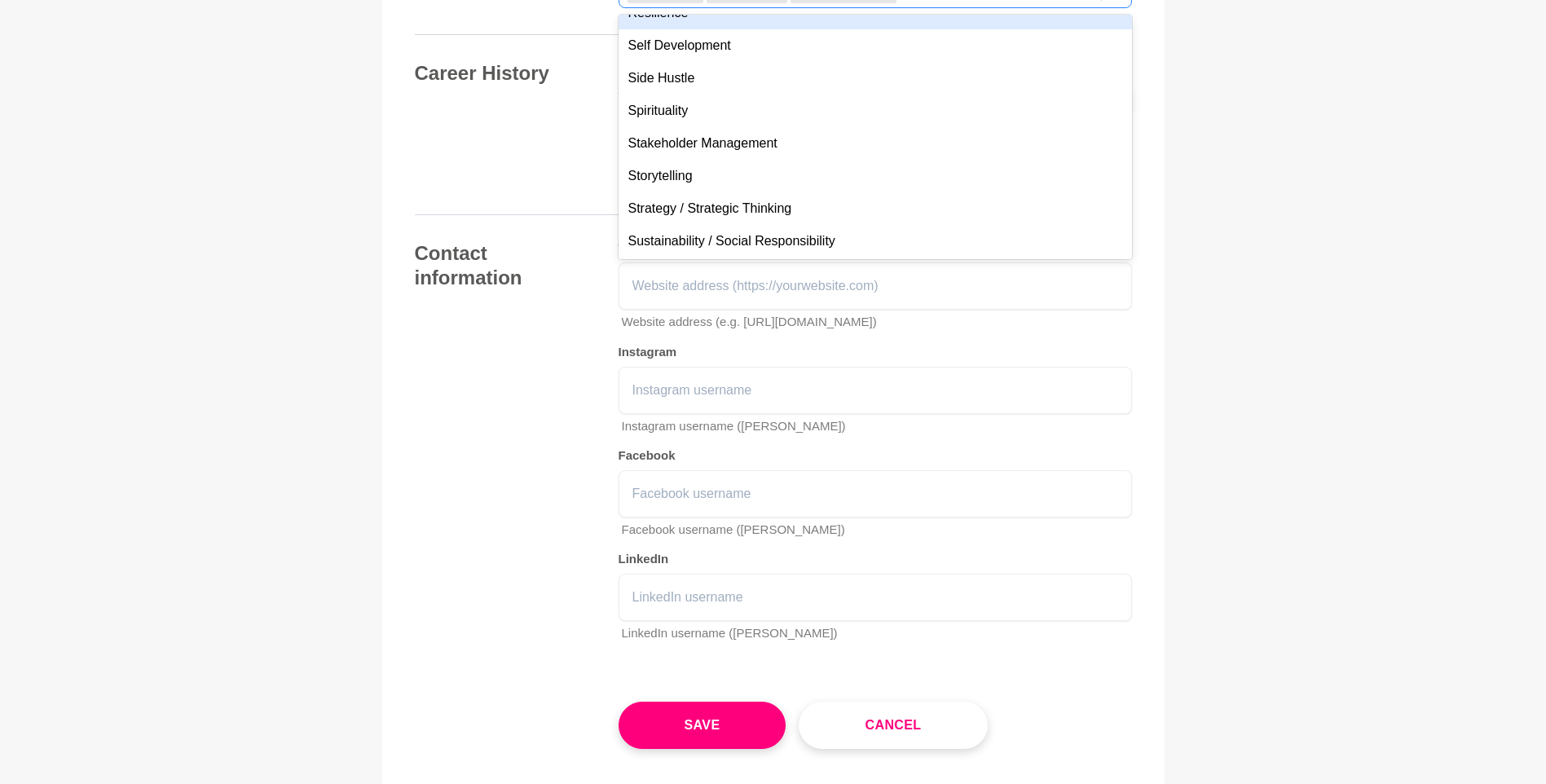 scroll, scrollTop: 1222, scrollLeft: 0, axis: vertical 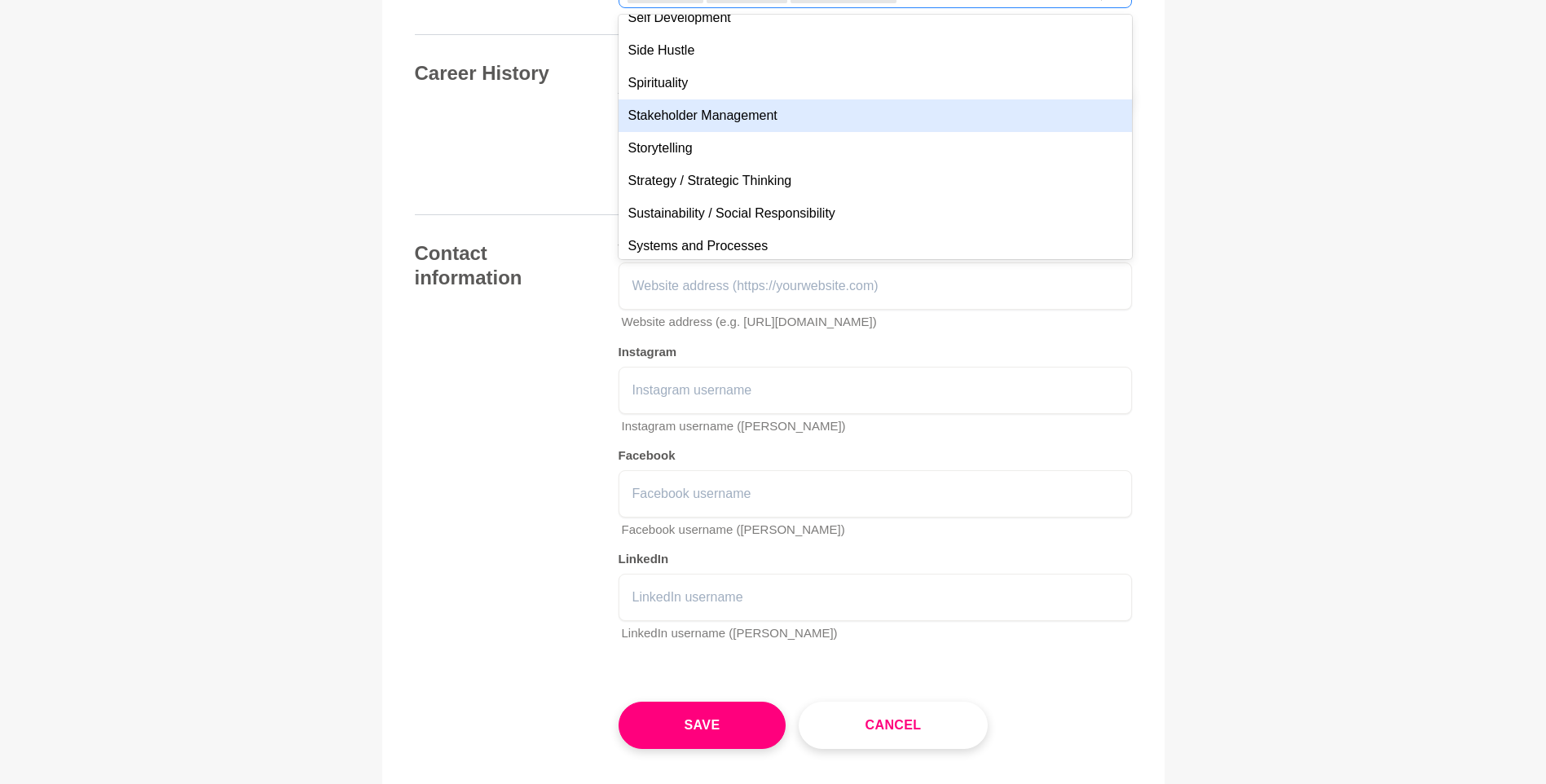 click on "Stakeholder Management" at bounding box center [875, 116] 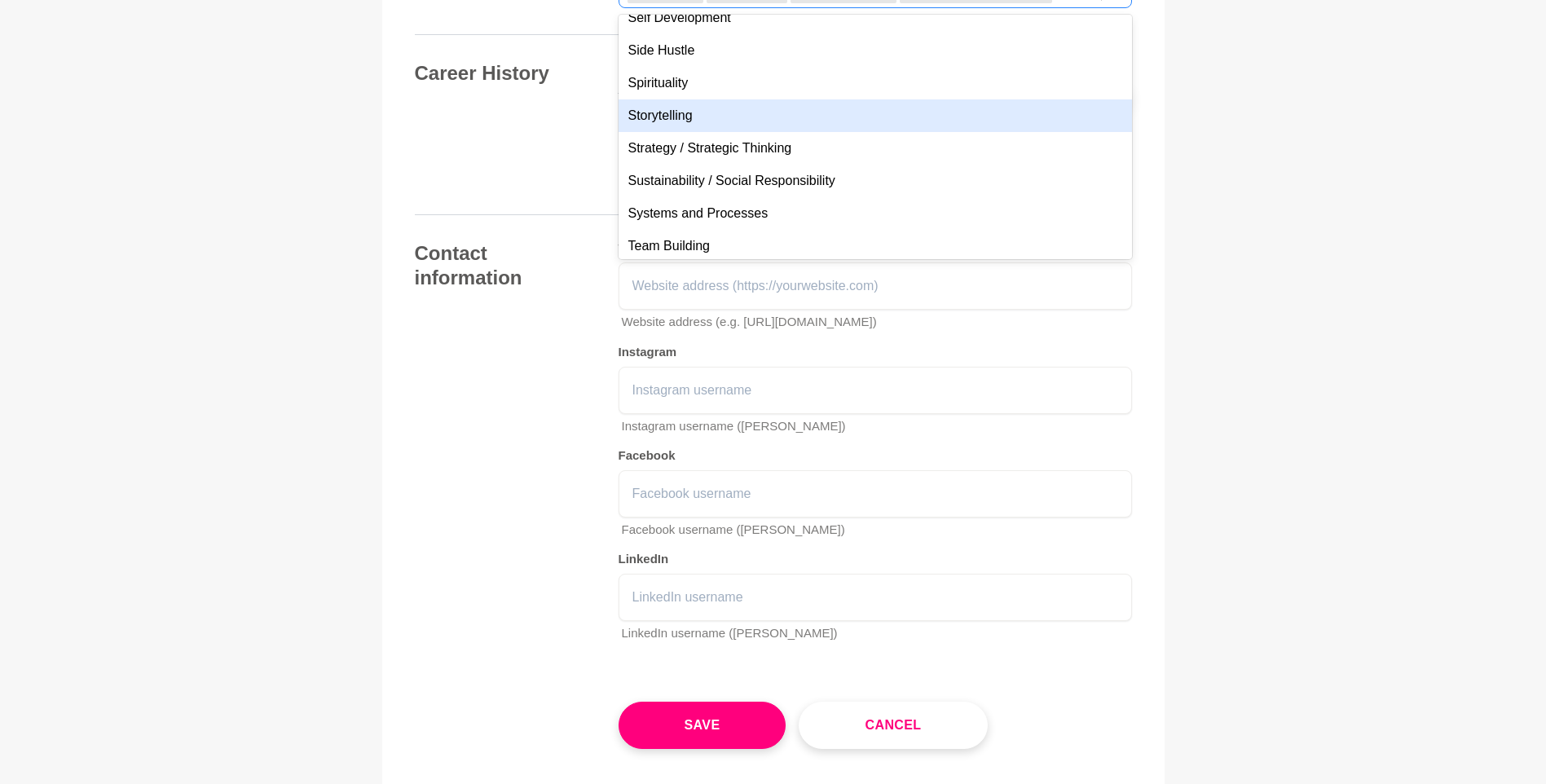 click on "Storytelling" at bounding box center [875, 116] 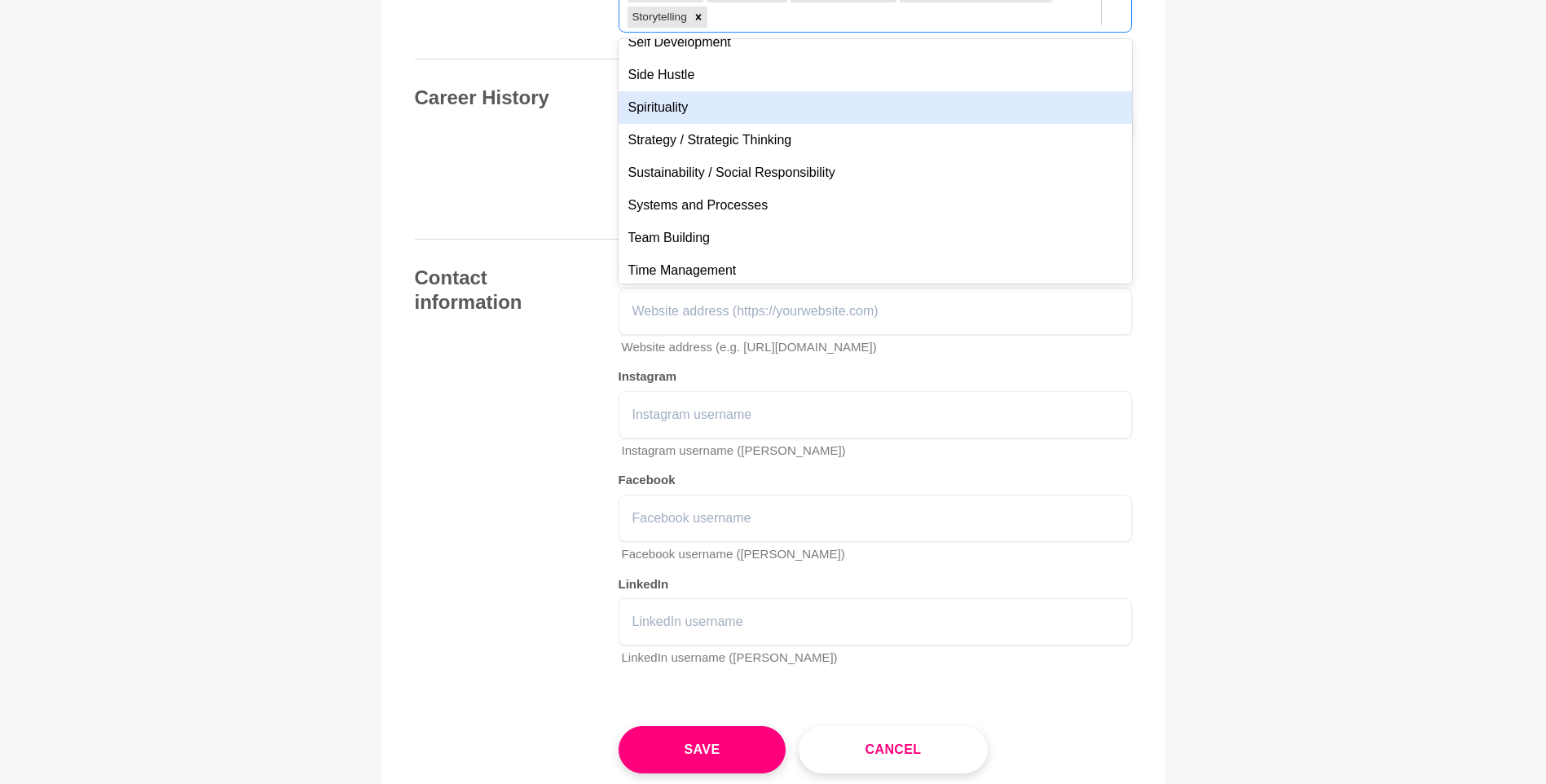 scroll, scrollTop: 1304, scrollLeft: 0, axis: vertical 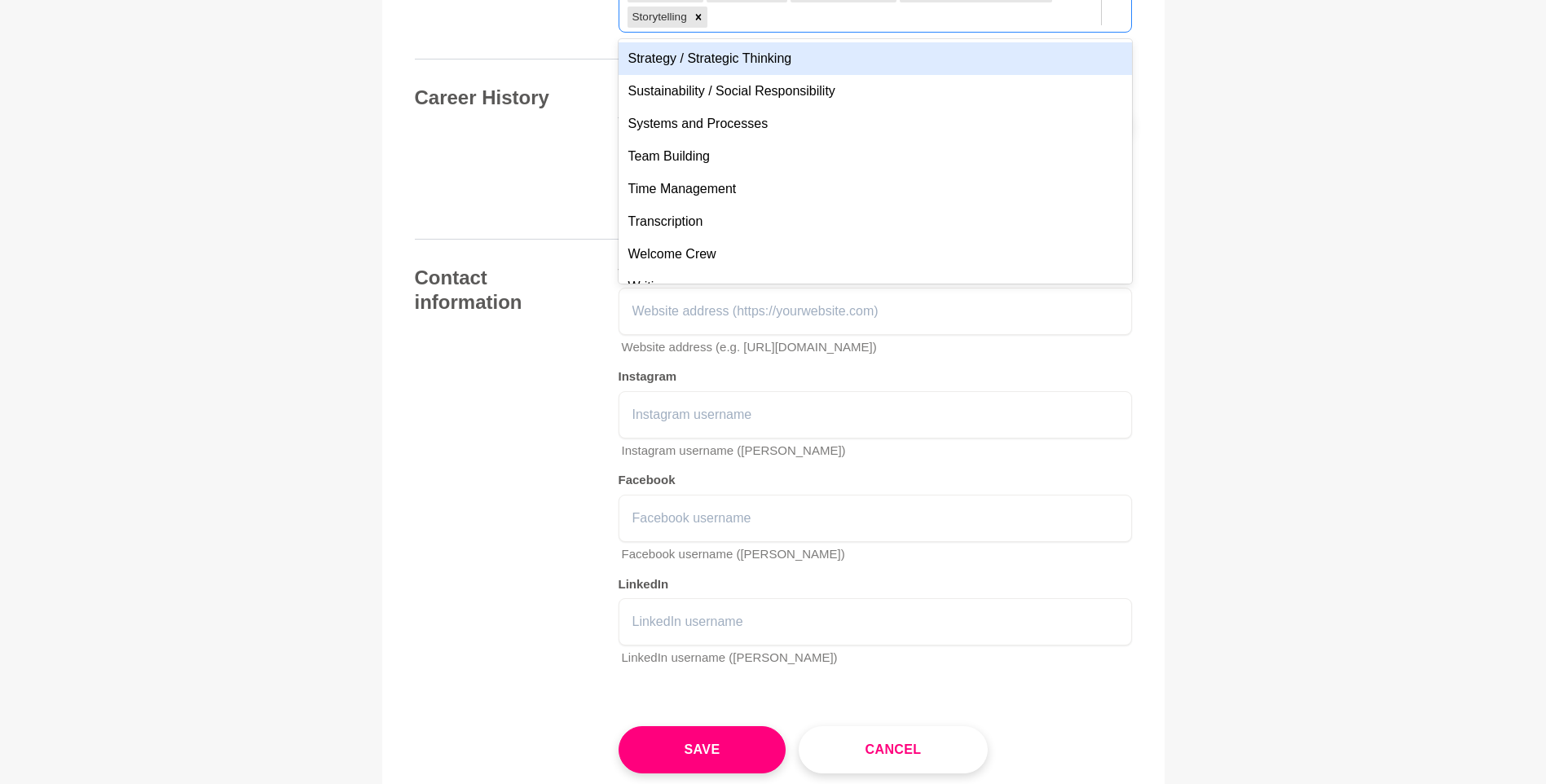 click on "Strategy / Strategic Thinking" at bounding box center [875, 59] 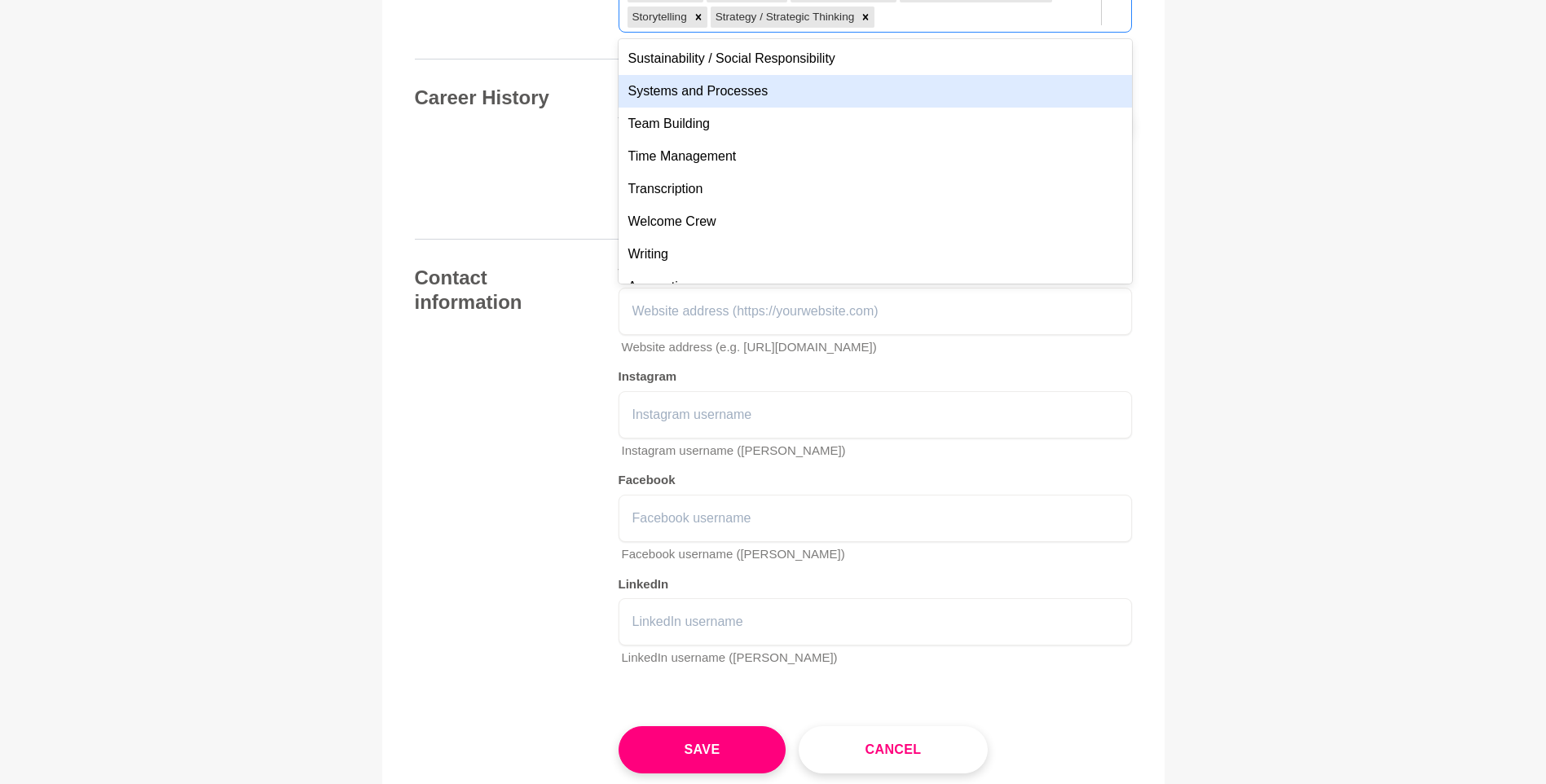 click on "Systems and Processes" at bounding box center [875, 91] 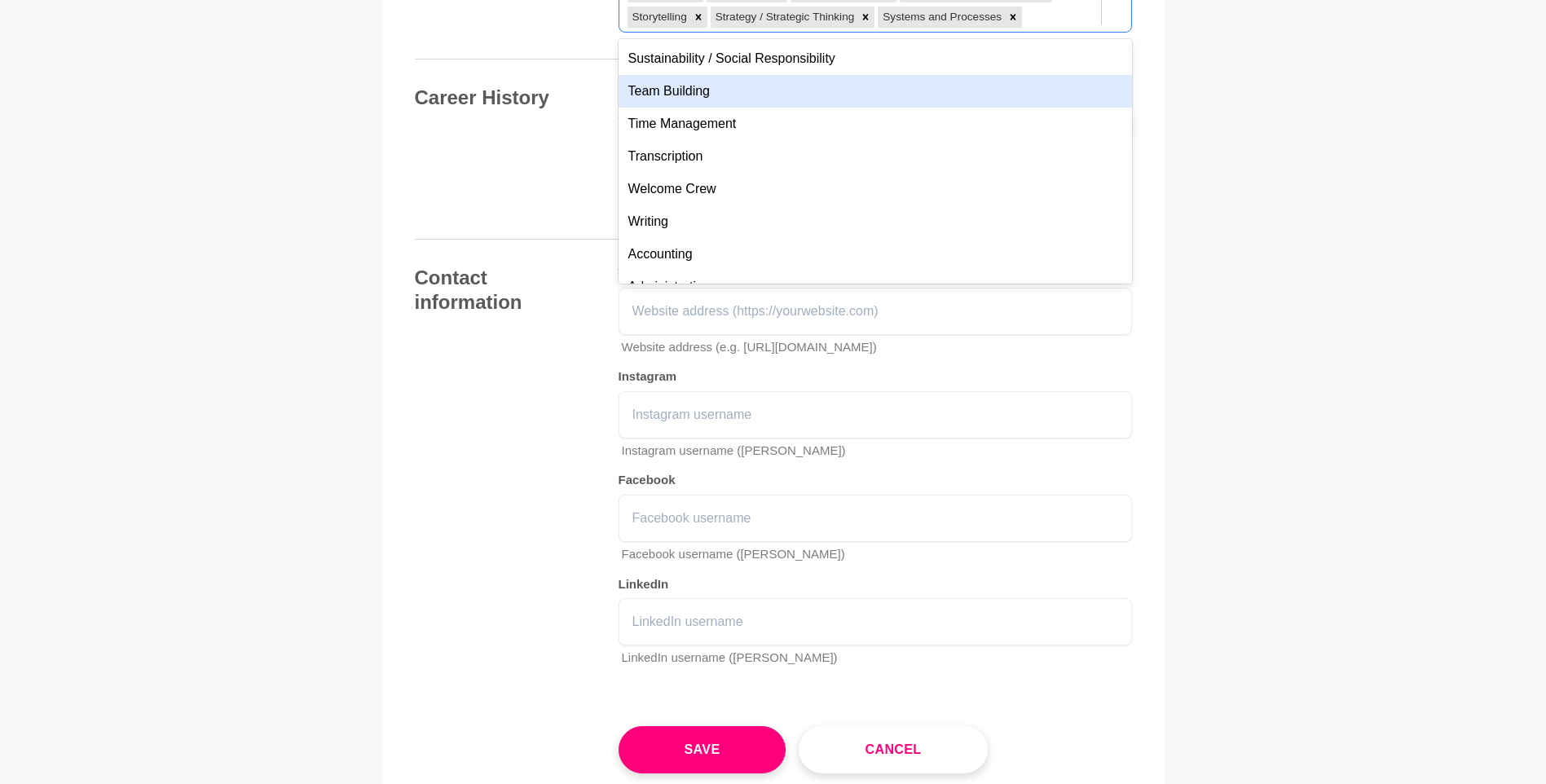 click on "Team Building" at bounding box center (875, 91) 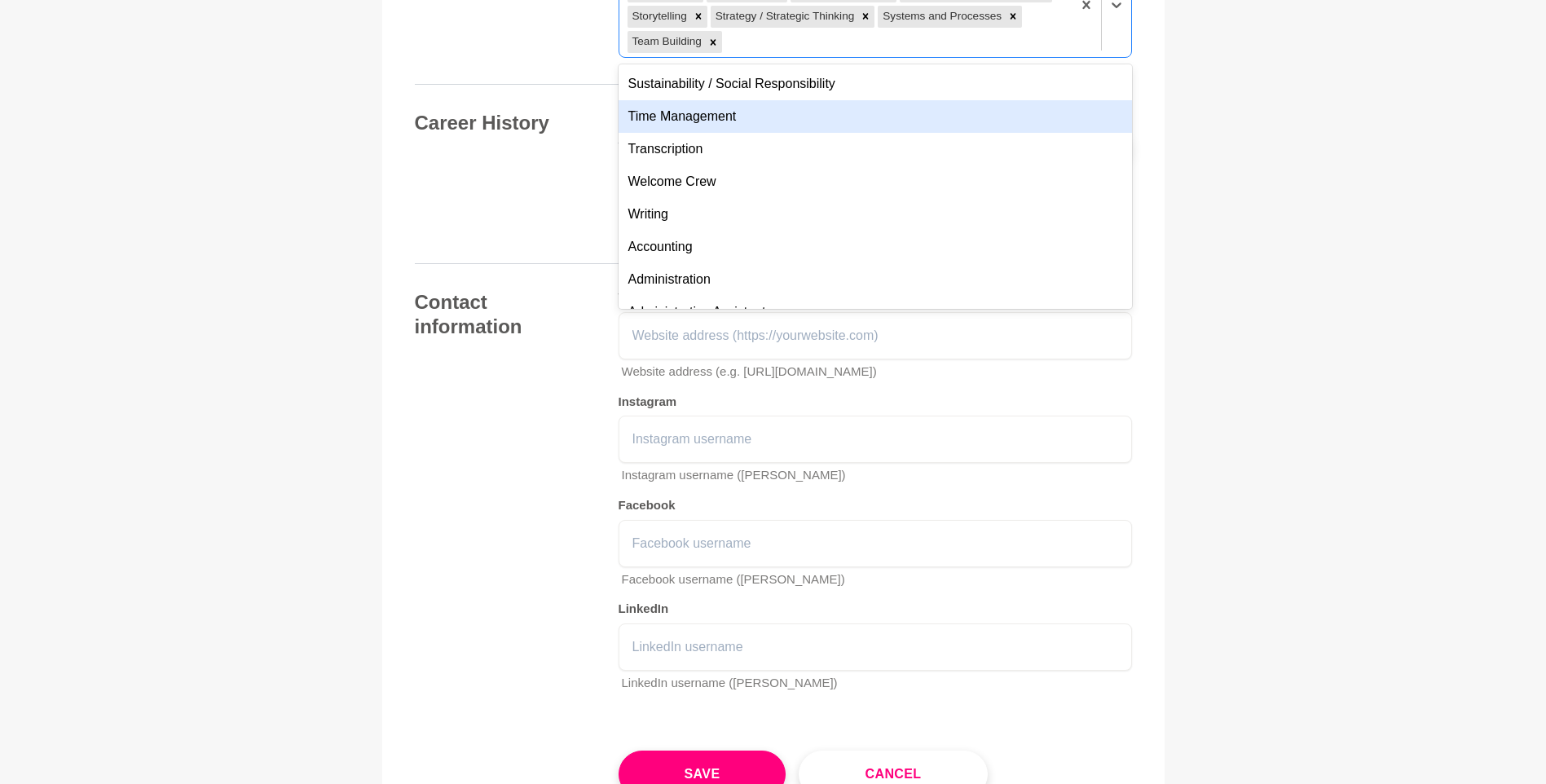 click on "Time Management" at bounding box center (875, 117) 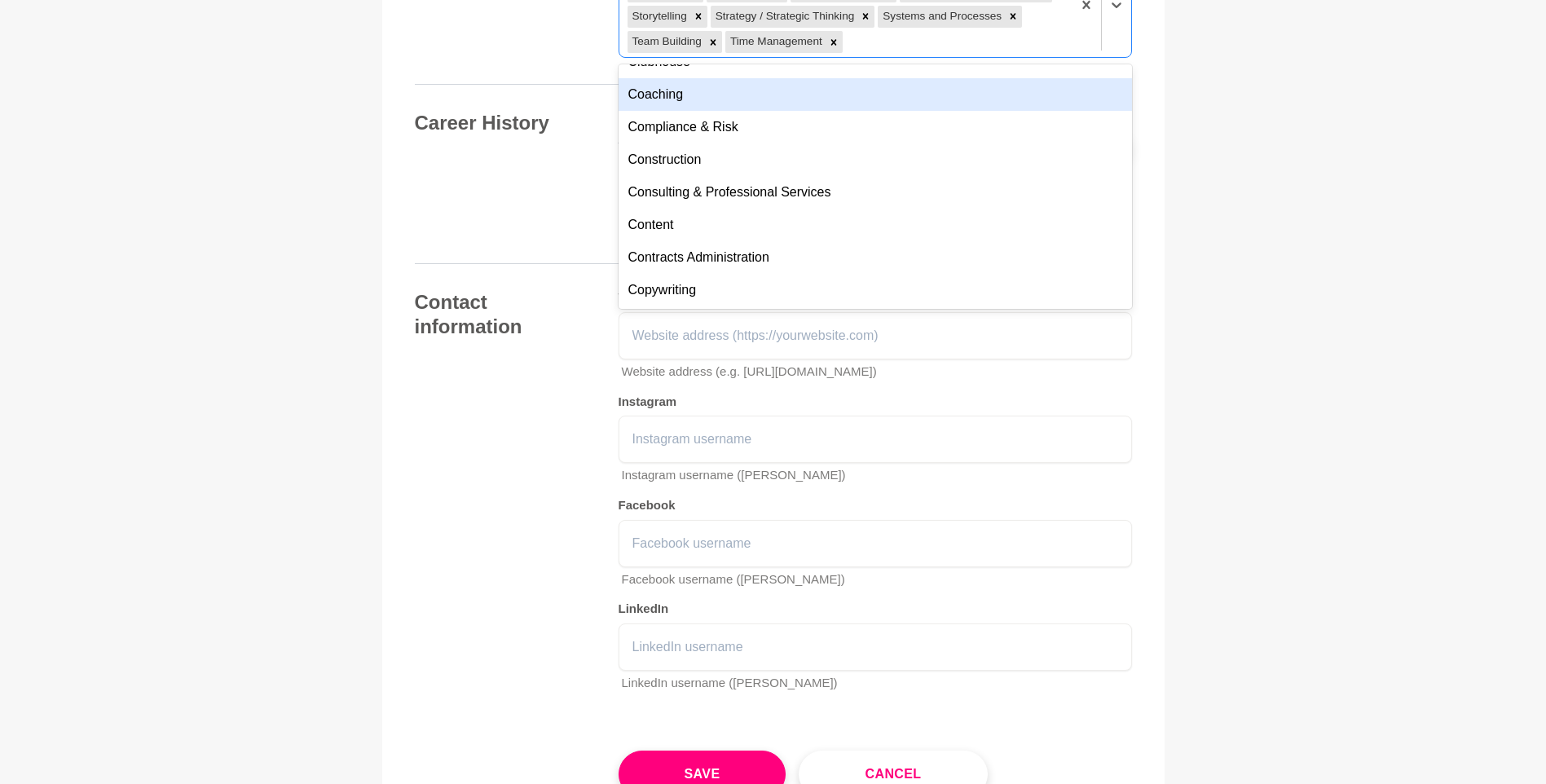 scroll, scrollTop: 2200, scrollLeft: 0, axis: vertical 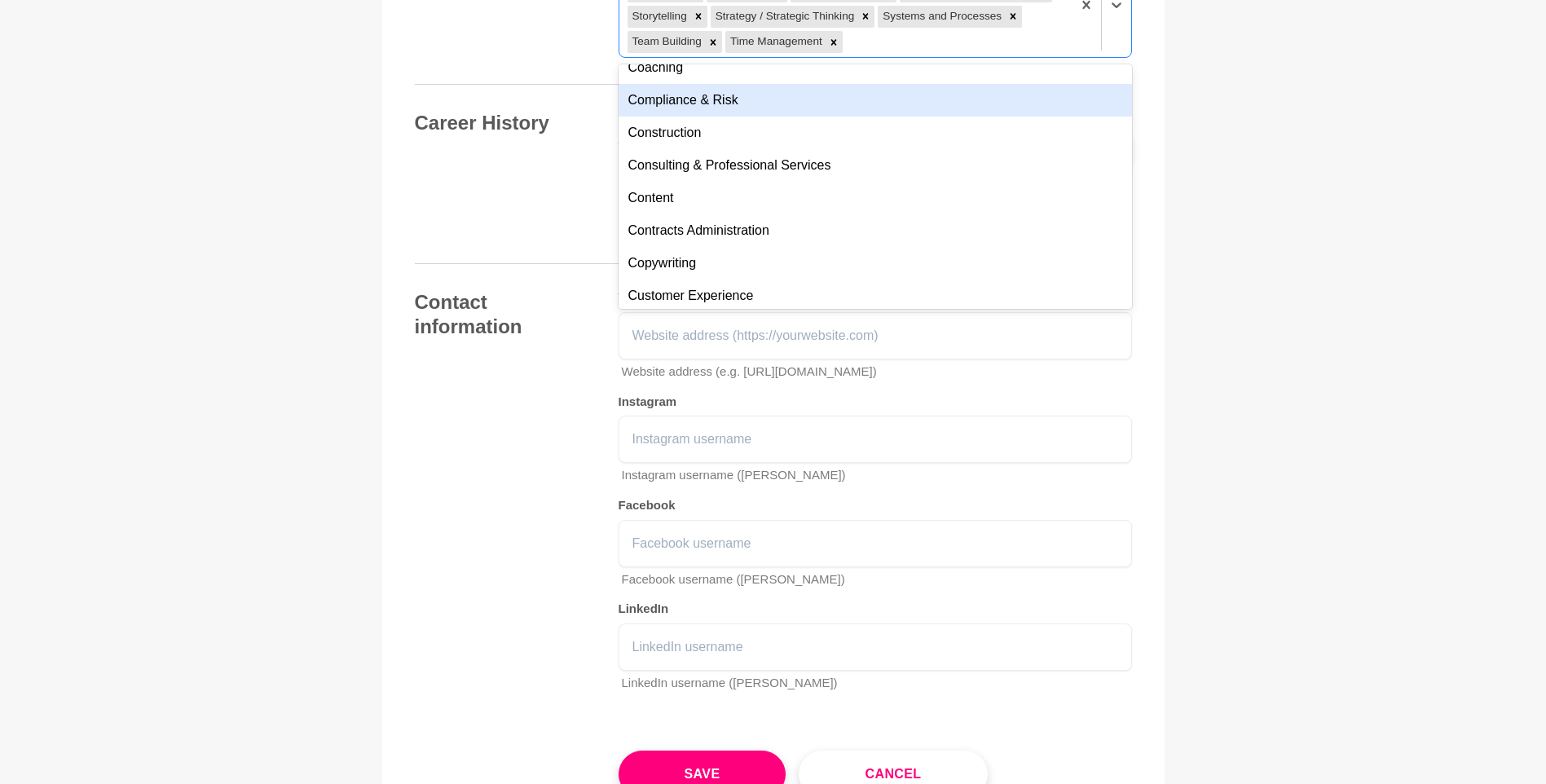 click on "Compliance & Risk" at bounding box center (875, 100) 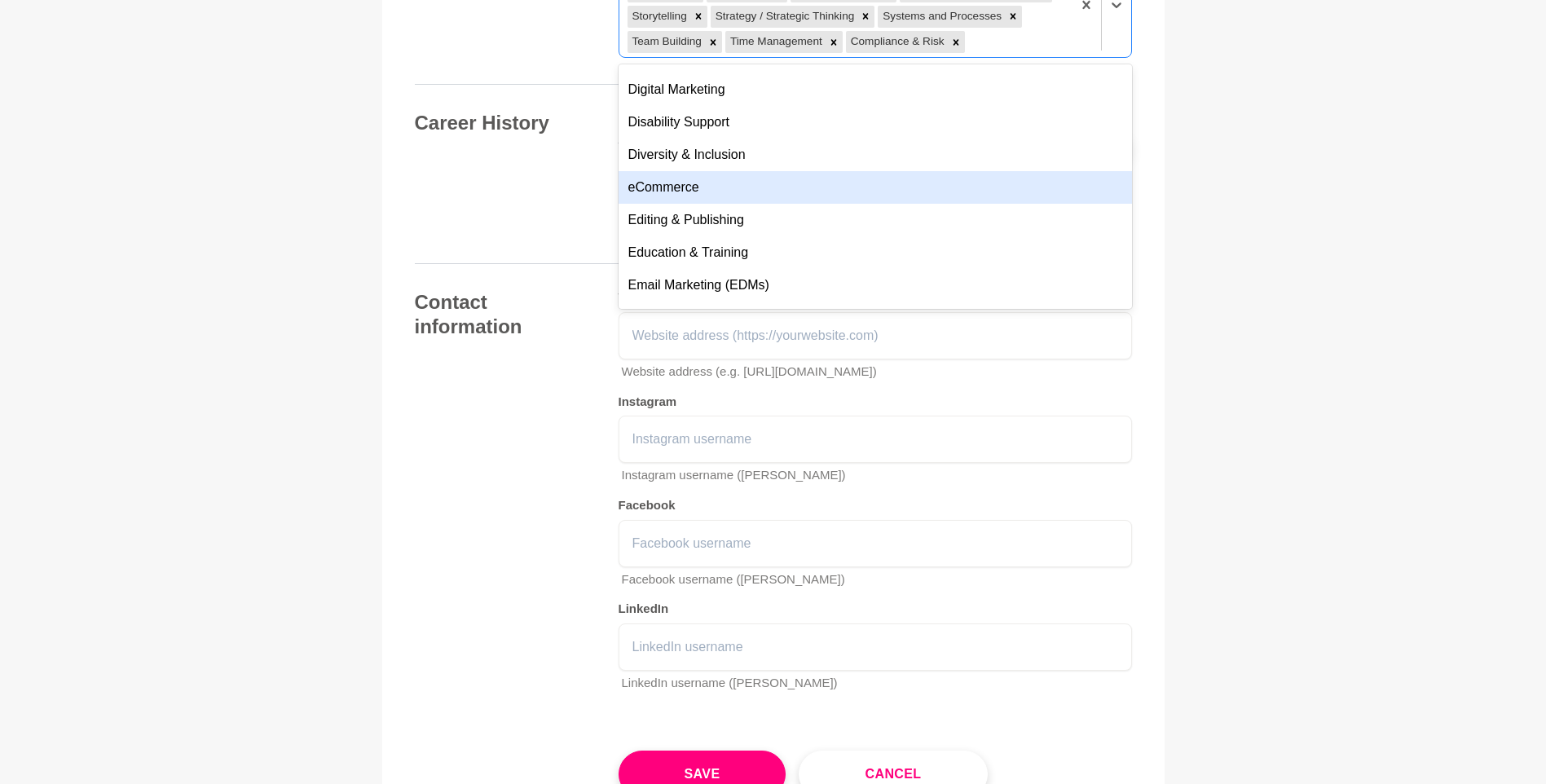 scroll, scrollTop: 2445, scrollLeft: 0, axis: vertical 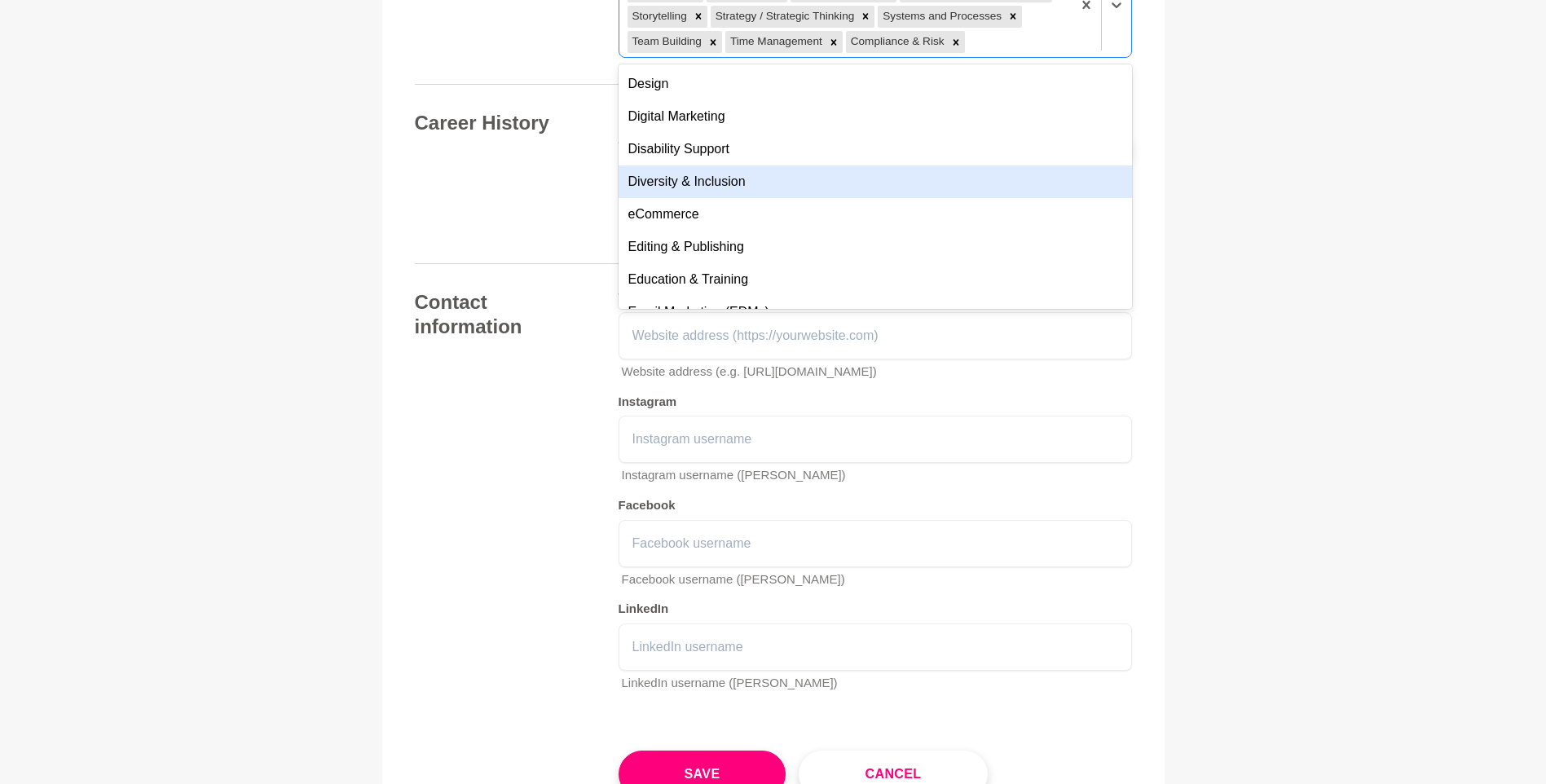 click on "Diversity & Inclusion" at bounding box center (875, 182) 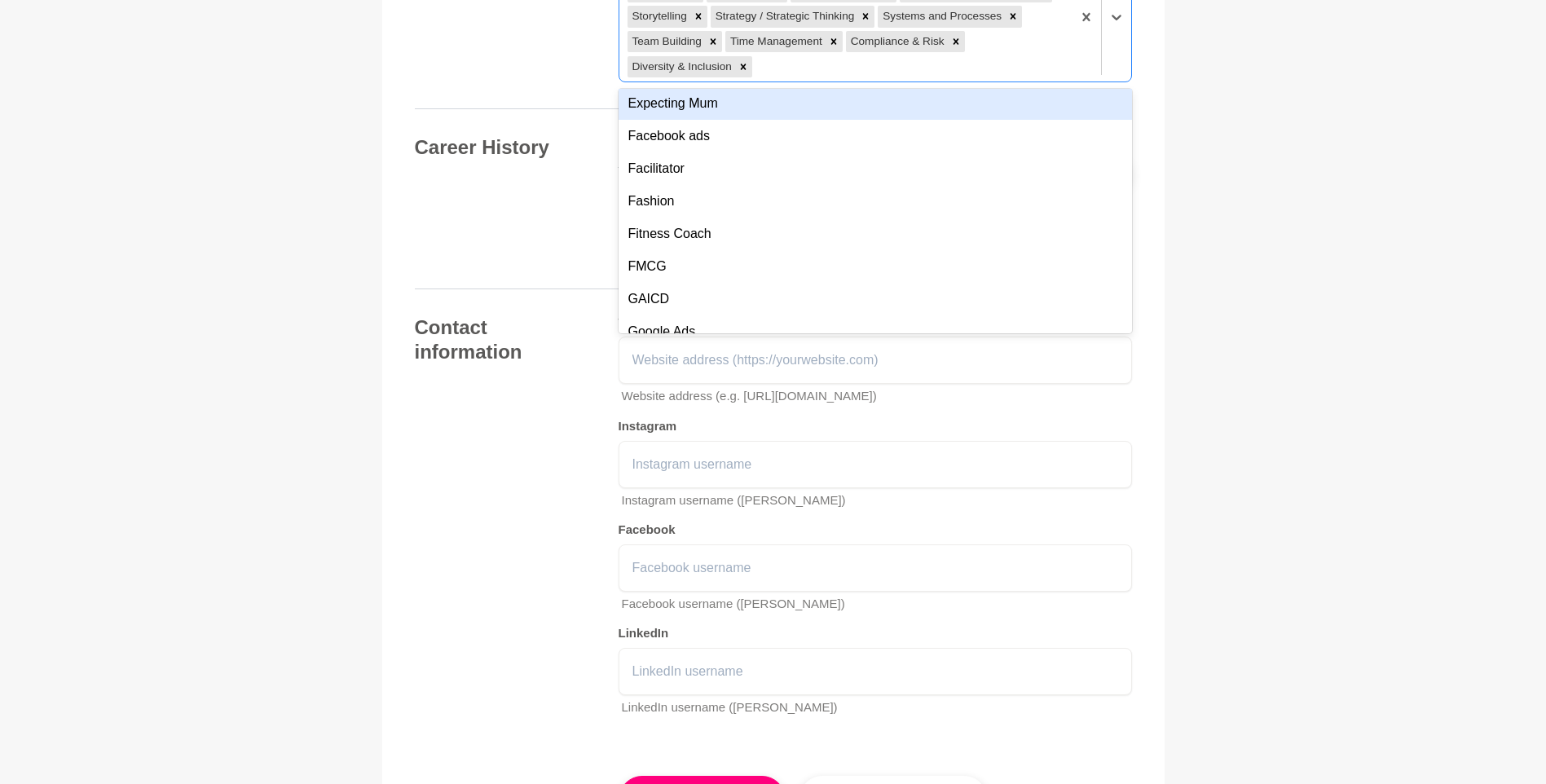scroll, scrollTop: 2771, scrollLeft: 0, axis: vertical 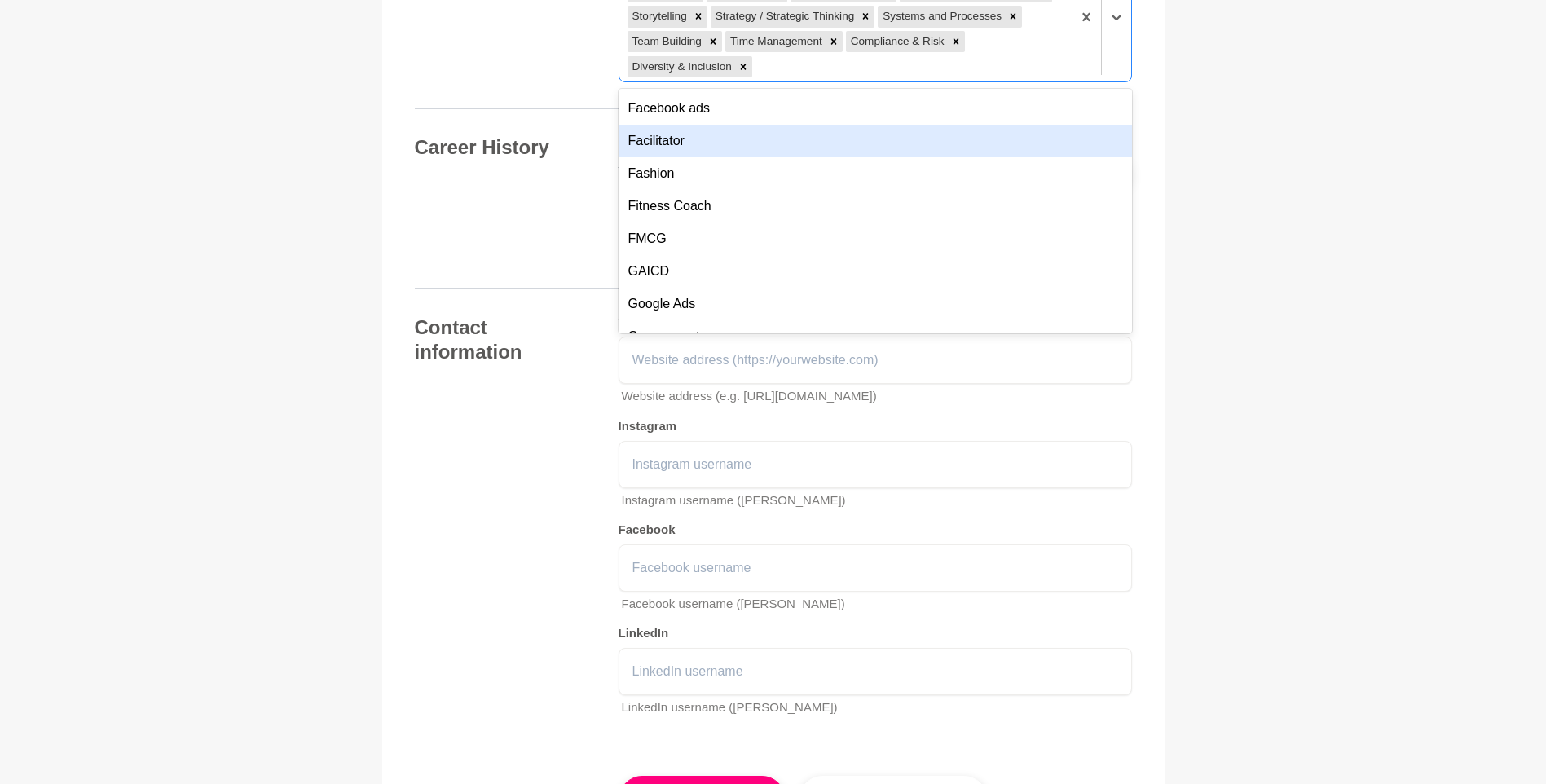 click on "Facilitator" at bounding box center [875, 141] 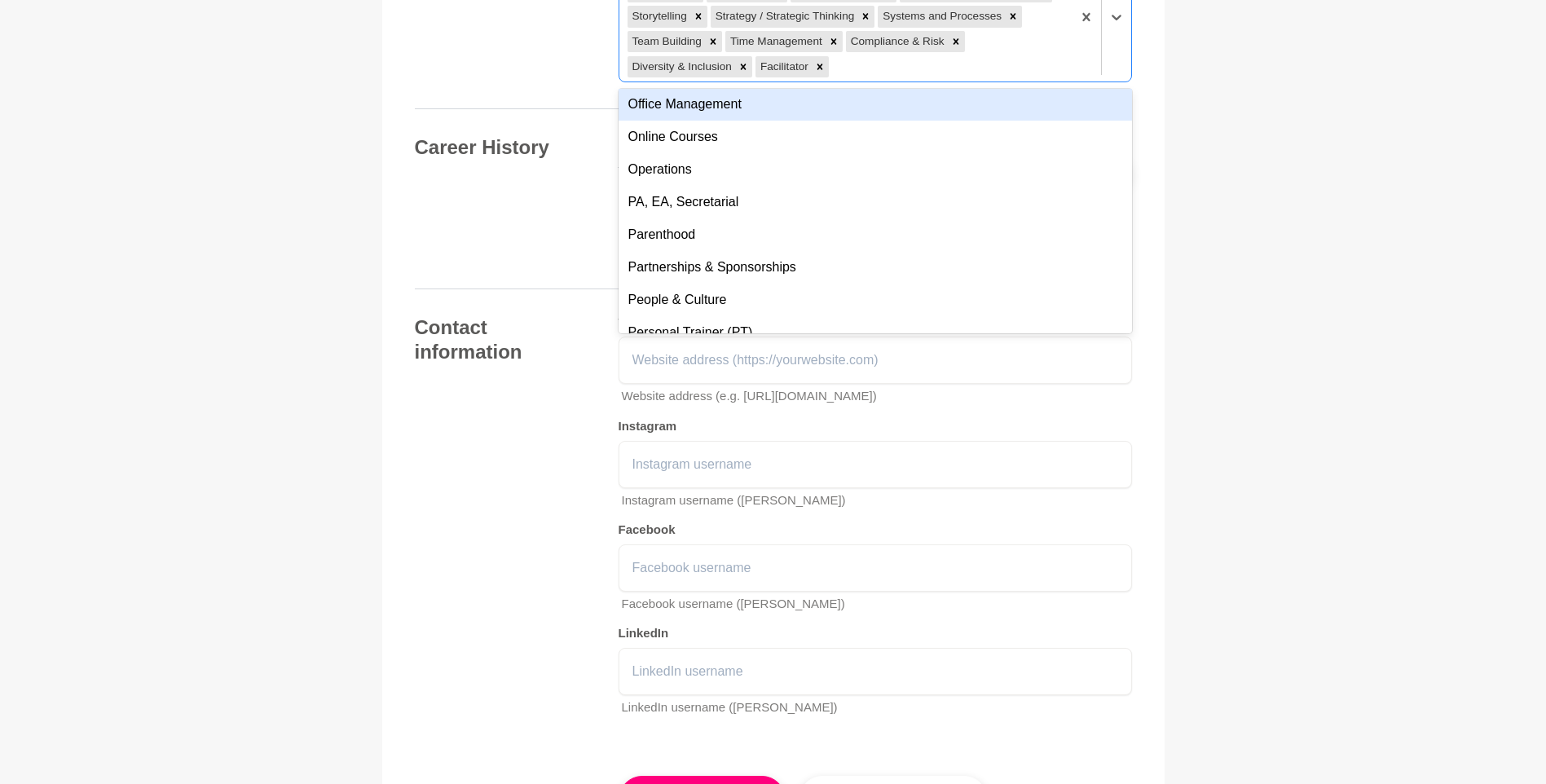 scroll, scrollTop: 4319, scrollLeft: 0, axis: vertical 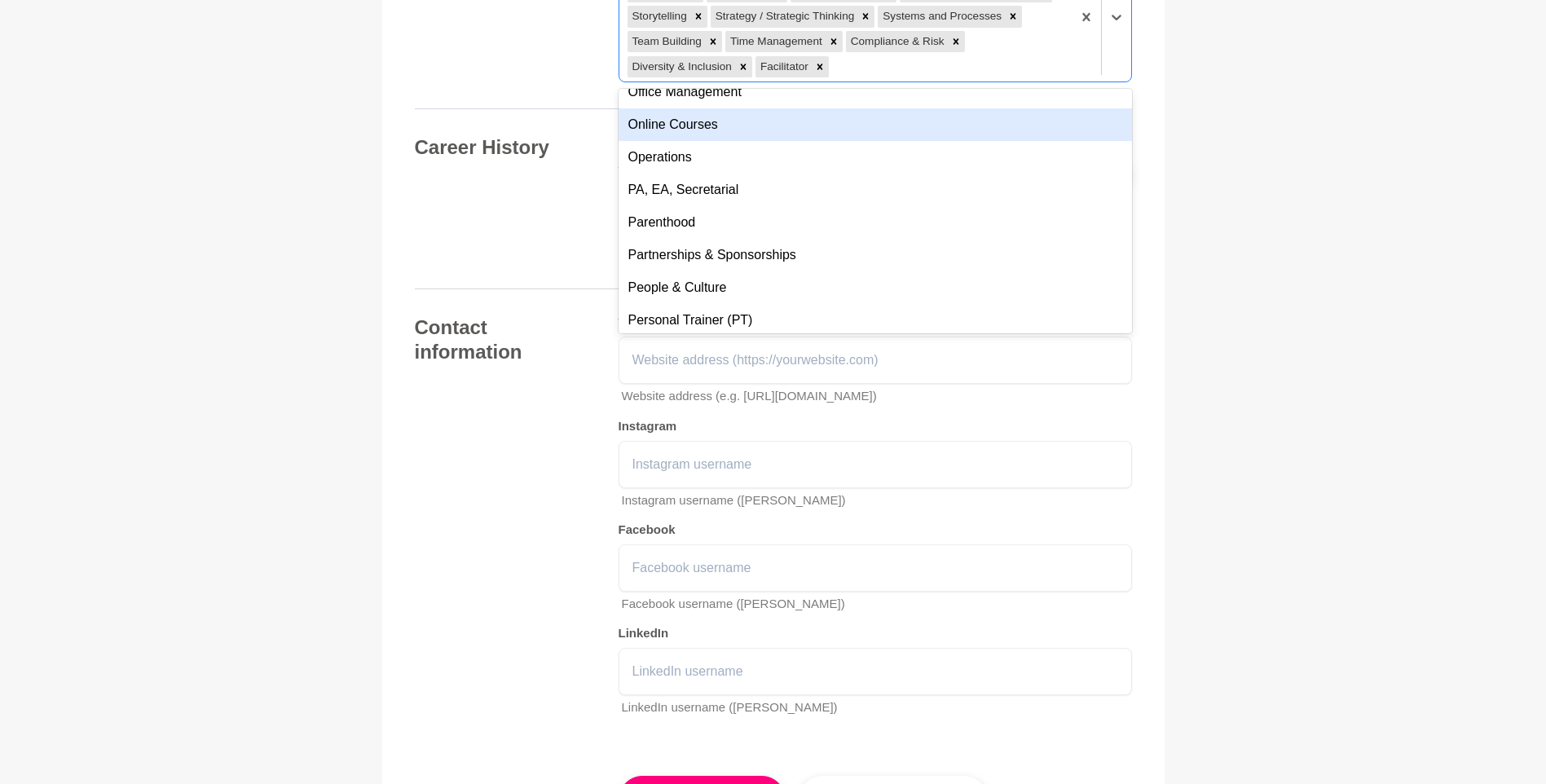 click on "Online Courses" at bounding box center [875, 125] 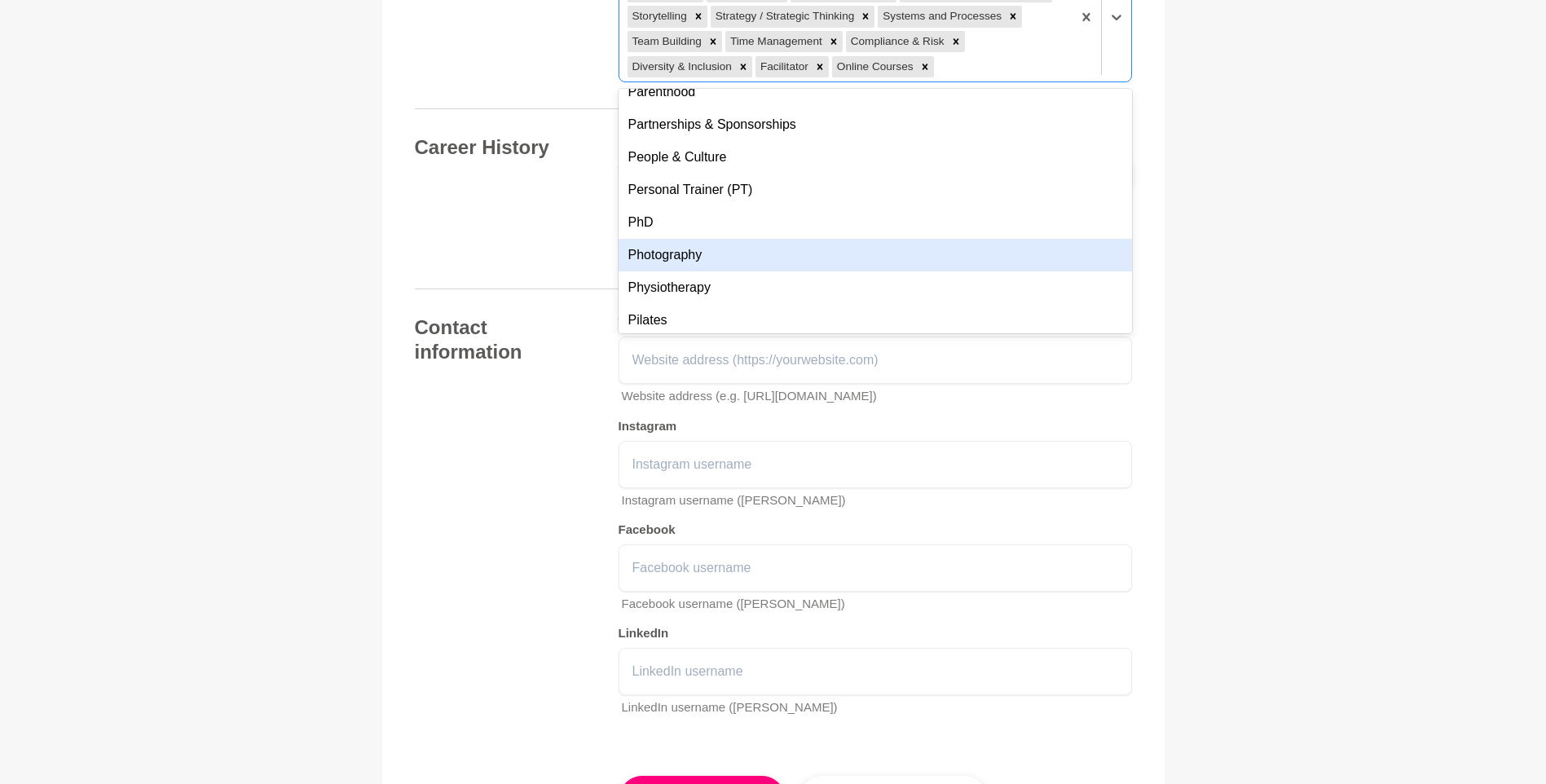 scroll, scrollTop: 4401, scrollLeft: 0, axis: vertical 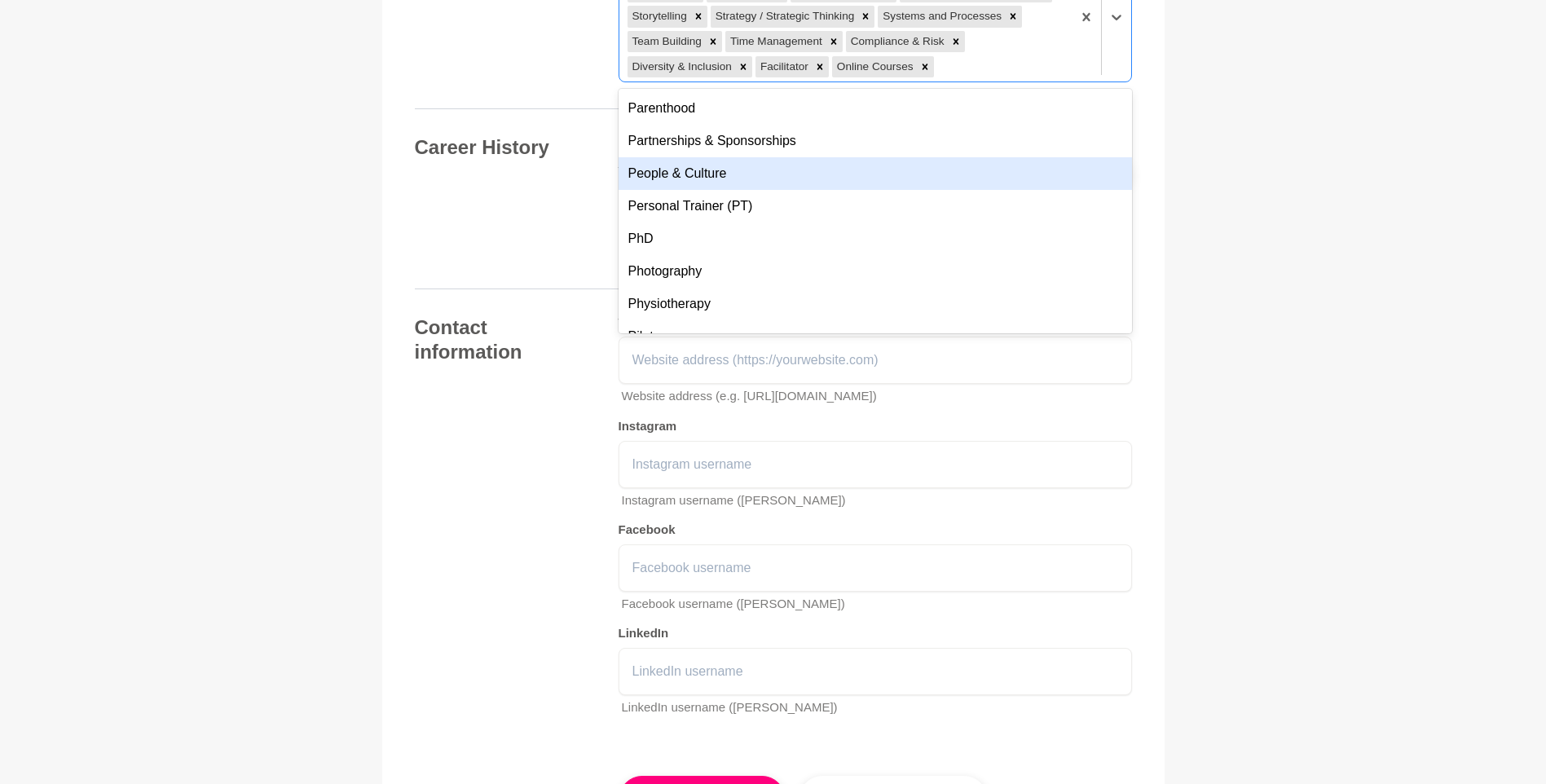 click on "People & Culture" at bounding box center (875, 174) 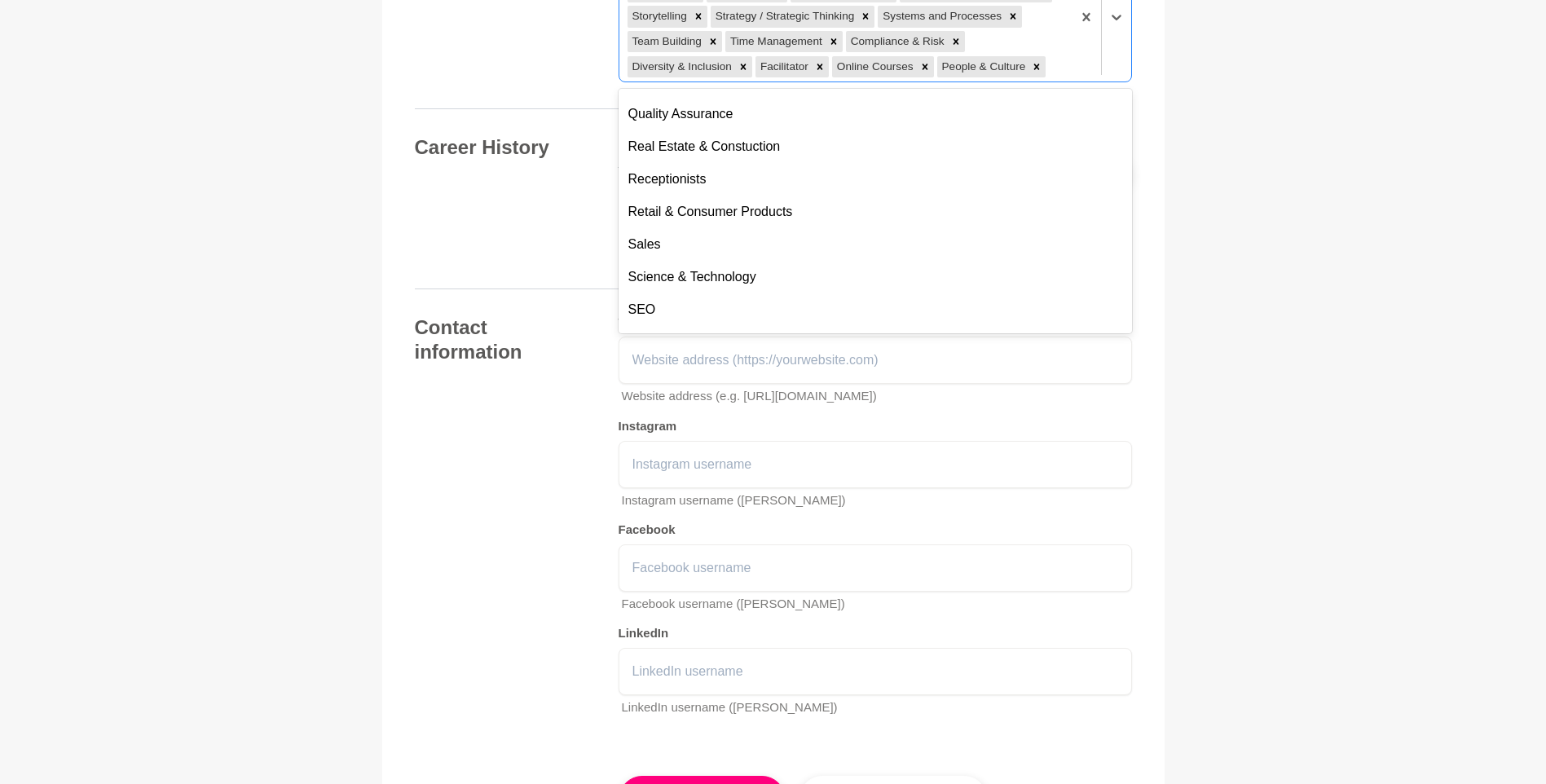scroll, scrollTop: 4890, scrollLeft: 0, axis: vertical 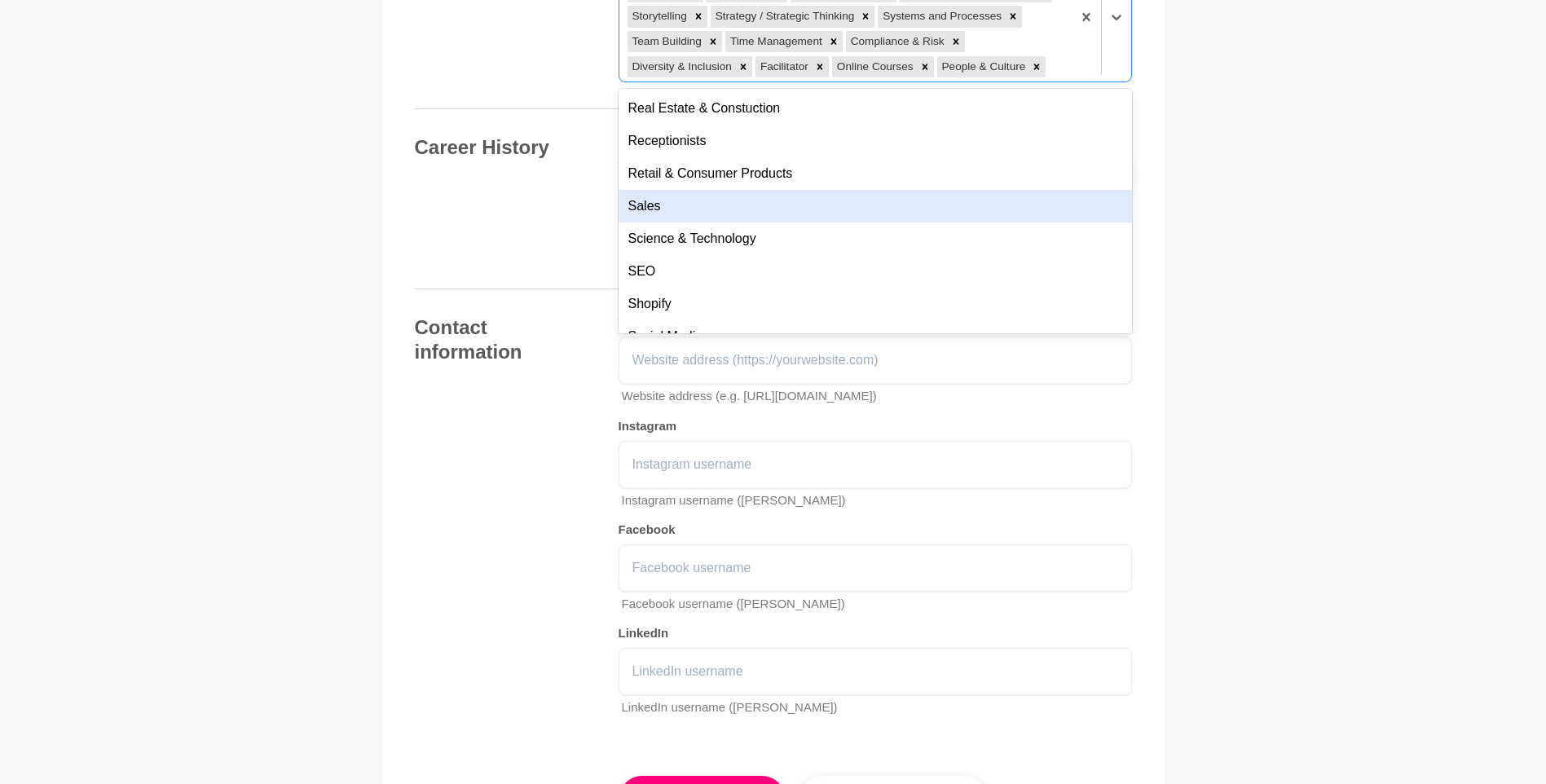 click on "Sales" at bounding box center [875, 206] 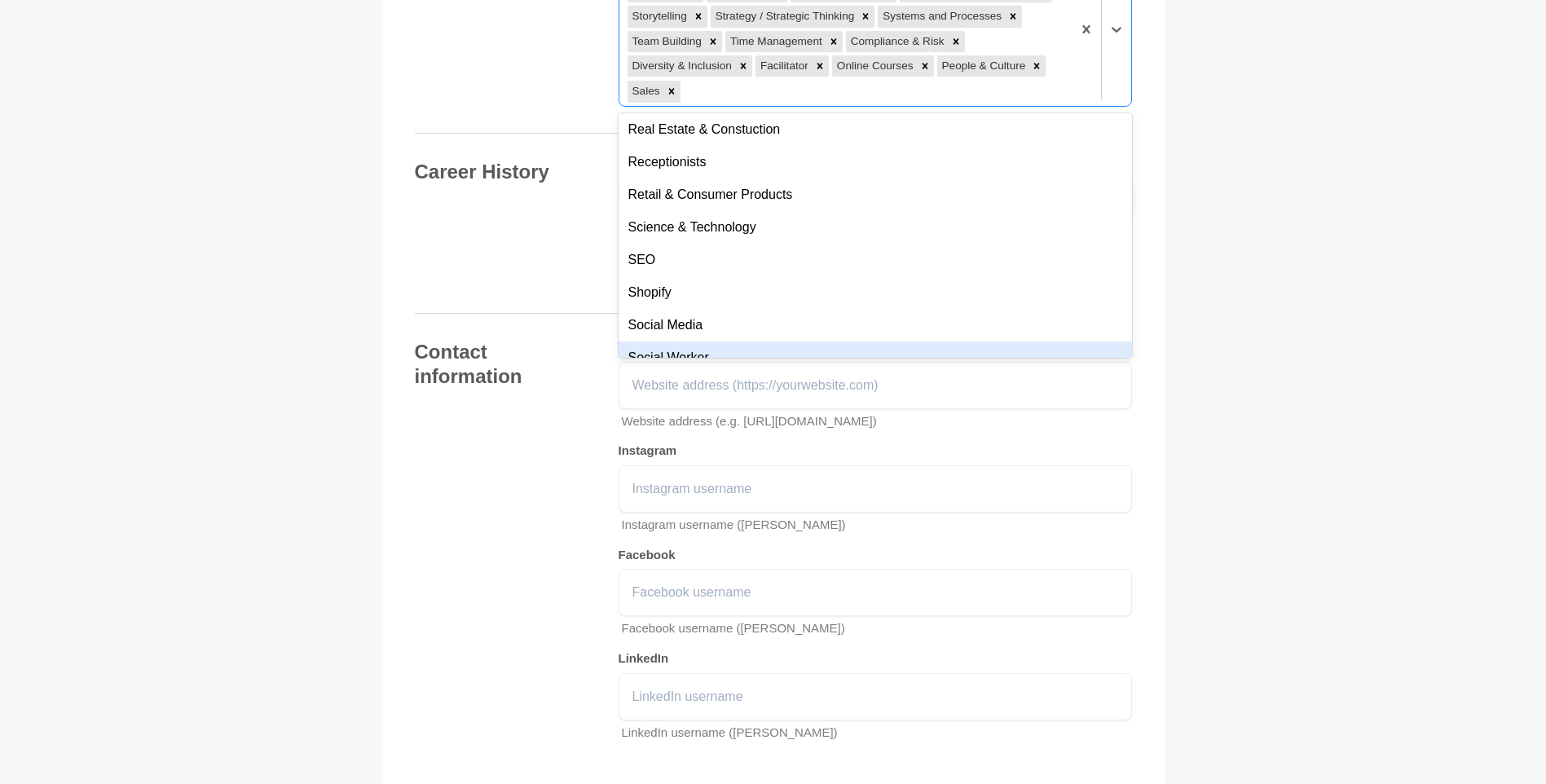 scroll, scrollTop: 4890, scrollLeft: 0, axis: vertical 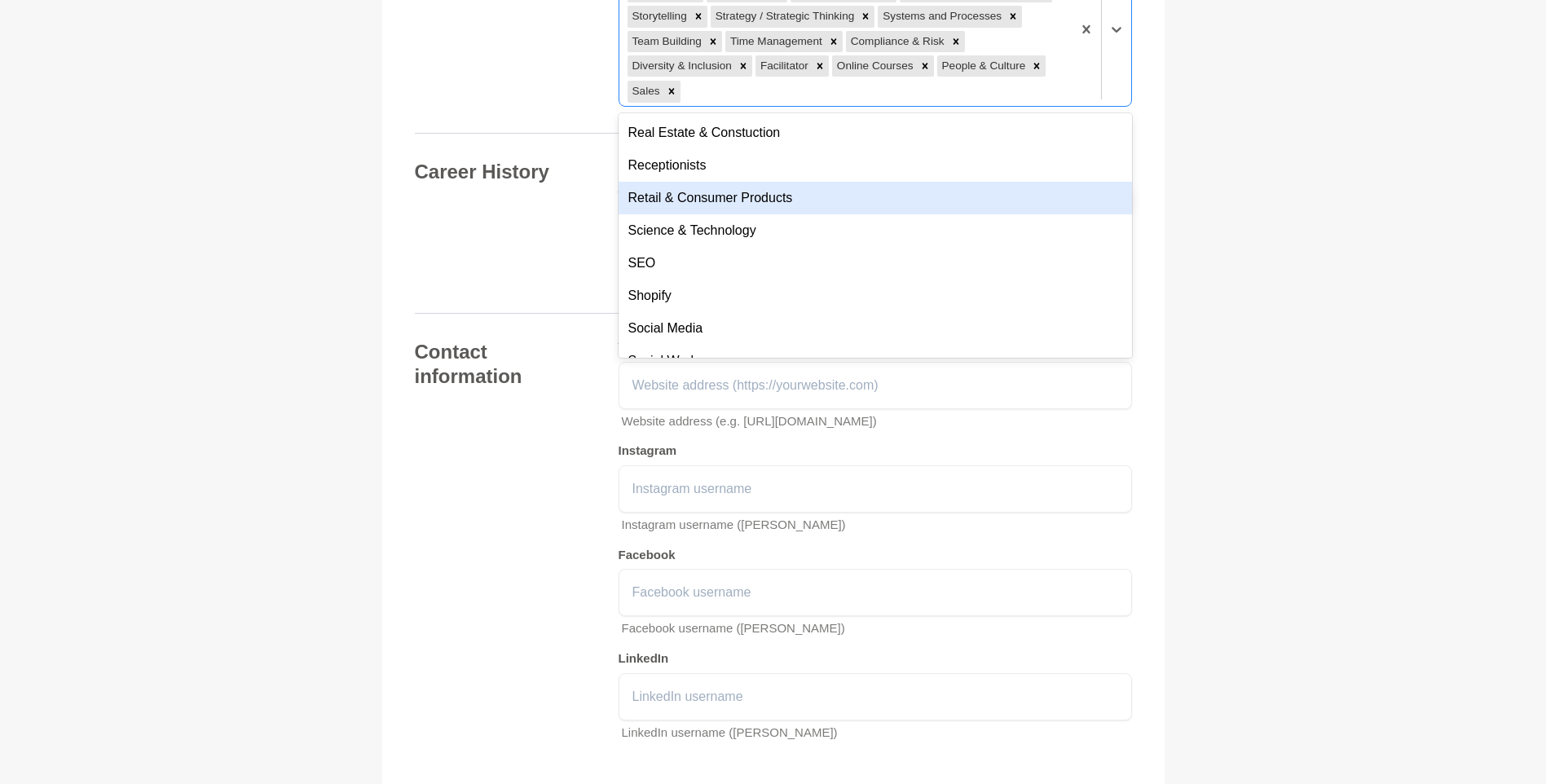 click on "Retail & Consumer Products" at bounding box center [875, 198] 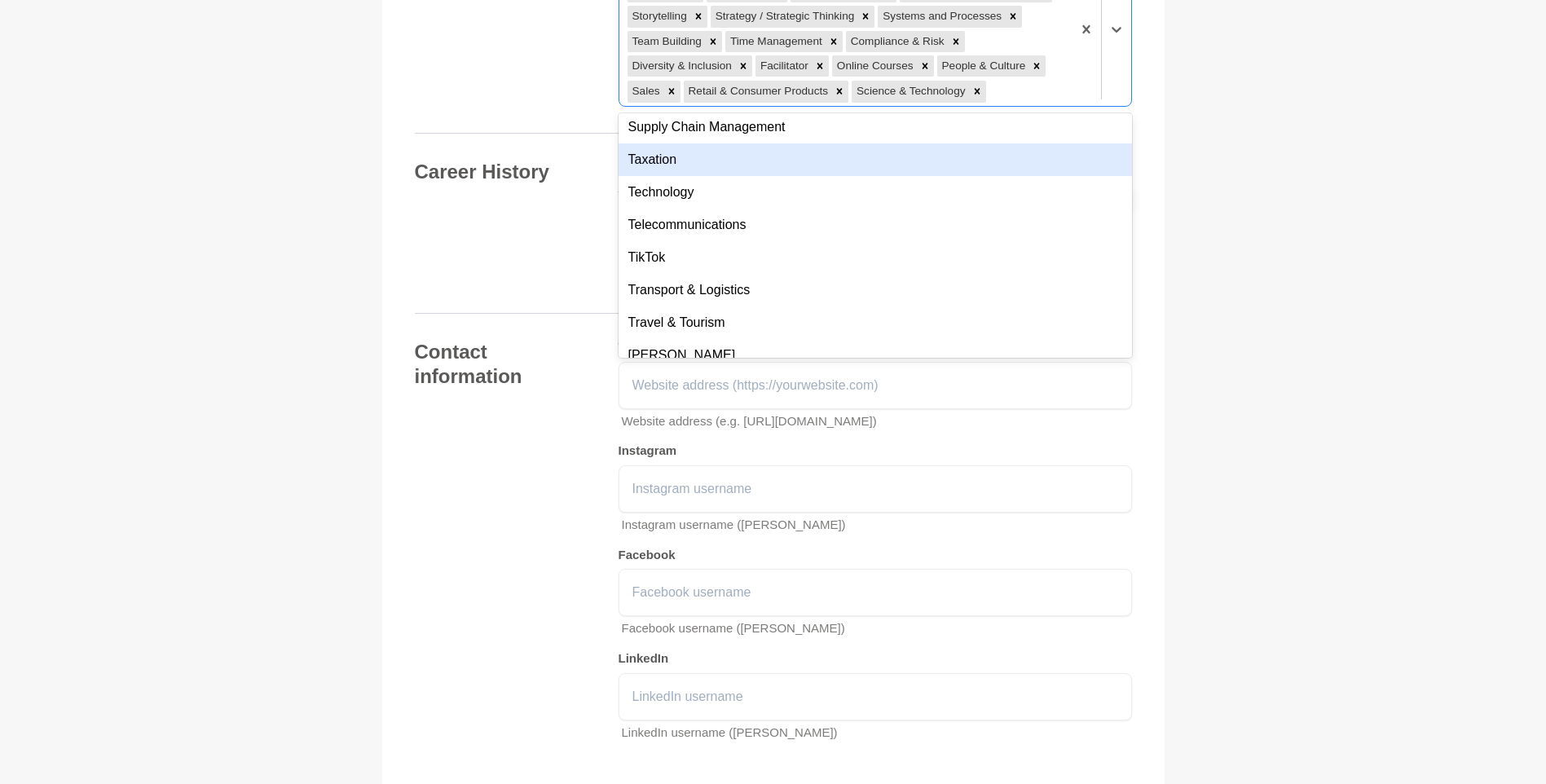 scroll, scrollTop: 5216, scrollLeft: 0, axis: vertical 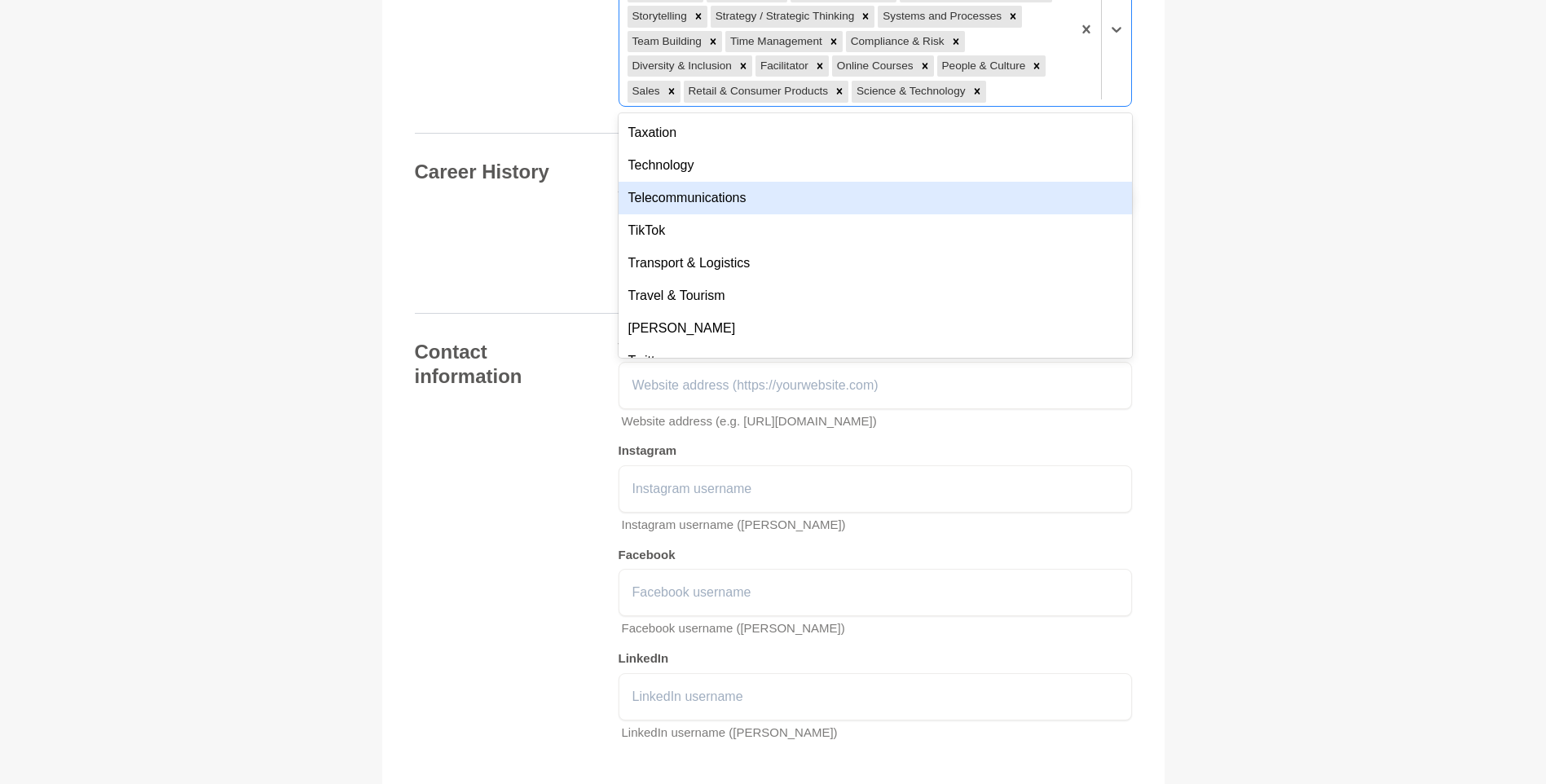 click on "Telecommunications" at bounding box center (875, 198) 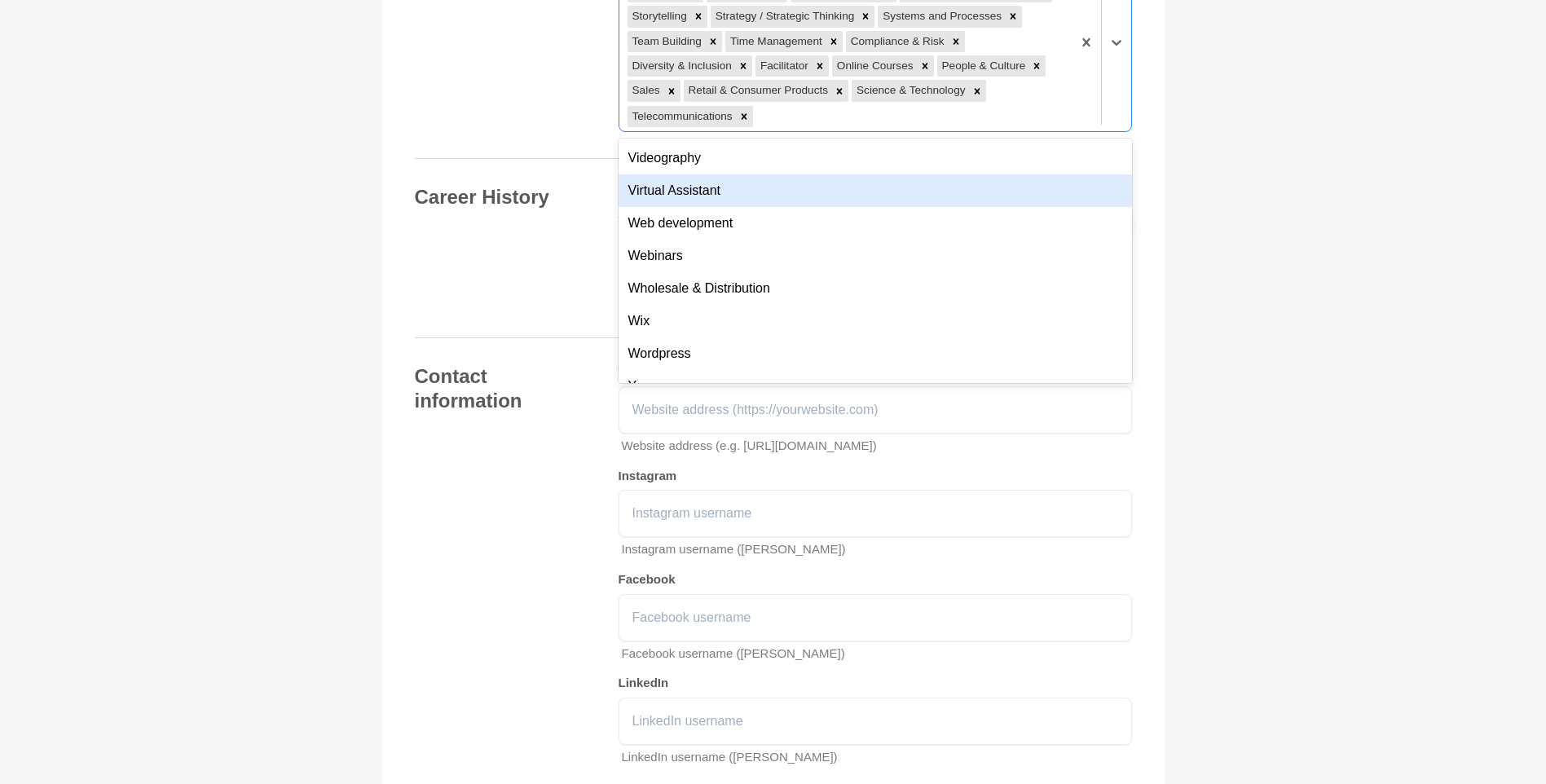 scroll, scrollTop: 5597, scrollLeft: 0, axis: vertical 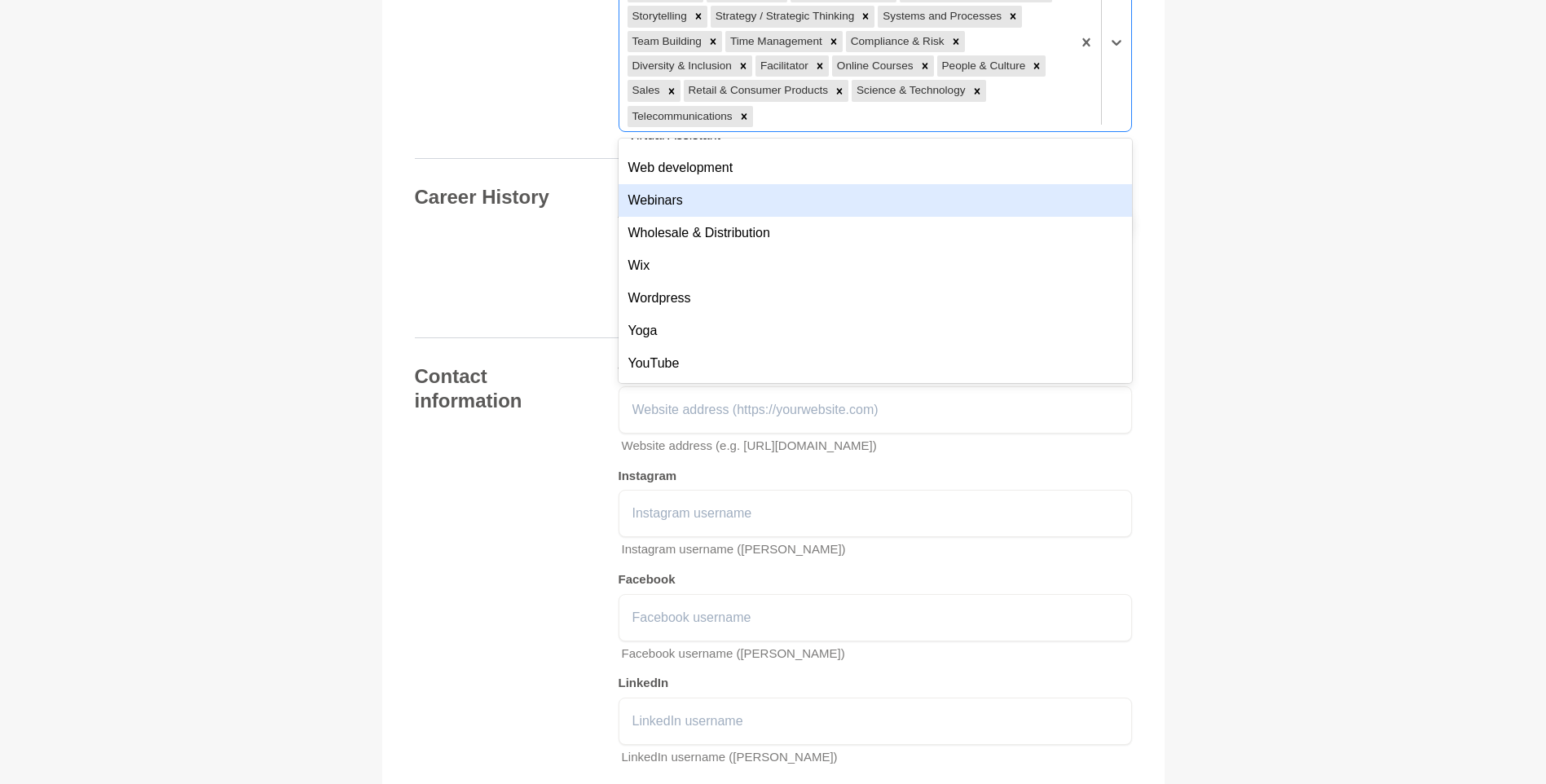 click on "Webinars" at bounding box center (875, 200) 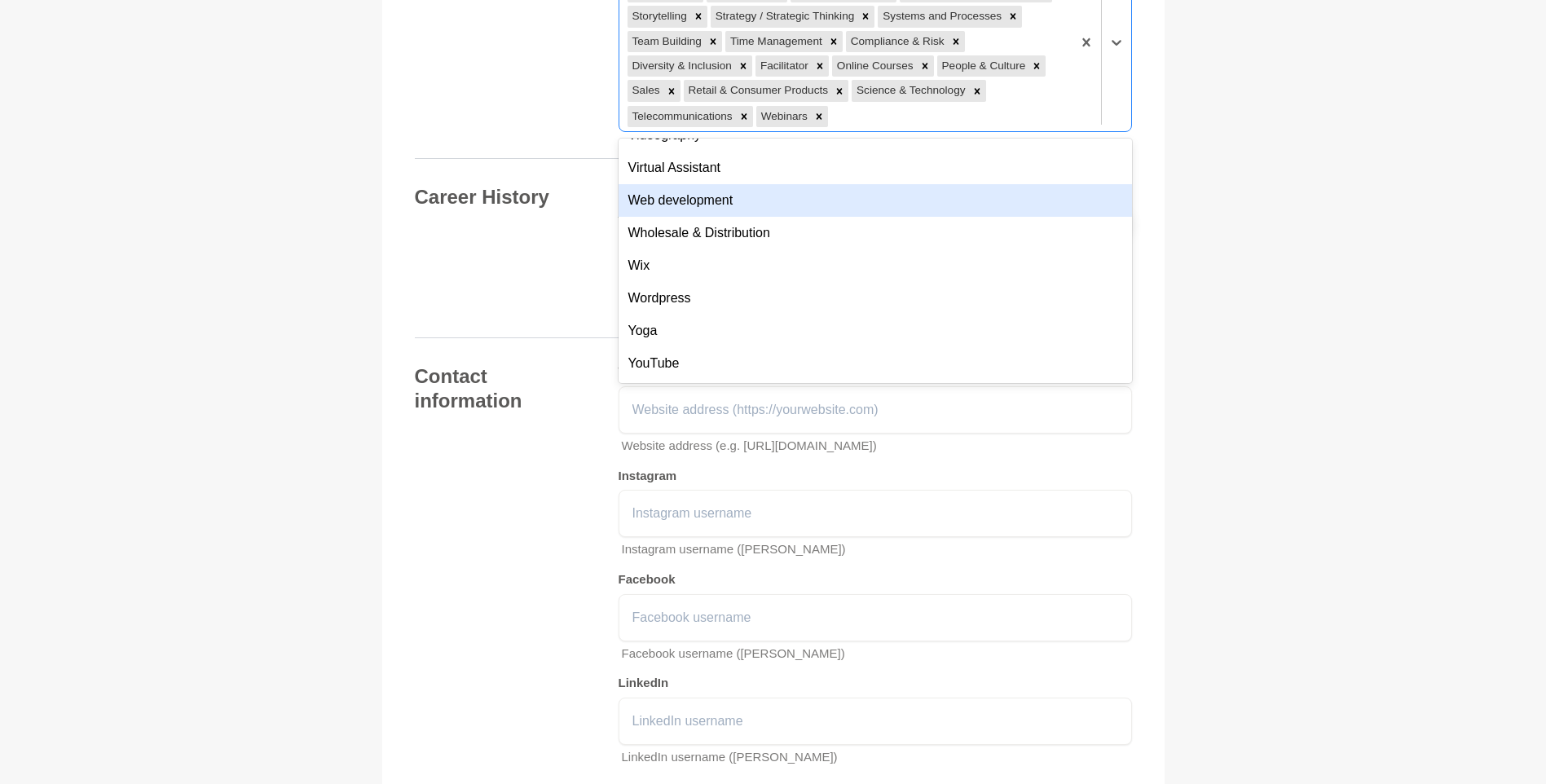 click on "Back to Profile Your details [PERSON_NAME] Senior Employee Experience Specialist Telstra [GEOGRAPHIC_DATA] 5159 [GEOGRAPHIC_DATA] Photo  * About me Hi, my name is [PERSON_NAME], and I have 18 years' experience in telecommunications, working across sales, learning and culture. Right now, I’m working on company culture and am interested in learning more about what others are doing in this space. I live with my husband and teenage children in [GEOGRAPHIC_DATA] and am keen to meet other She Mentors members both virtually and in-person. I’m passionate about gender equity and building customer centric culture so always happy to chat and share knowledge/experiences in this space! Hi, my name is [x] and I have [x] years experience in [insert industry], working across [insert 2-3 examples]. Right now, I’m working in / taking a break from / starting a new role in… [ix] and would love to gain knowledge in [x]. I’m passionate about / care about [insert topics] so always happy to chat and share knowledge/experiences in this space! Bold Undo" at bounding box center [773, -430] 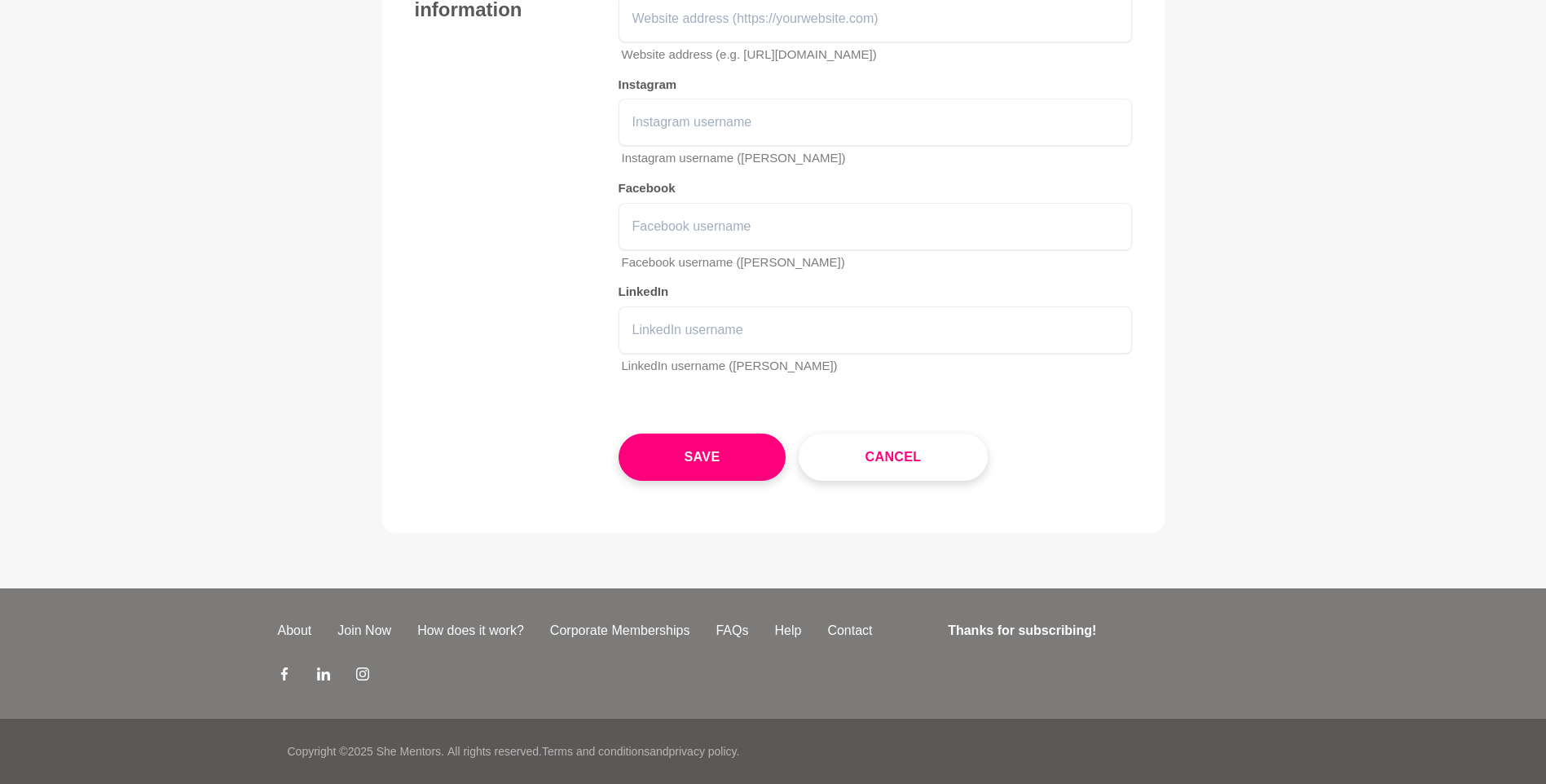 scroll, scrollTop: 2469, scrollLeft: 0, axis: vertical 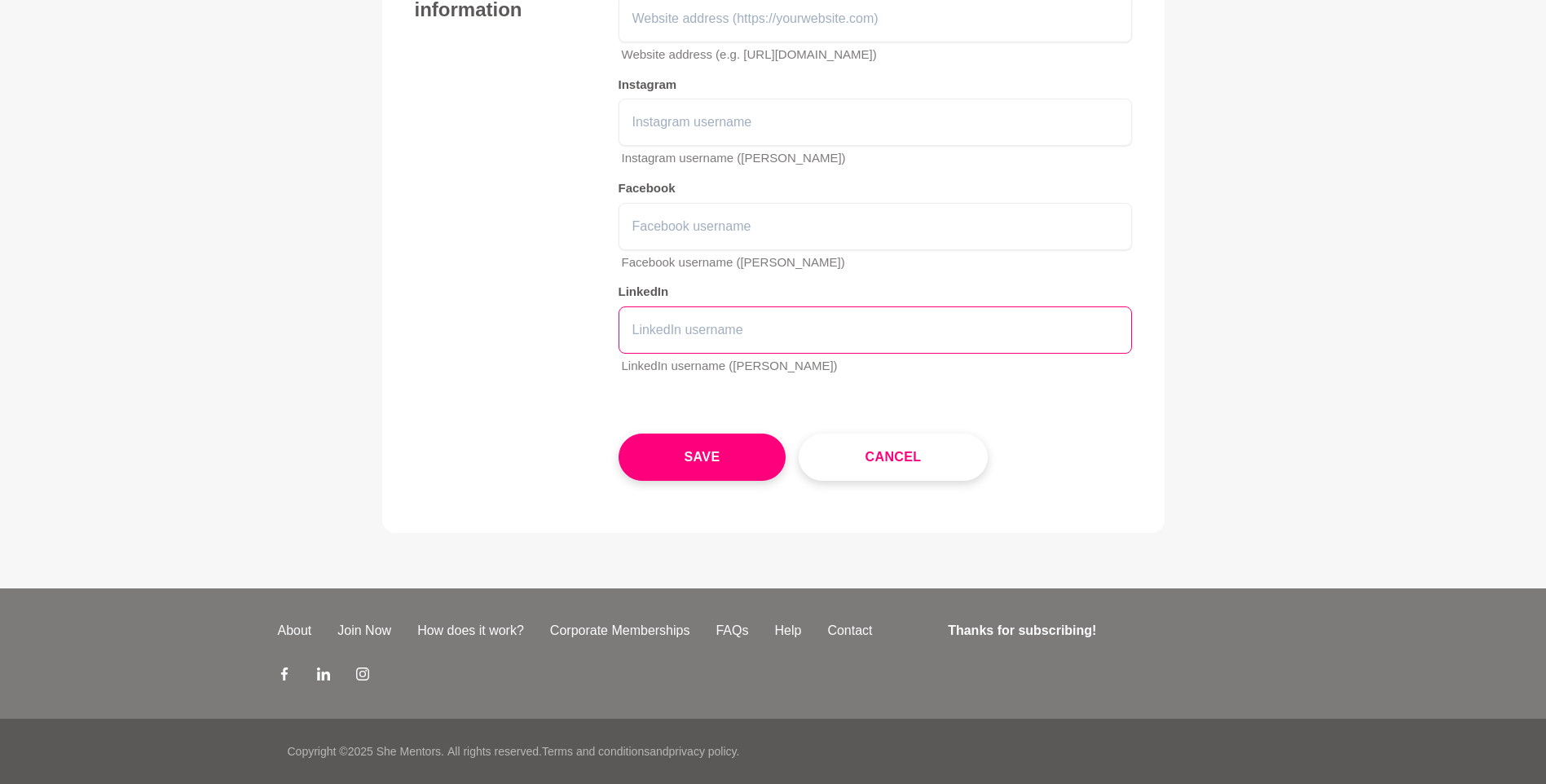 click at bounding box center [875, 330] 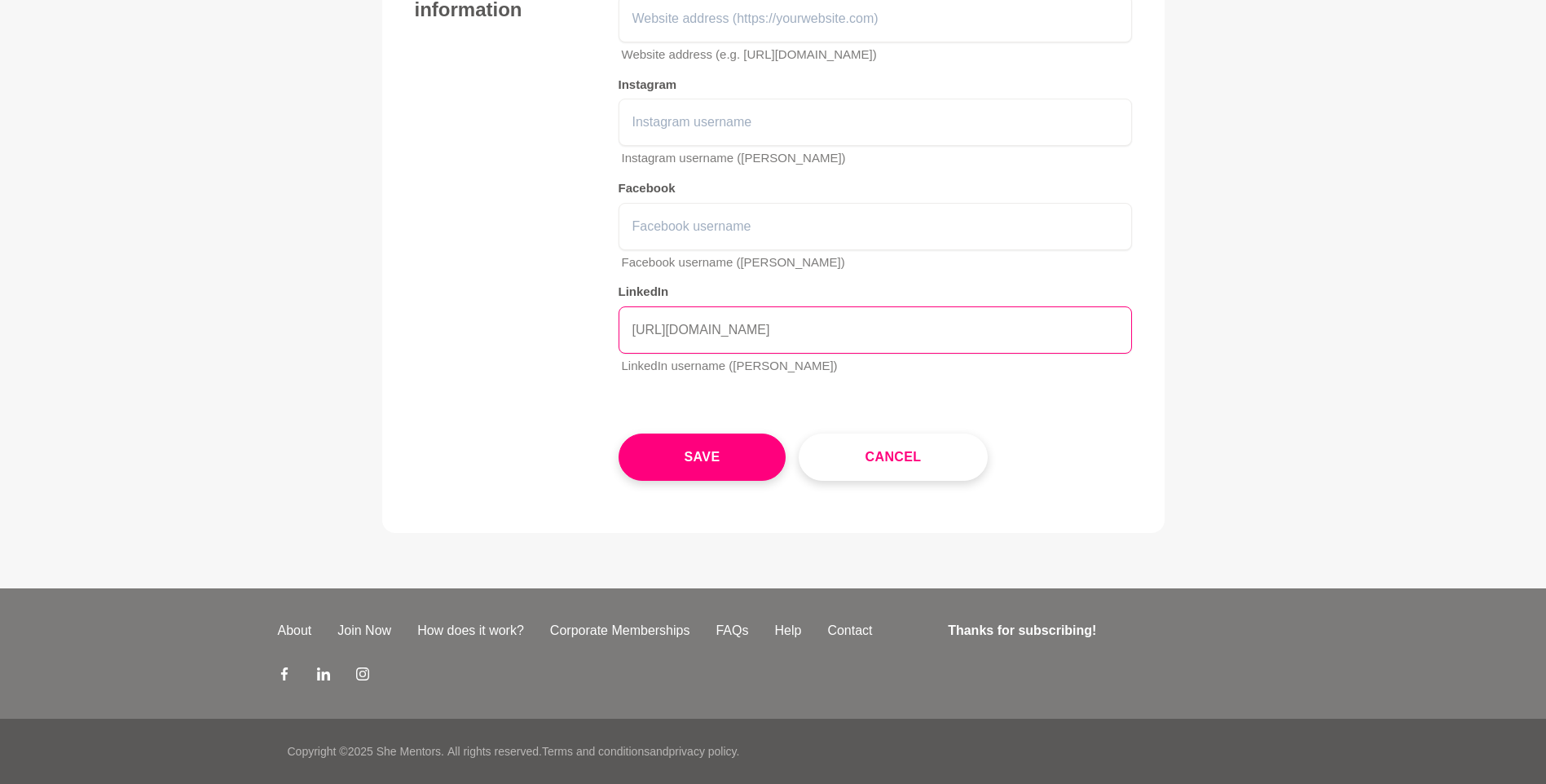 type on "[URL][DOMAIN_NAME]" 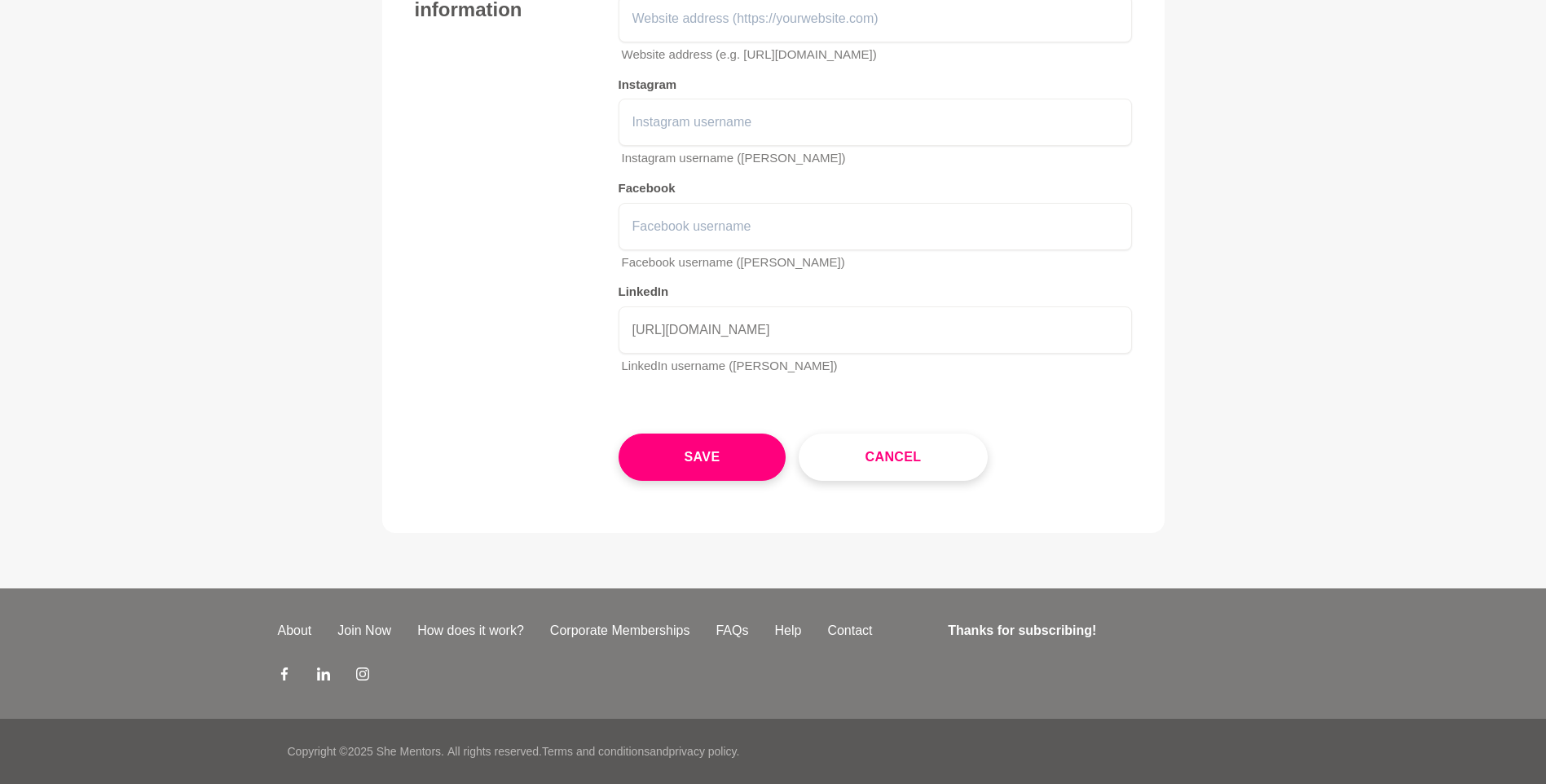 click on "Back to Profile Your details [PERSON_NAME] Senior Employee Experience Specialist Telstra [GEOGRAPHIC_DATA] 5159 [GEOGRAPHIC_DATA] Photo  * About me Hi, my name is [PERSON_NAME], and I have 18 years' experience in telecommunications, working across sales, learning and culture. Right now, I’m working on company culture and am interested in learning more about what others are doing in this space. I live with my husband and teenage children in [GEOGRAPHIC_DATA] and am keen to meet other She Mentors members both virtually and in-person. I’m passionate about gender equity and building customer centric culture so always happy to chat and share knowledge/experiences in this space! Hi, my name is [x] and I have [x] years experience in [insert industry], working across [insert 2-3 examples]. Right now, I’m working in / taking a break from / starting a new role in… [ix] and would love to gain knowledge in [x]. I’m passionate about / care about [insert topics] so always happy to chat and share knowledge/experiences in this space! Bold Undo" at bounding box center (773, -821) 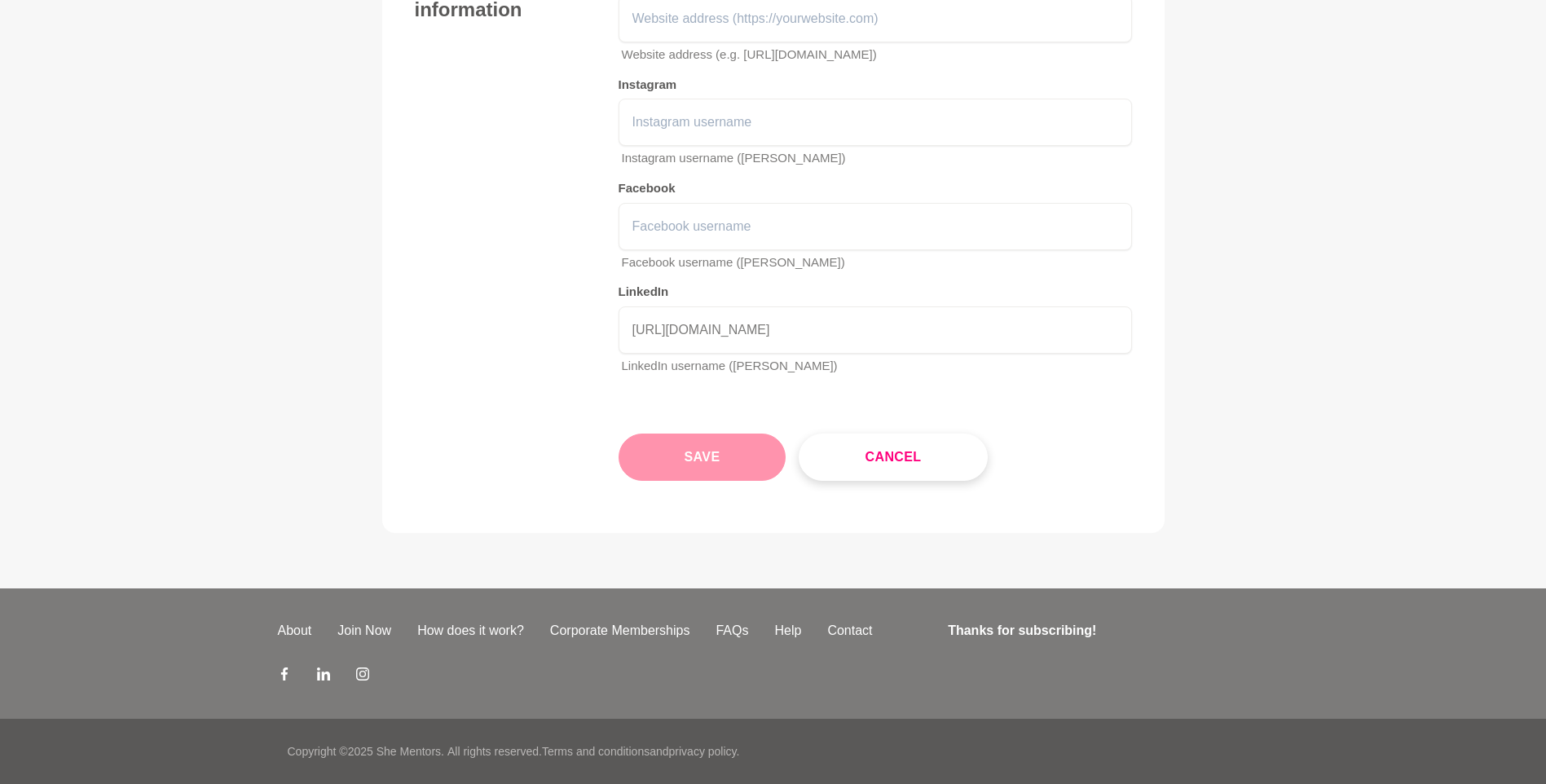 click on "Save" at bounding box center (703, 457) 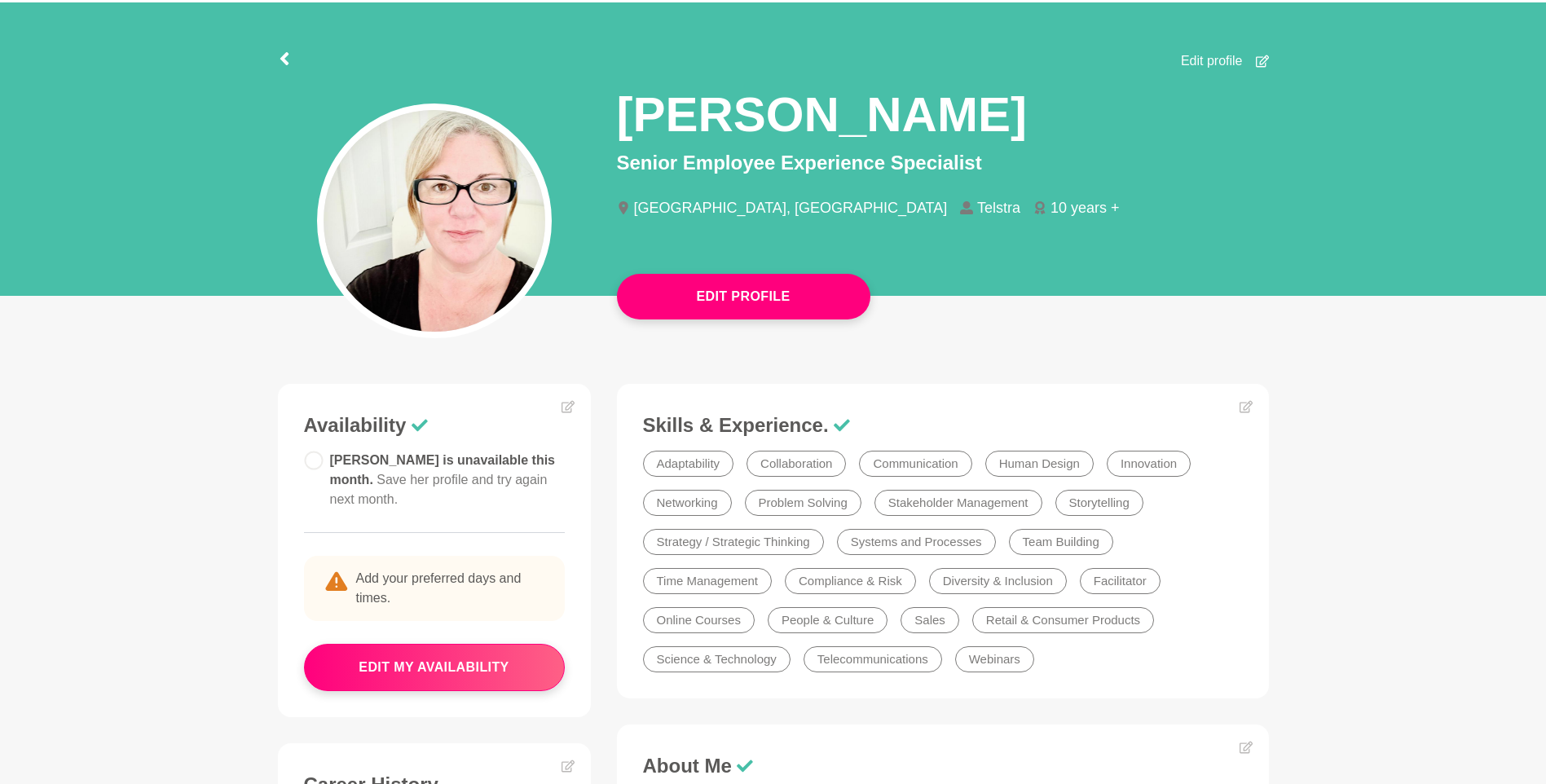 scroll, scrollTop: 31, scrollLeft: 0, axis: vertical 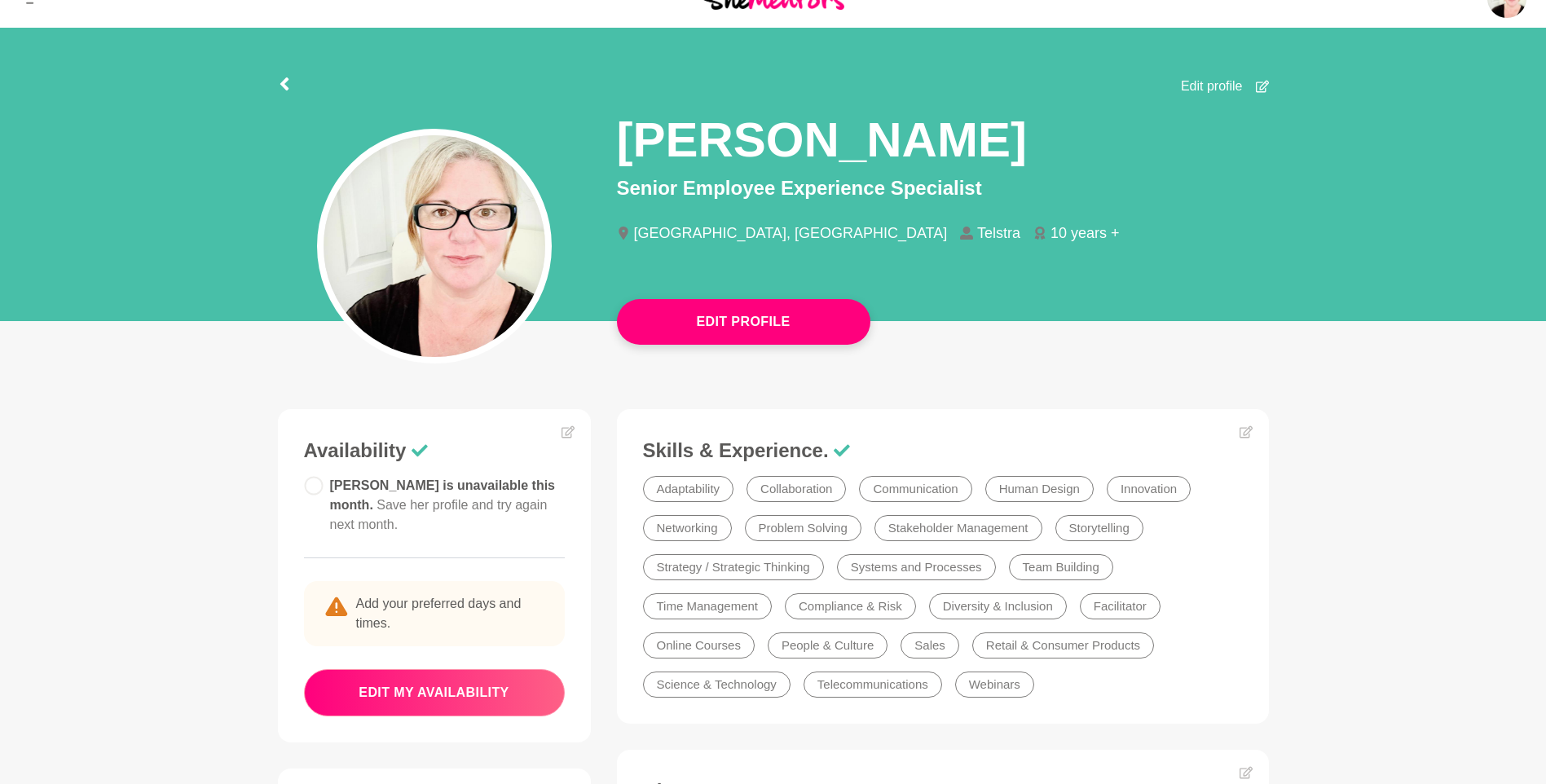 click on "edit my availability" at bounding box center (434, 693) 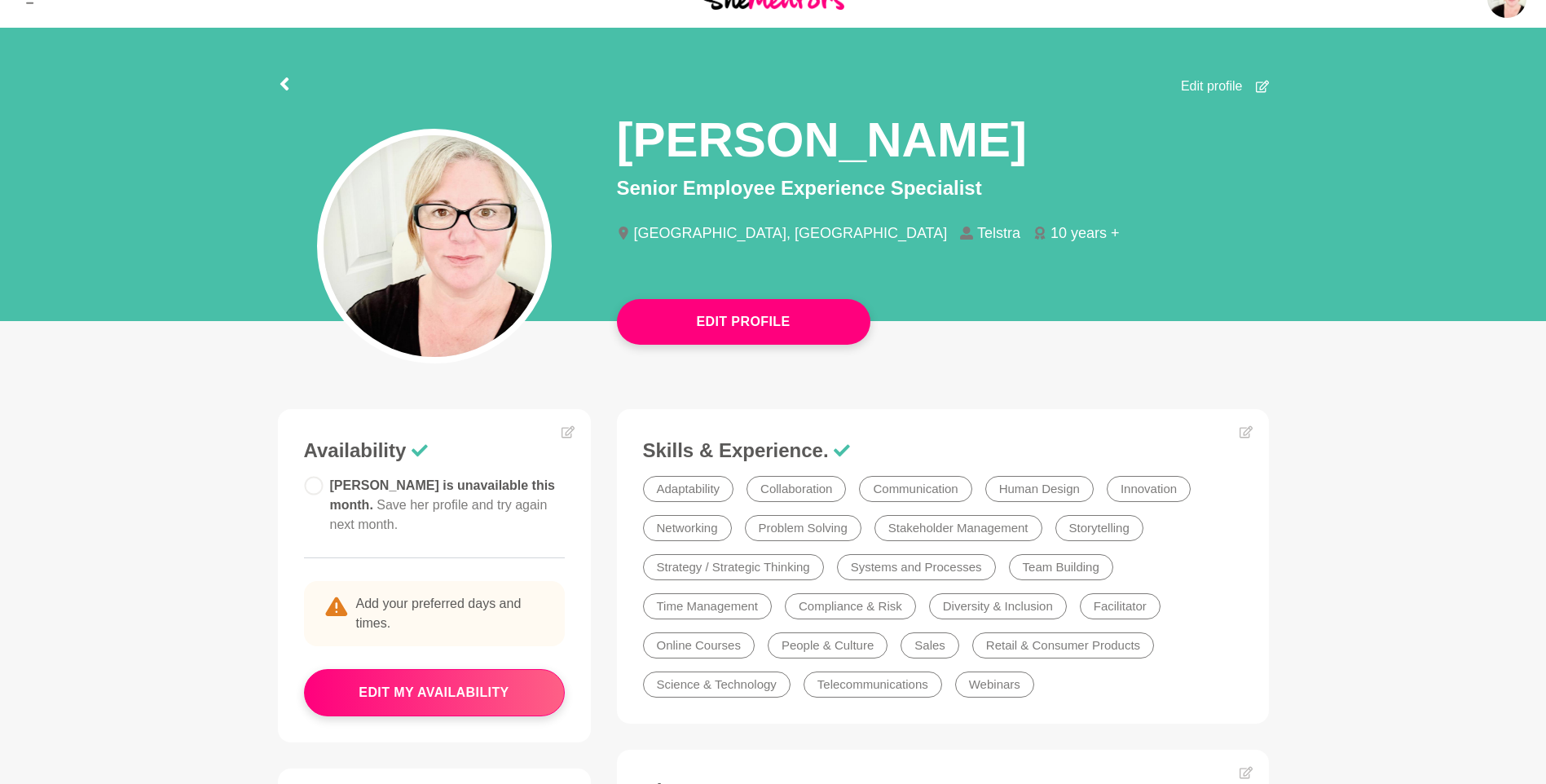 scroll, scrollTop: 0, scrollLeft: 0, axis: both 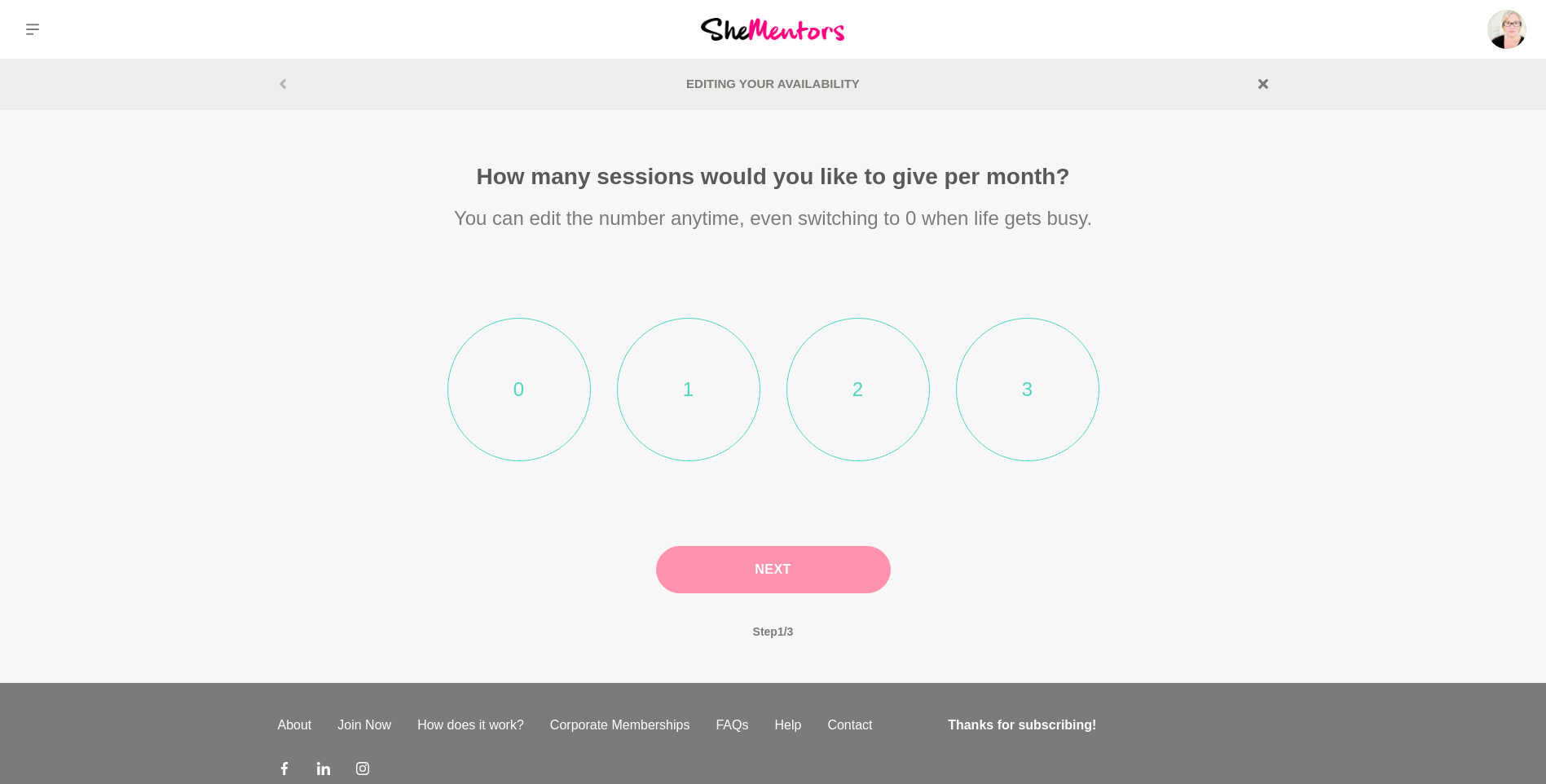 click on "2" at bounding box center (858, 390) 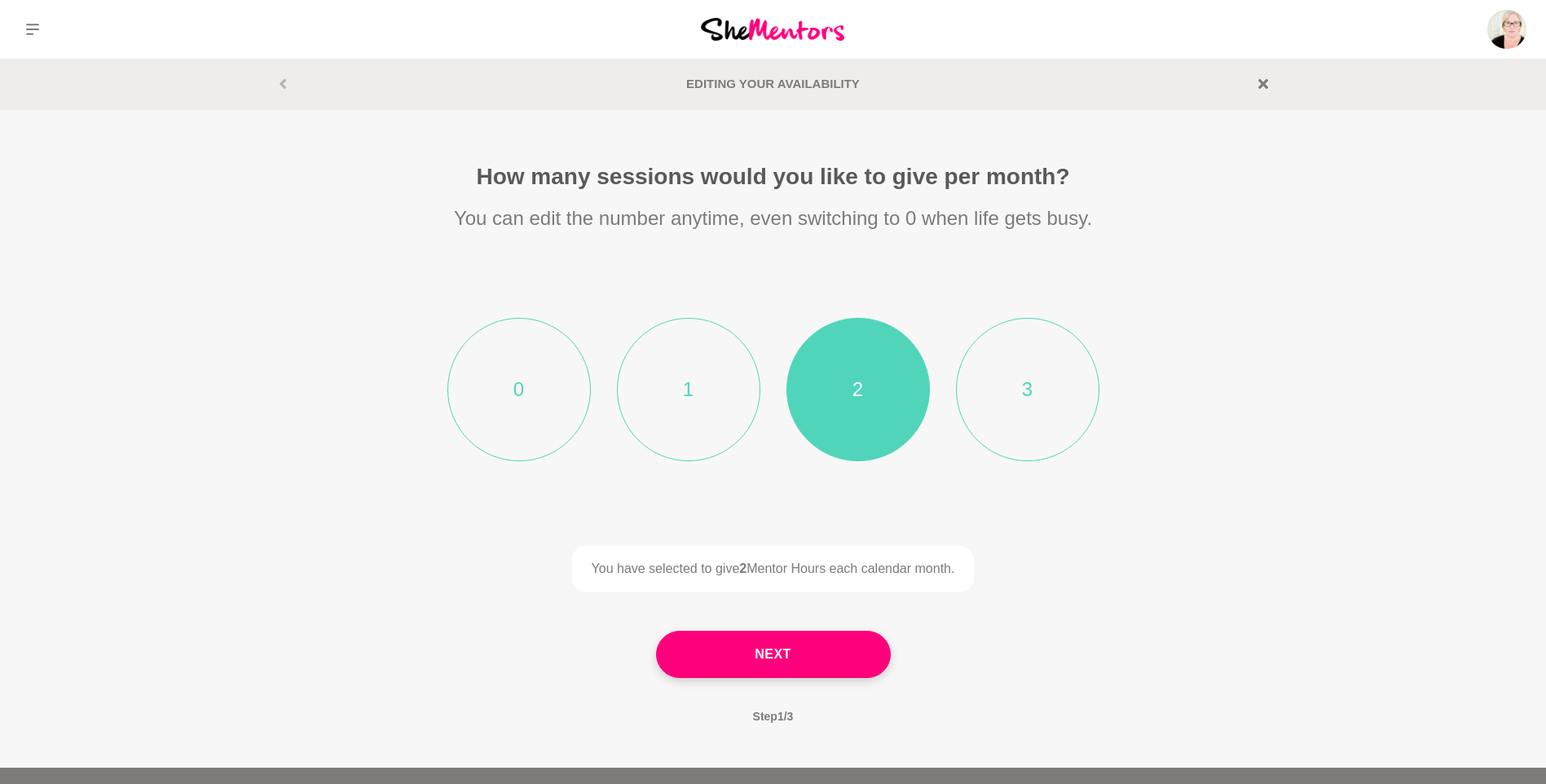 click on "1" at bounding box center (689, 390) 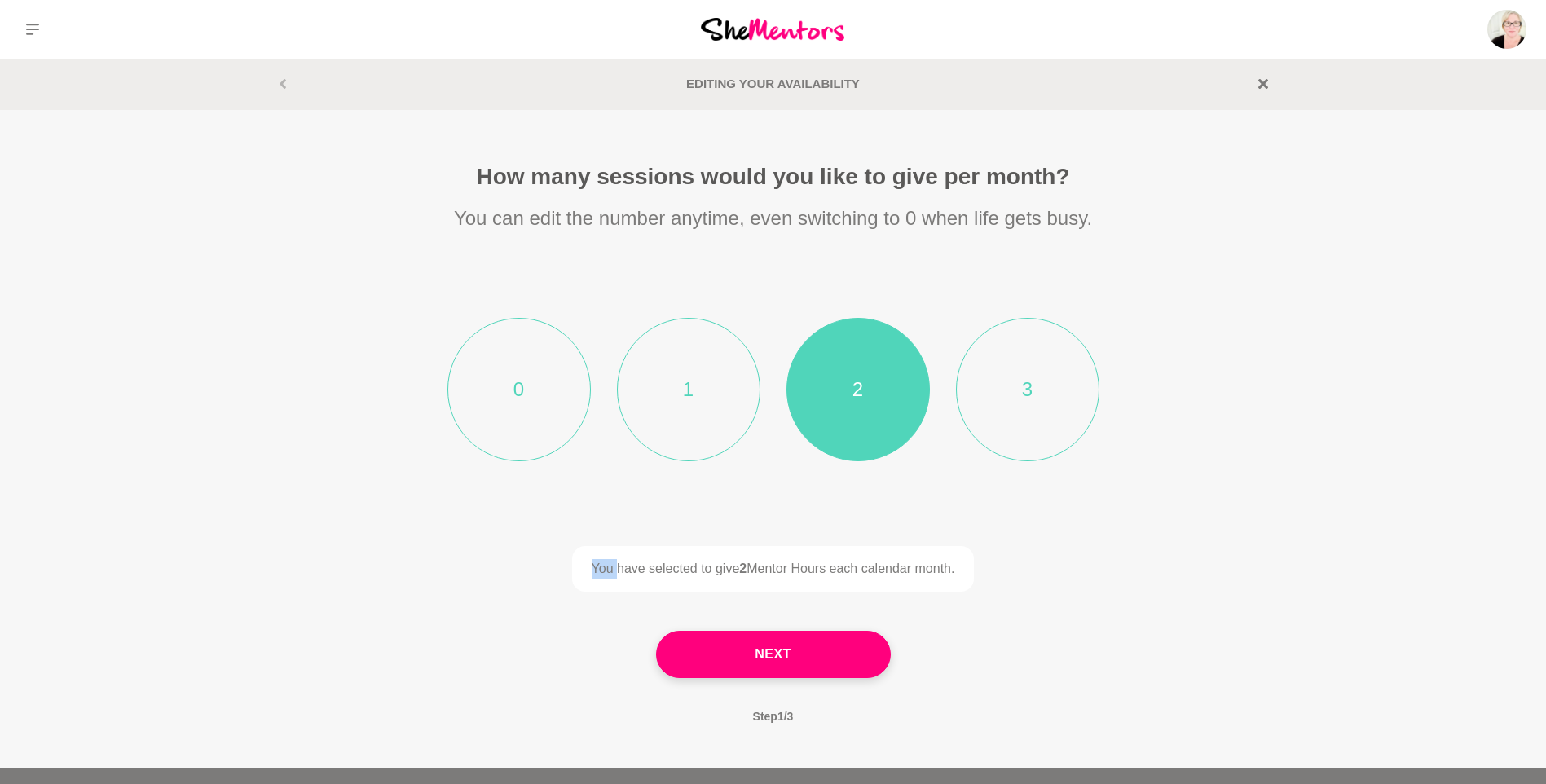 click on "1" at bounding box center (689, 390) 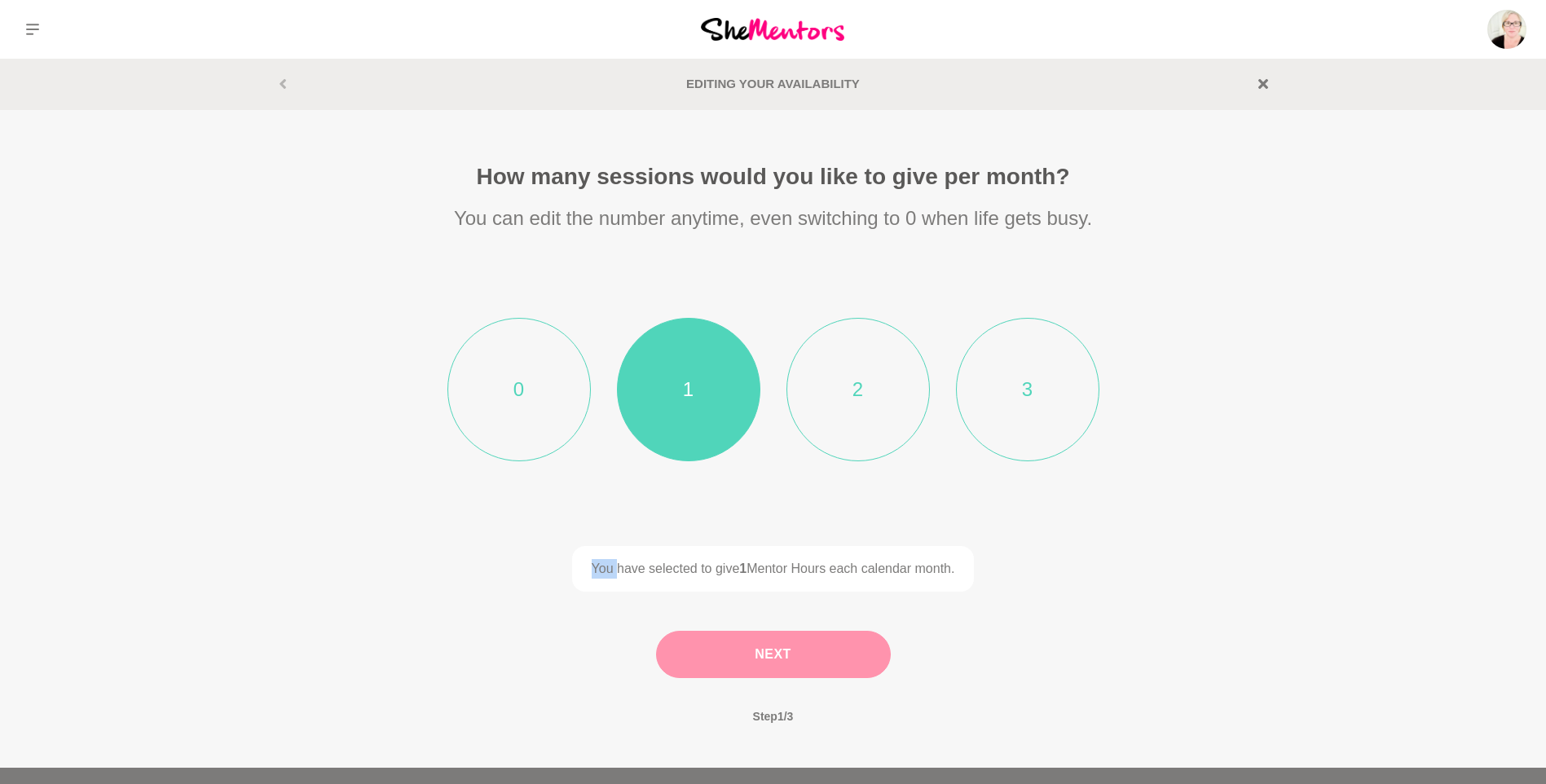 click on "Next" at bounding box center [773, 654] 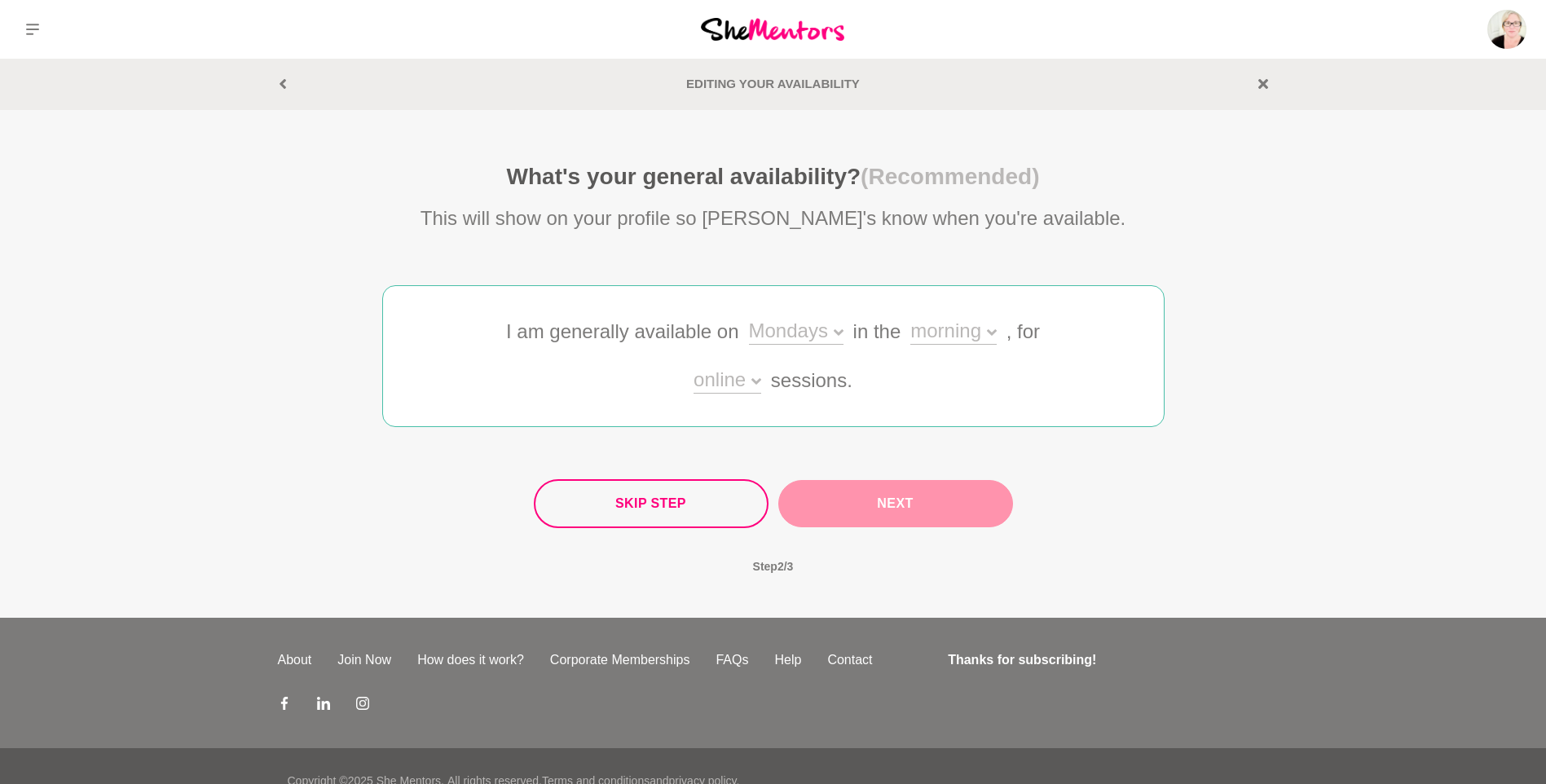click on "I am generally available on Mondays   in the morning   , for online   sessions." at bounding box center [773, 356] 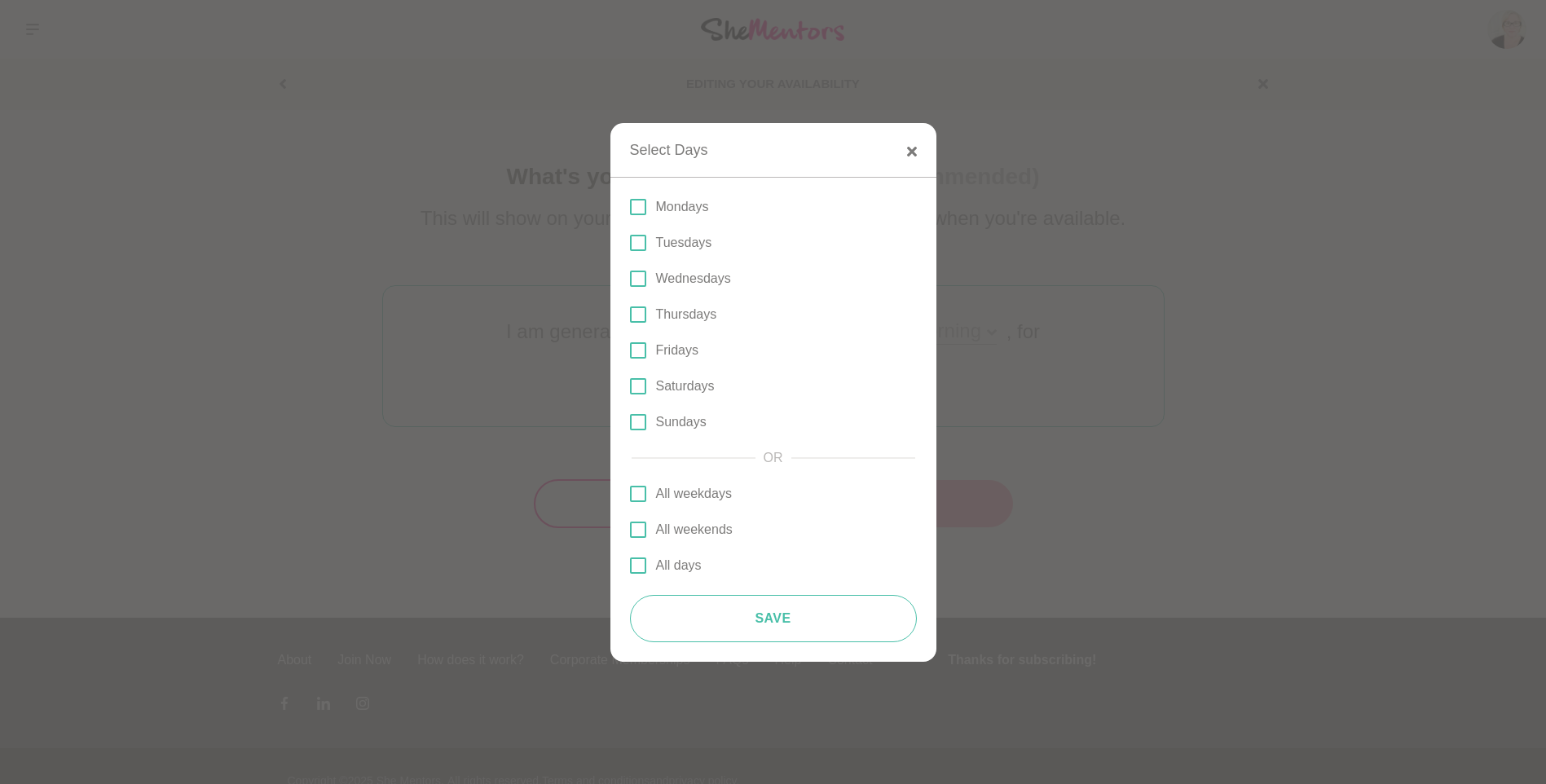 click on "Select Days" at bounding box center (773, 150) 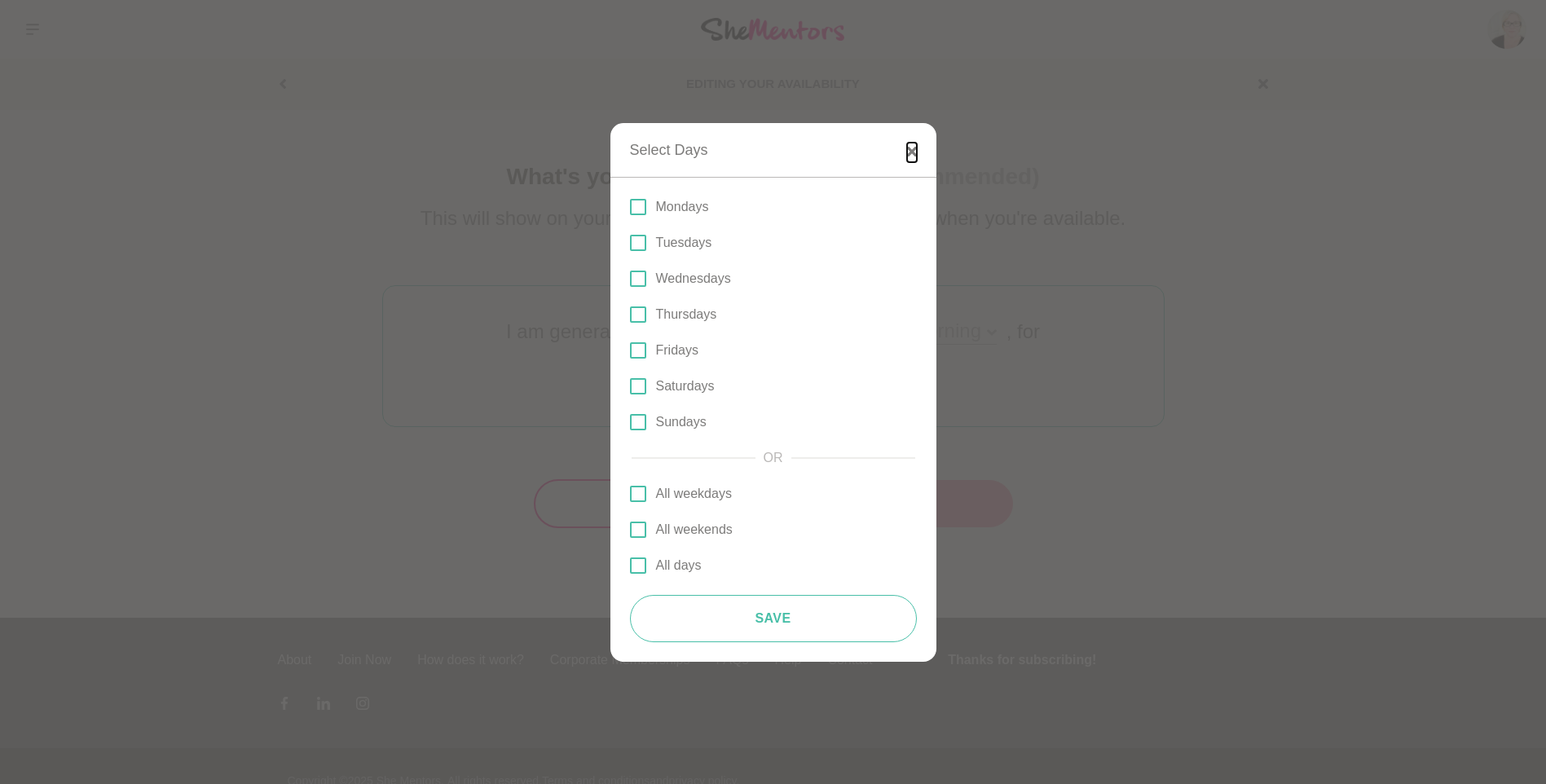 click 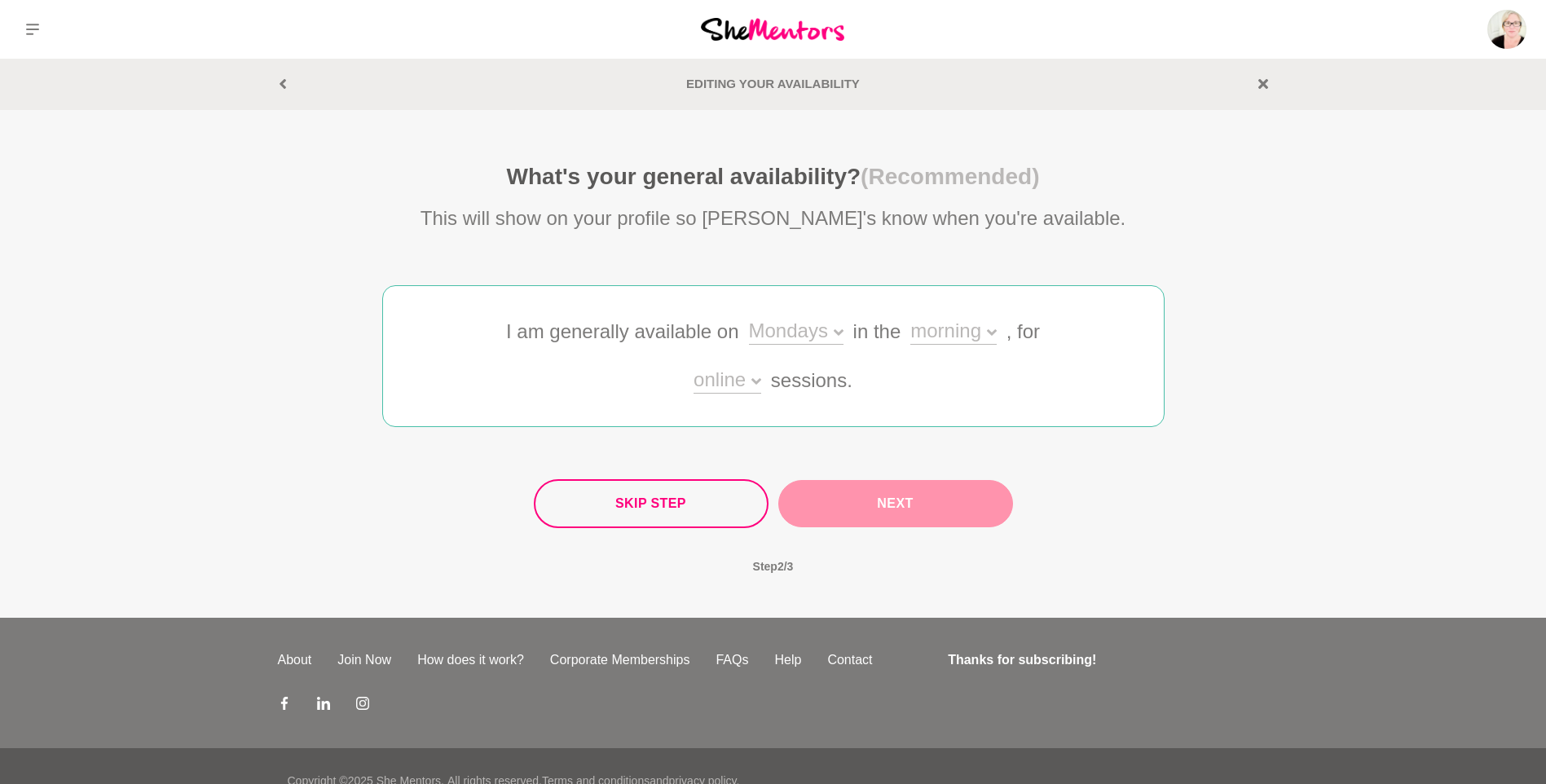 scroll, scrollTop: 31, scrollLeft: 0, axis: vertical 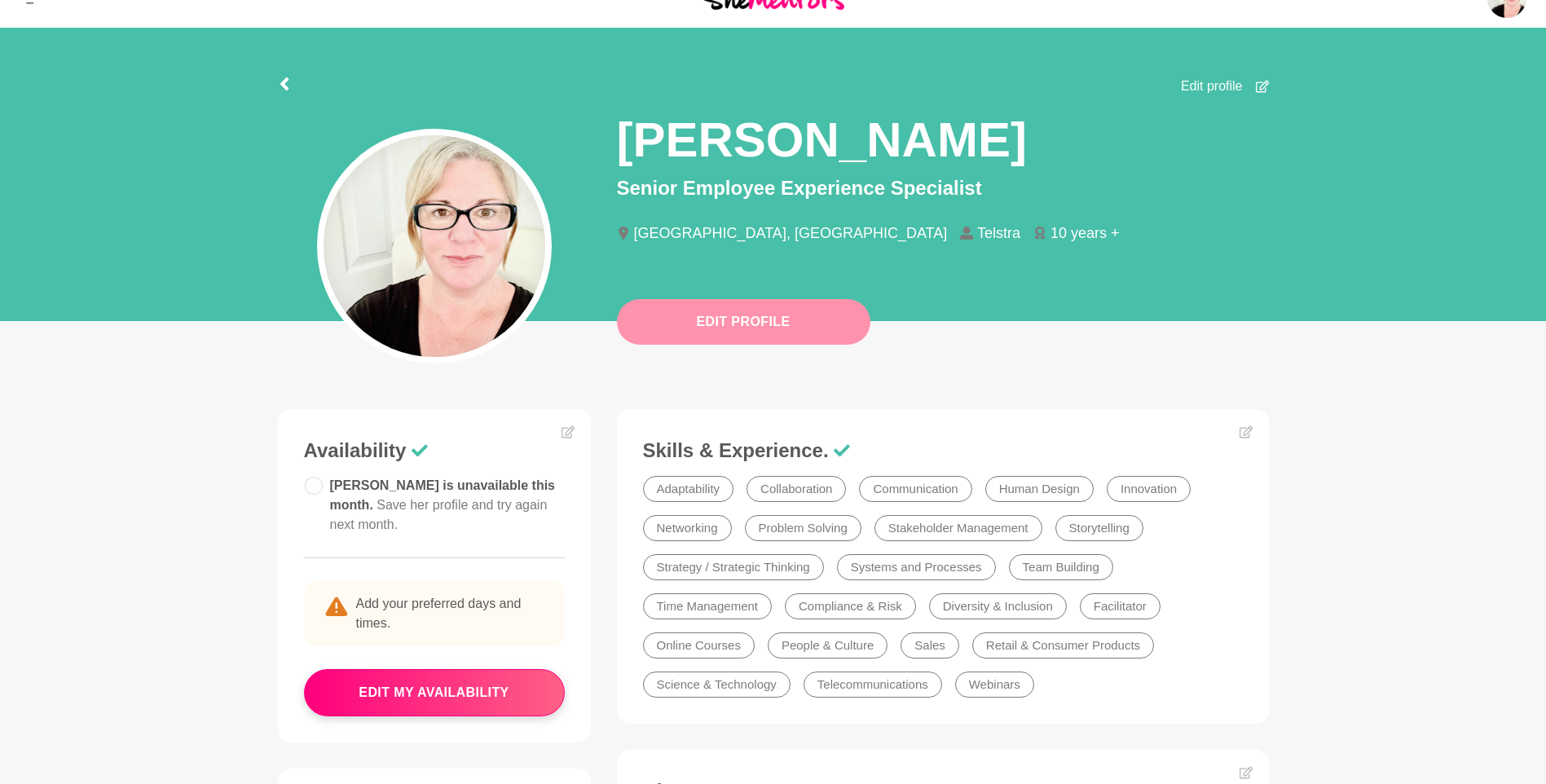click on "Edit Profile" at bounding box center [743, 322] 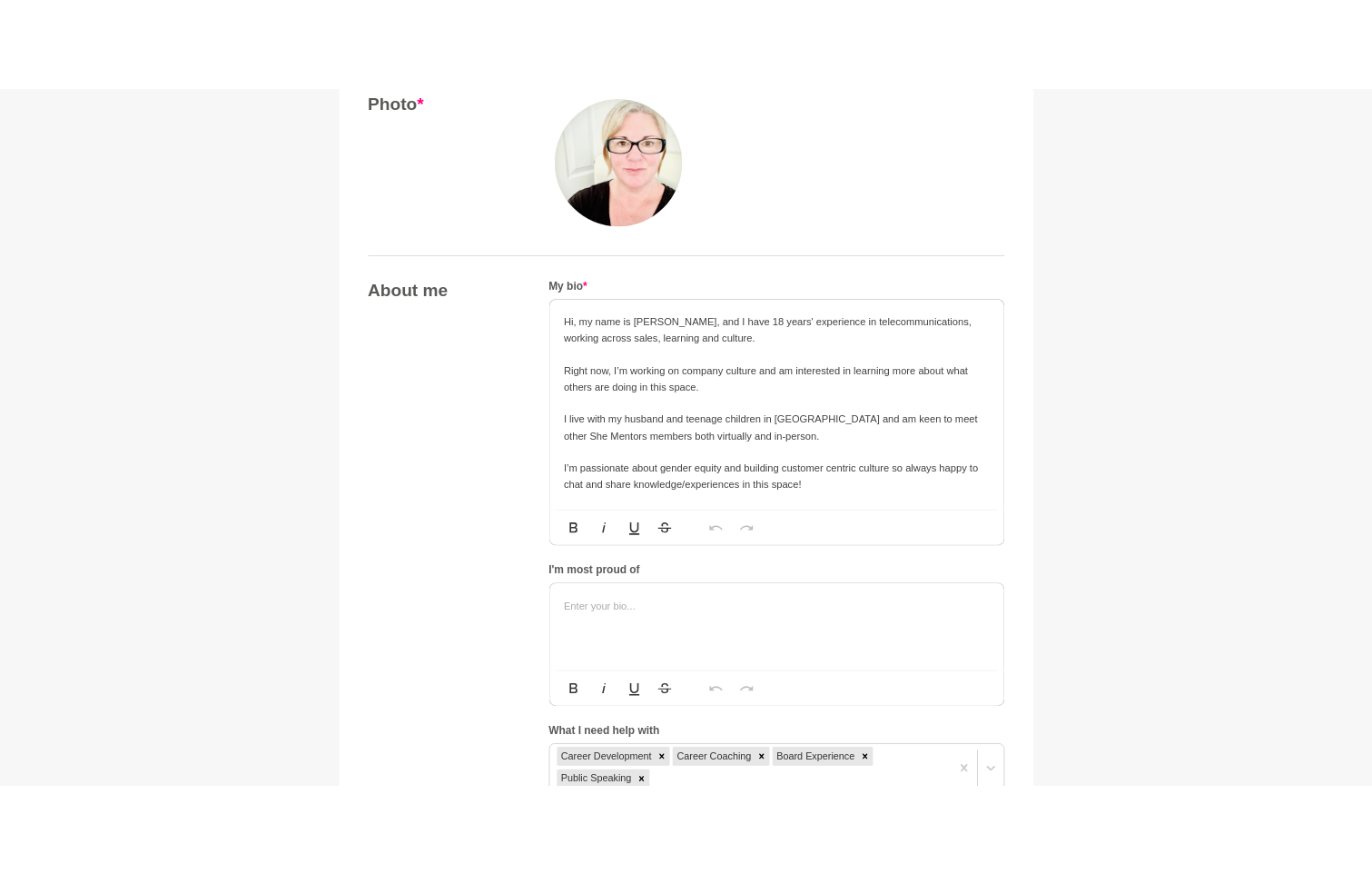 scroll, scrollTop: 818, scrollLeft: 0, axis: vertical 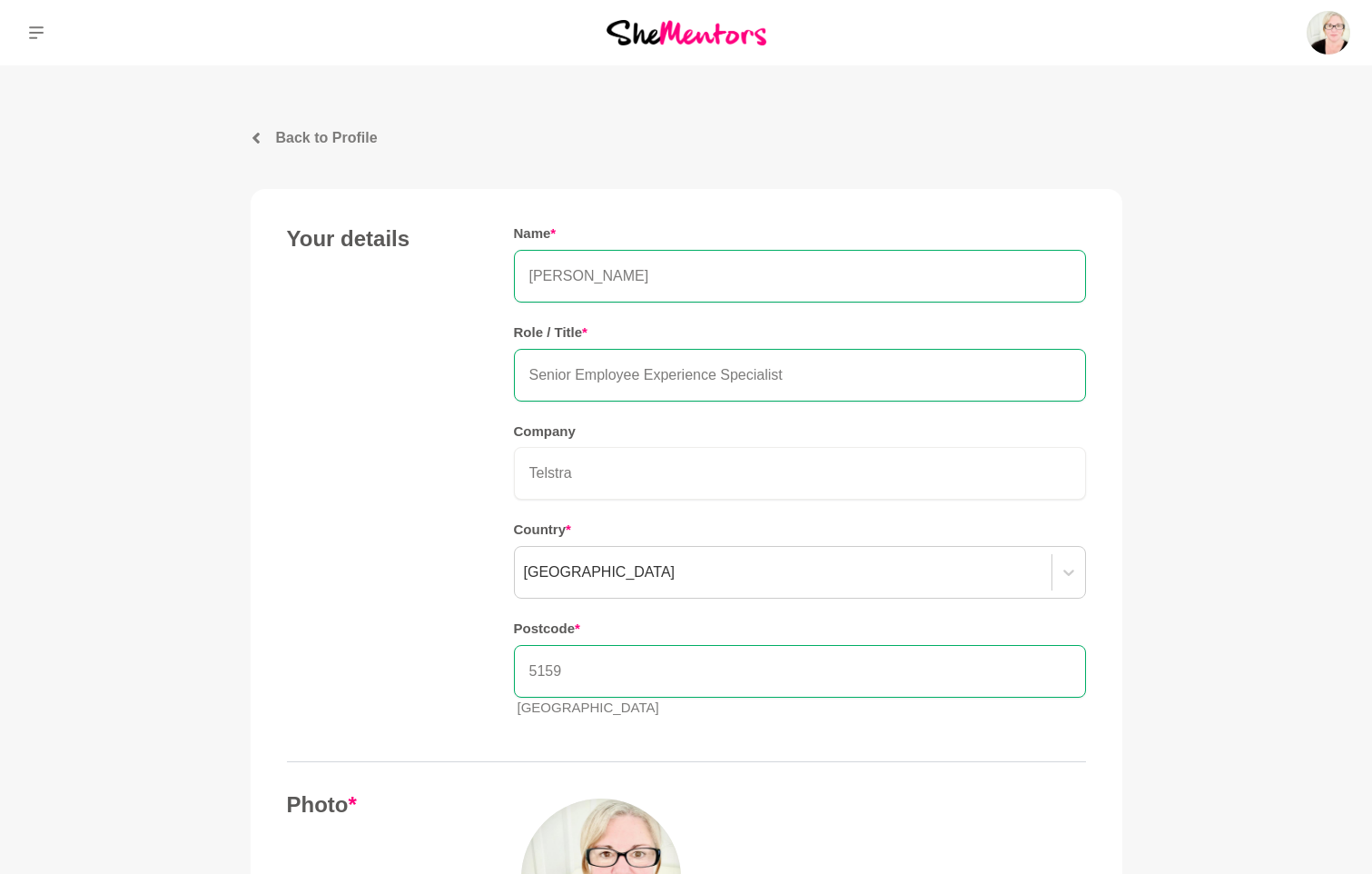 click on "Back to Profile" at bounding box center (327, 138) 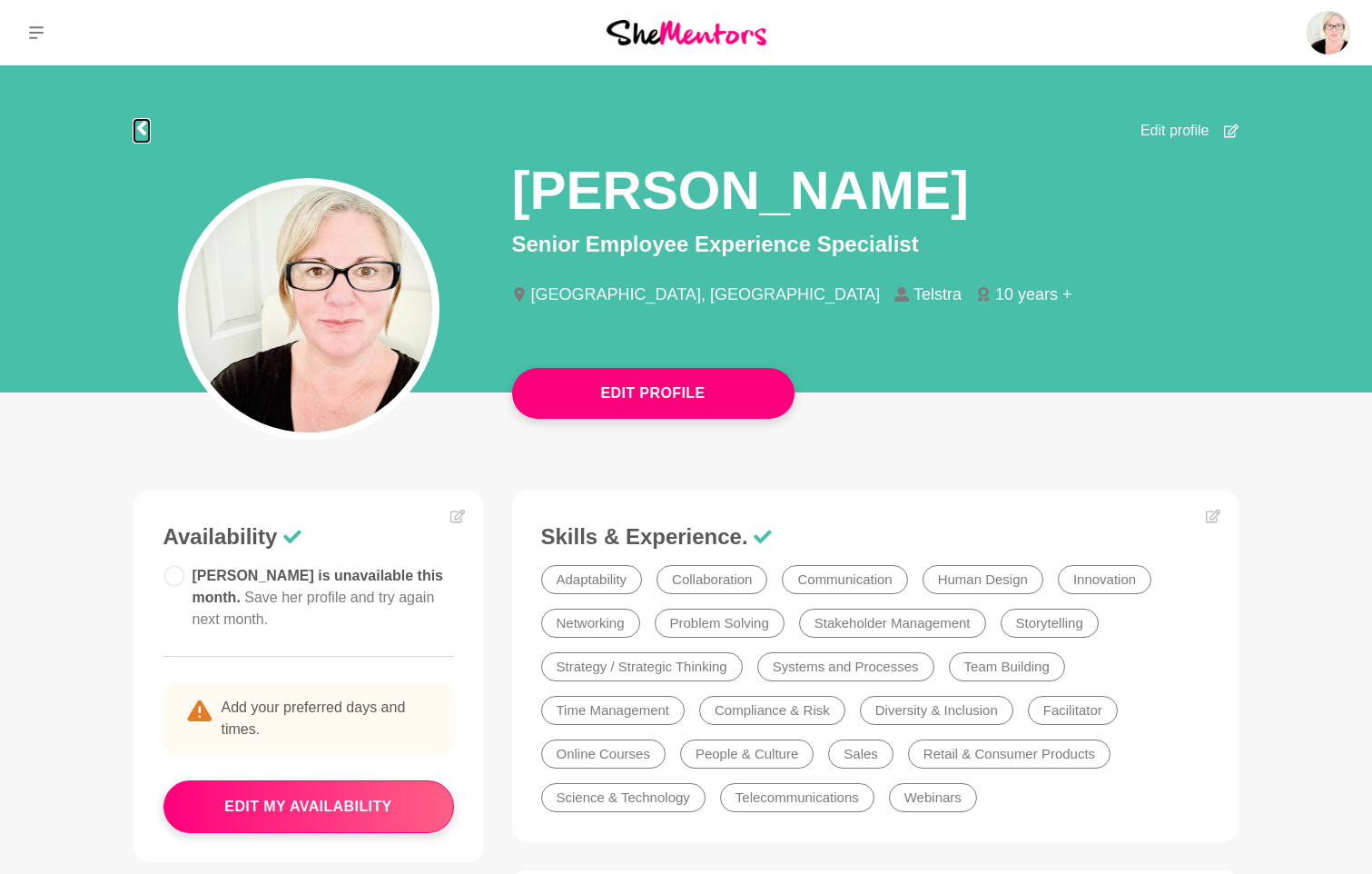 click 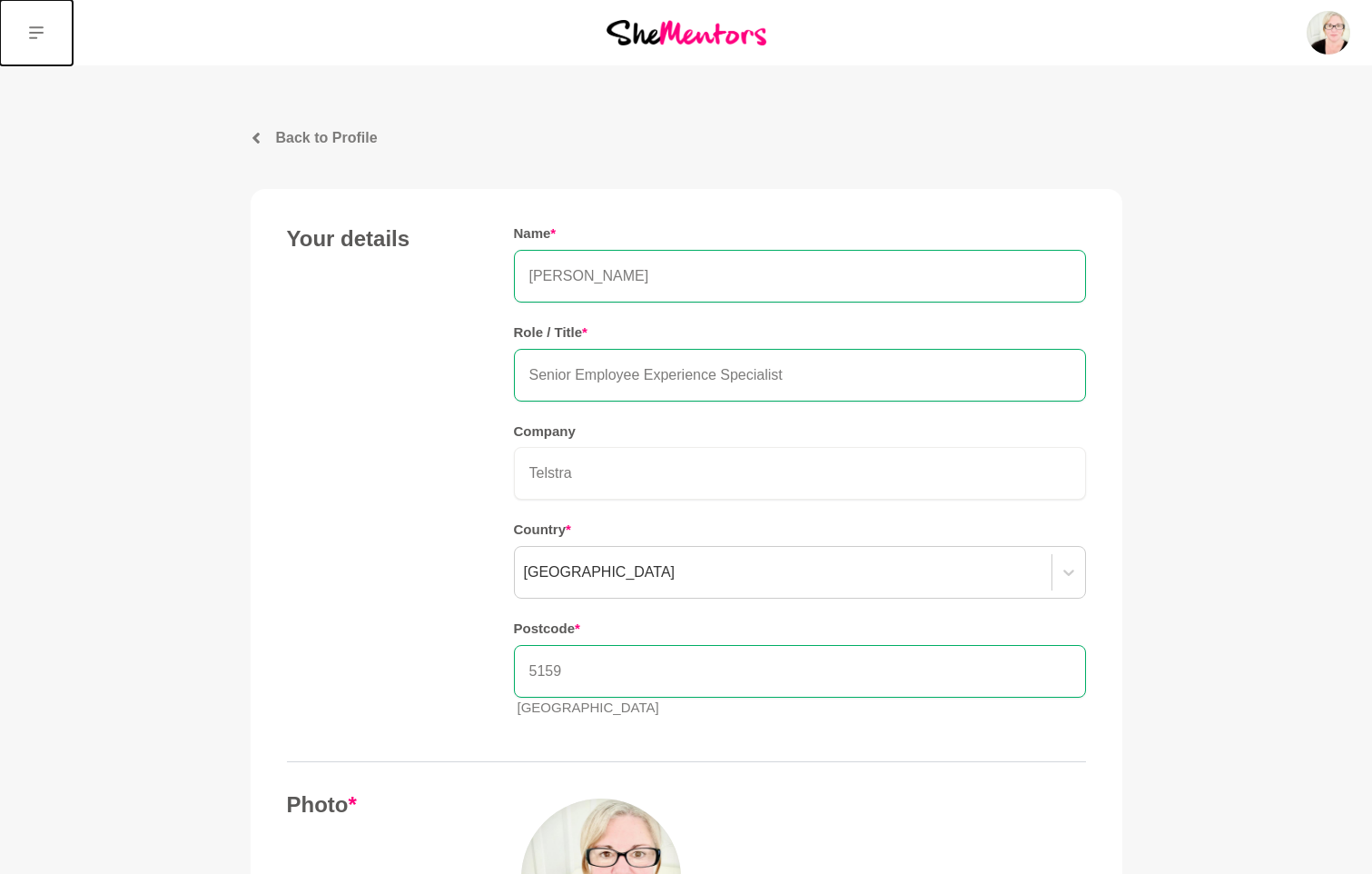 click 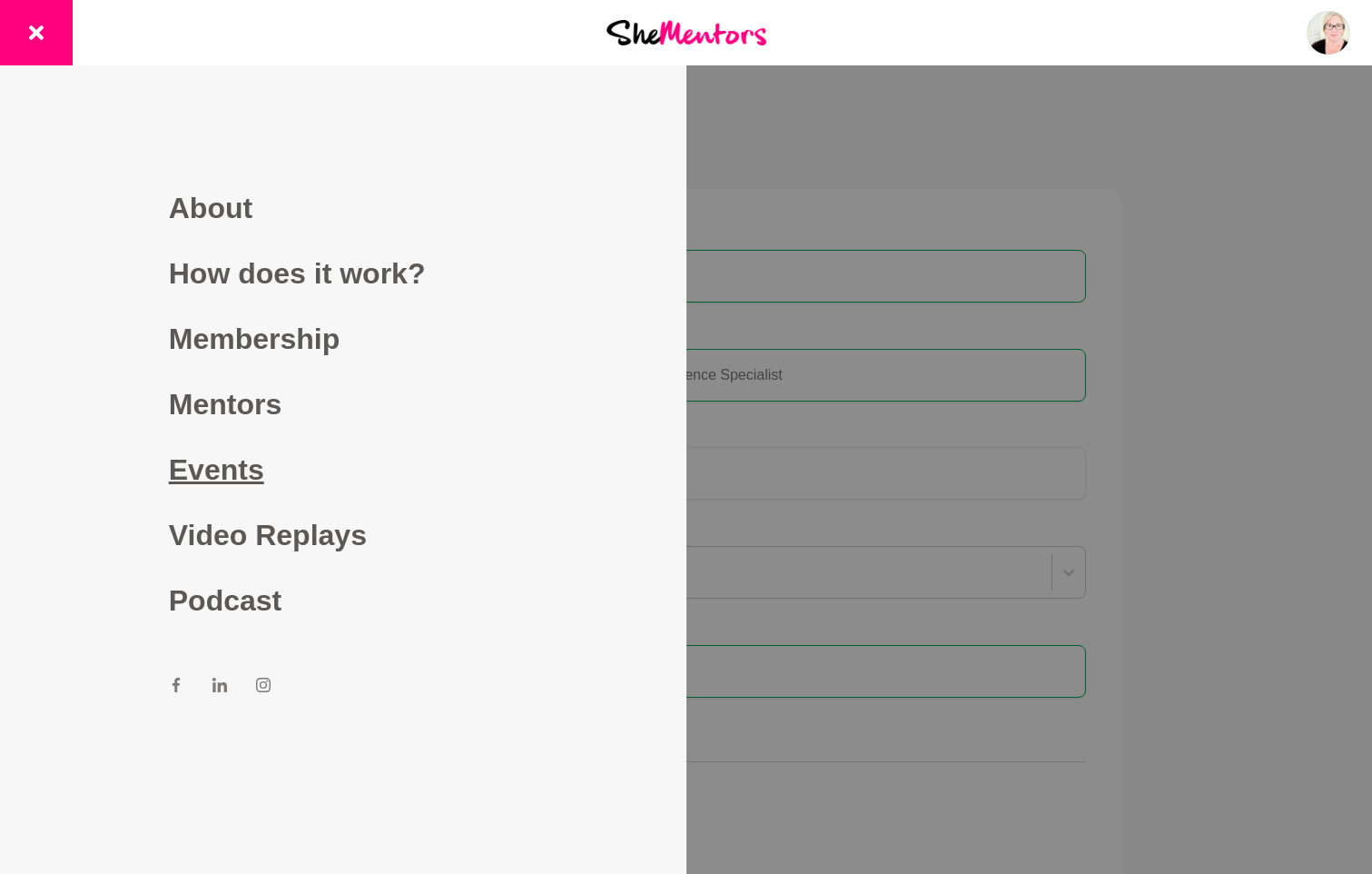 click on "Events" at bounding box center [343, 470] 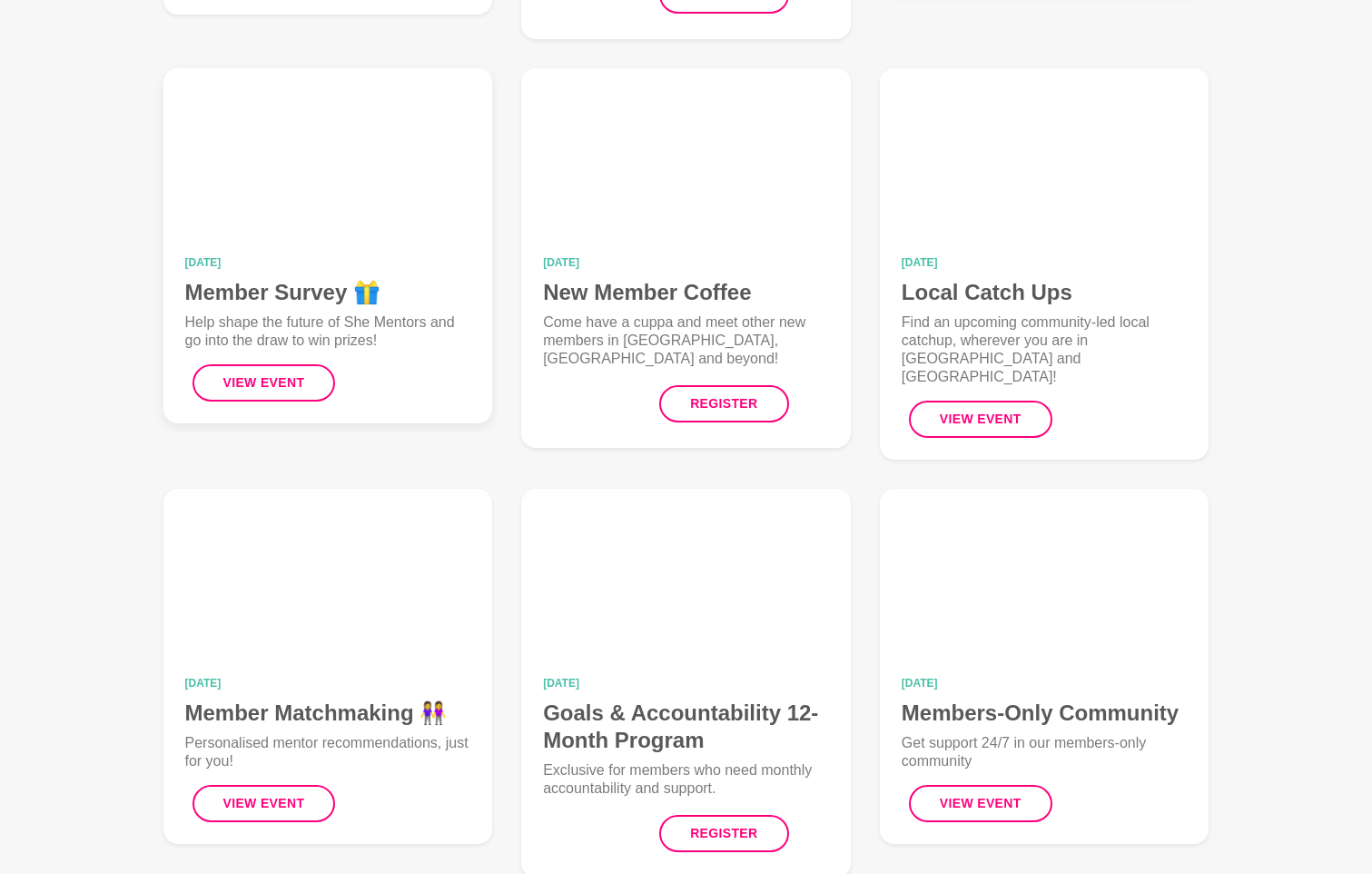 scroll, scrollTop: 636, scrollLeft: 0, axis: vertical 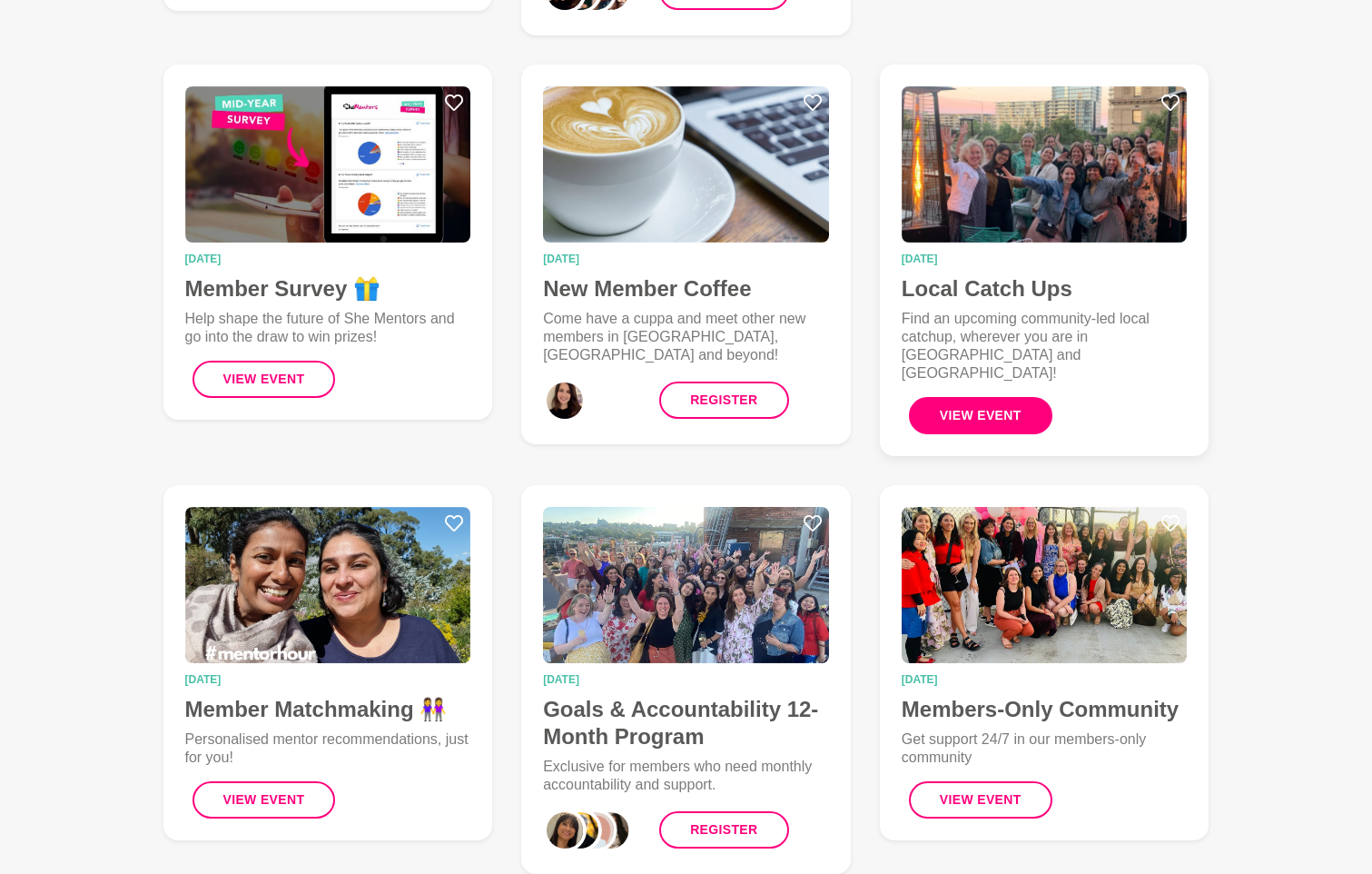 click on "View Event" at bounding box center [981, 415] 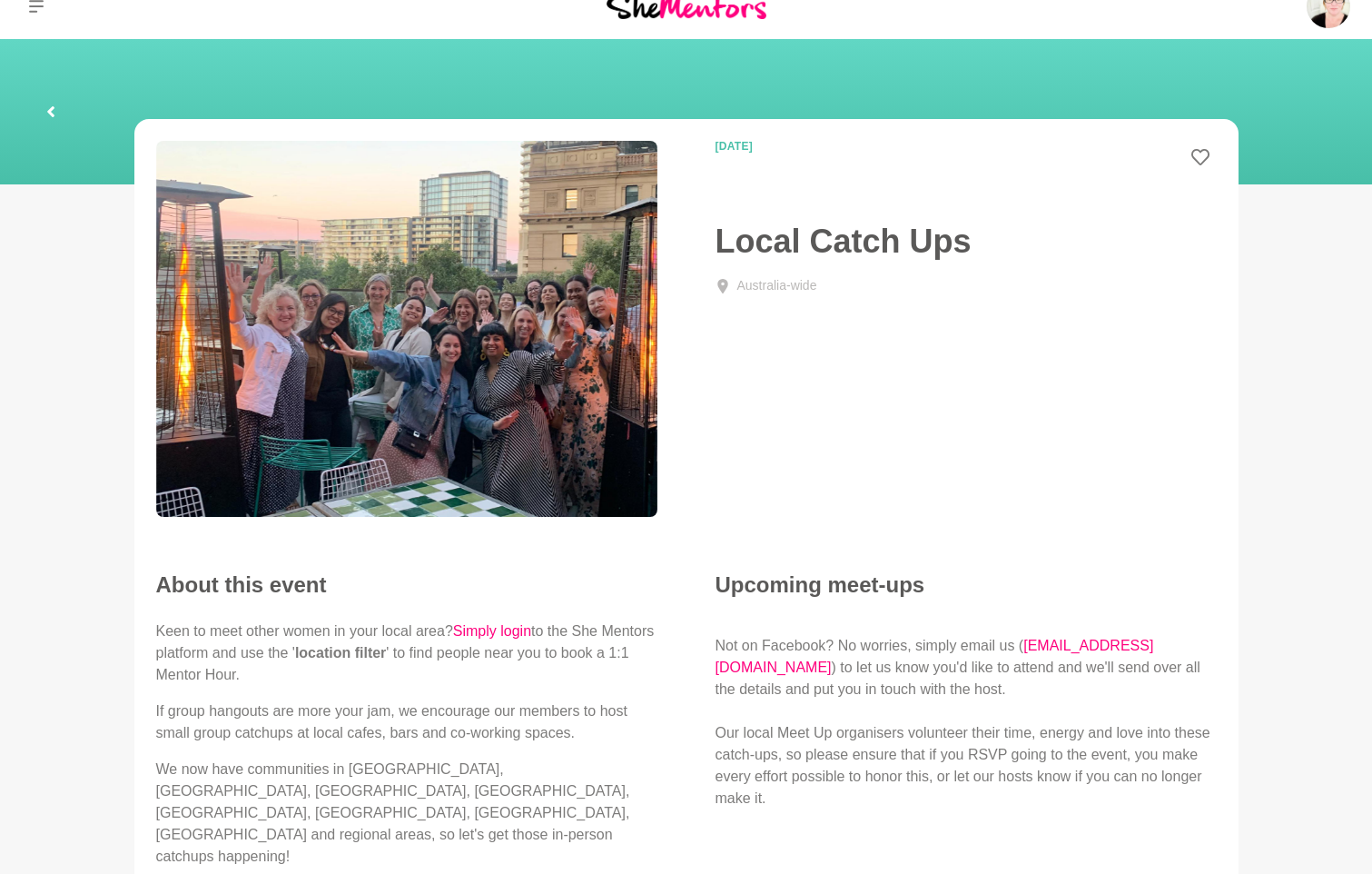 scroll, scrollTop: 0, scrollLeft: 0, axis: both 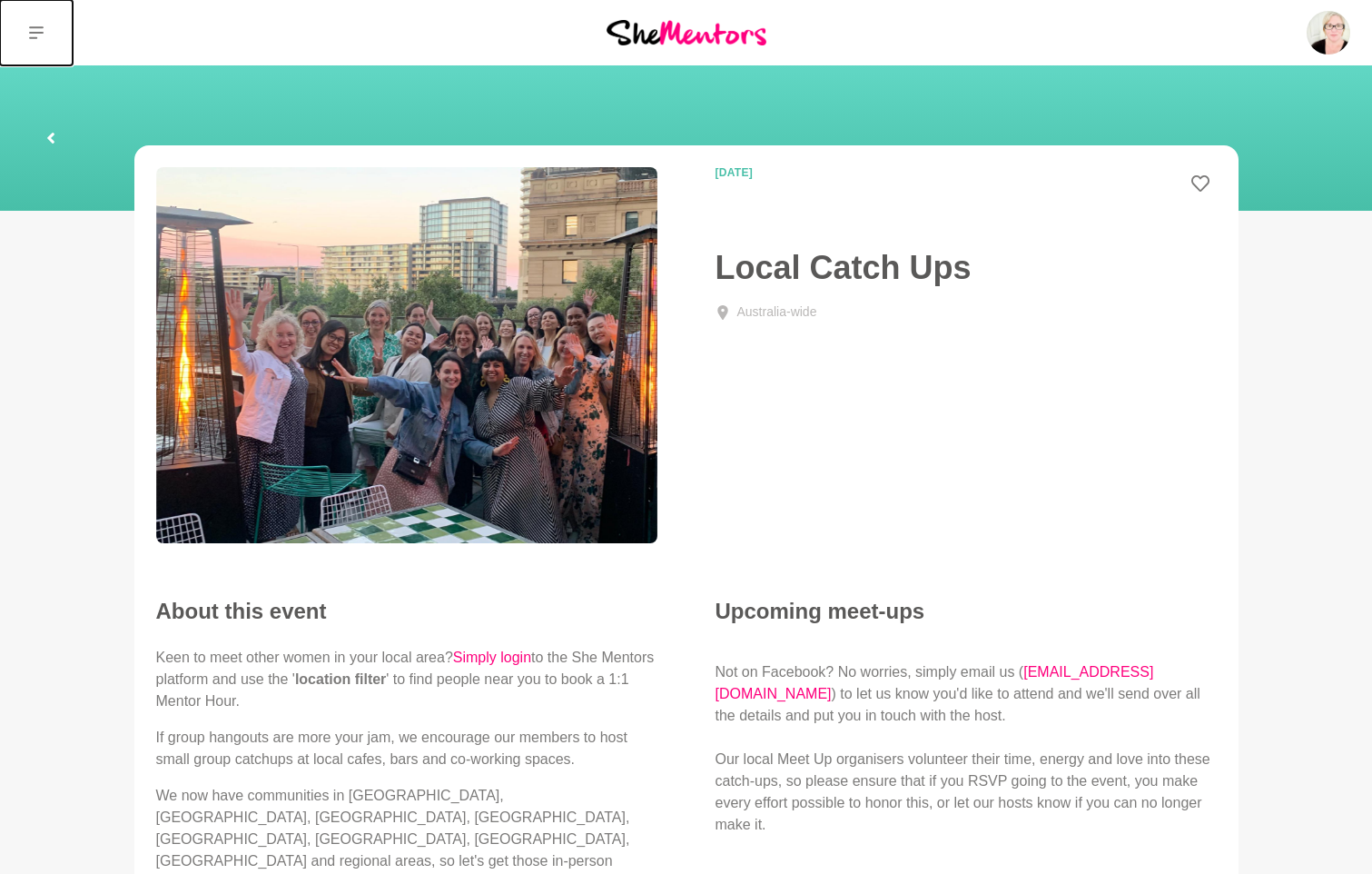 click at bounding box center [36, 33] 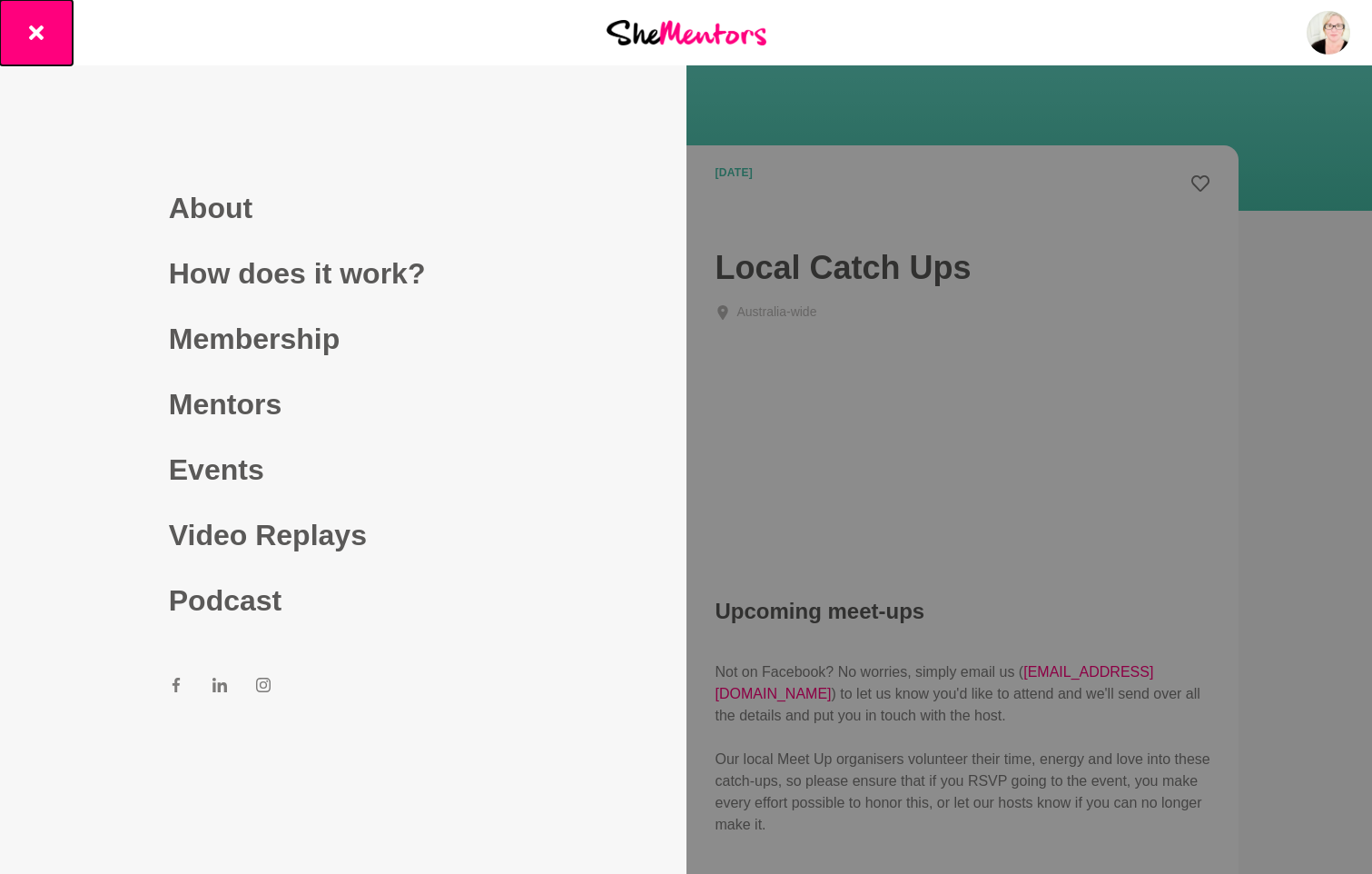 click at bounding box center (36, 33) 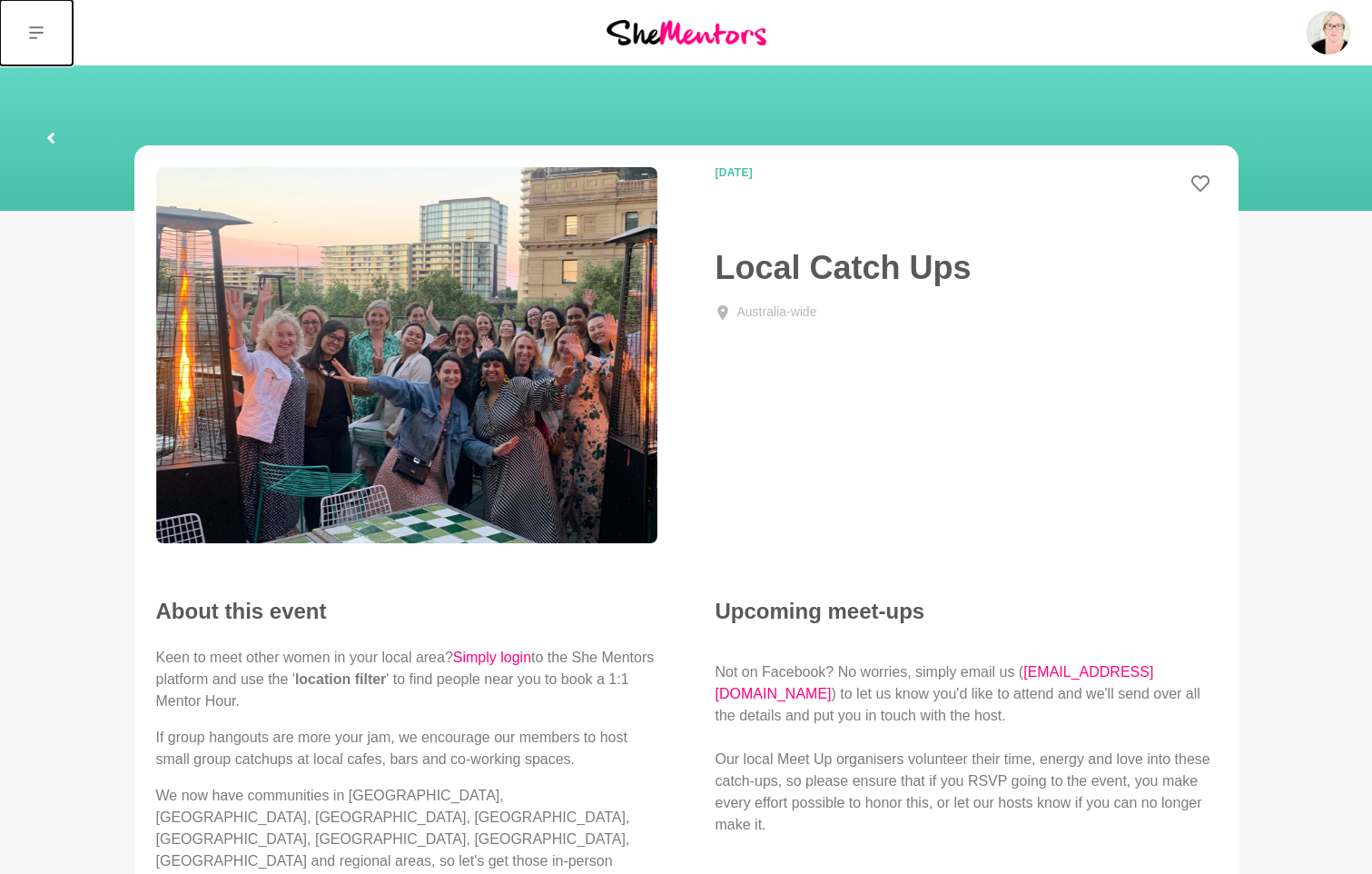 click at bounding box center (36, 33) 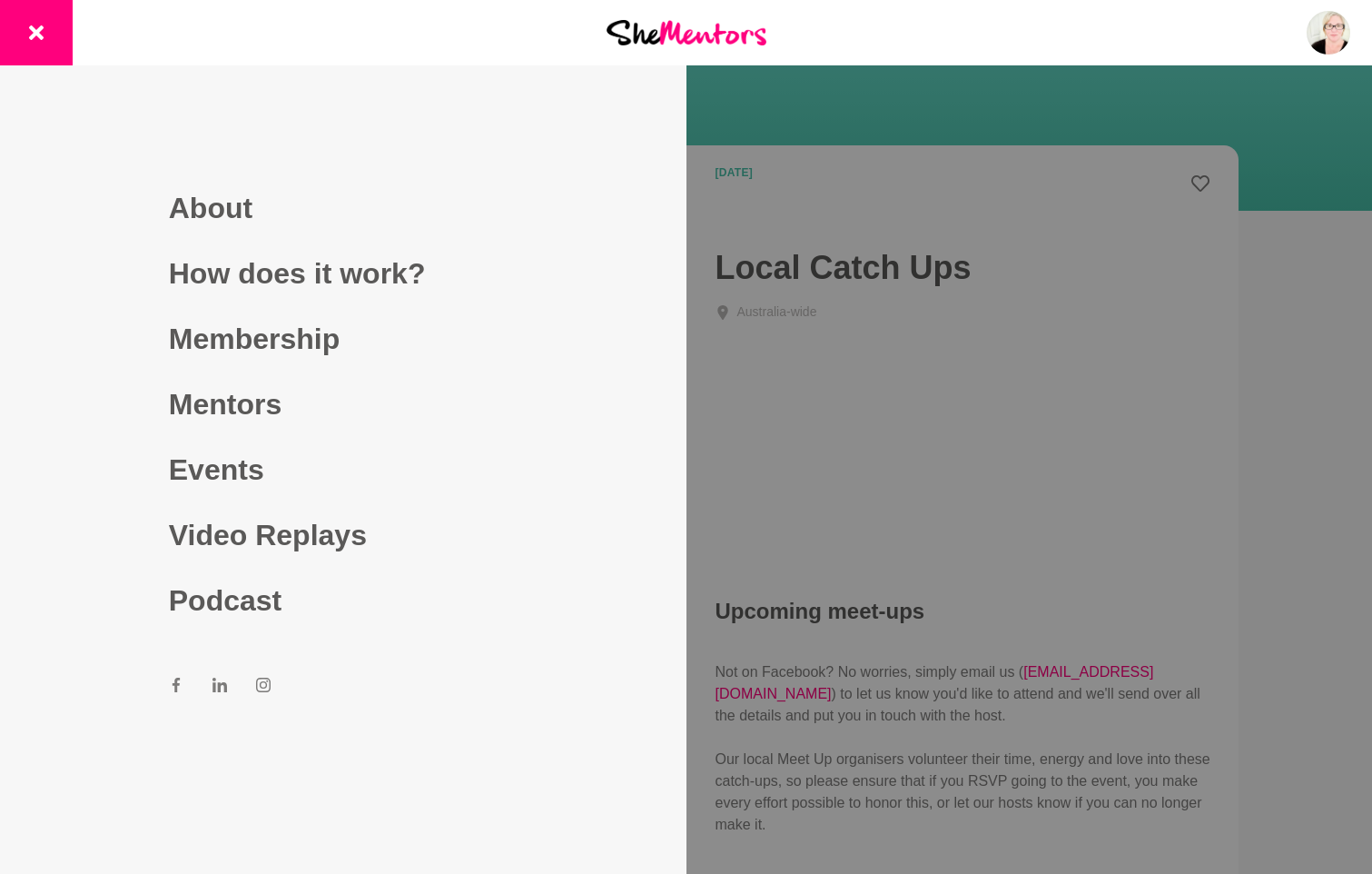 click at bounding box center (686, 32) 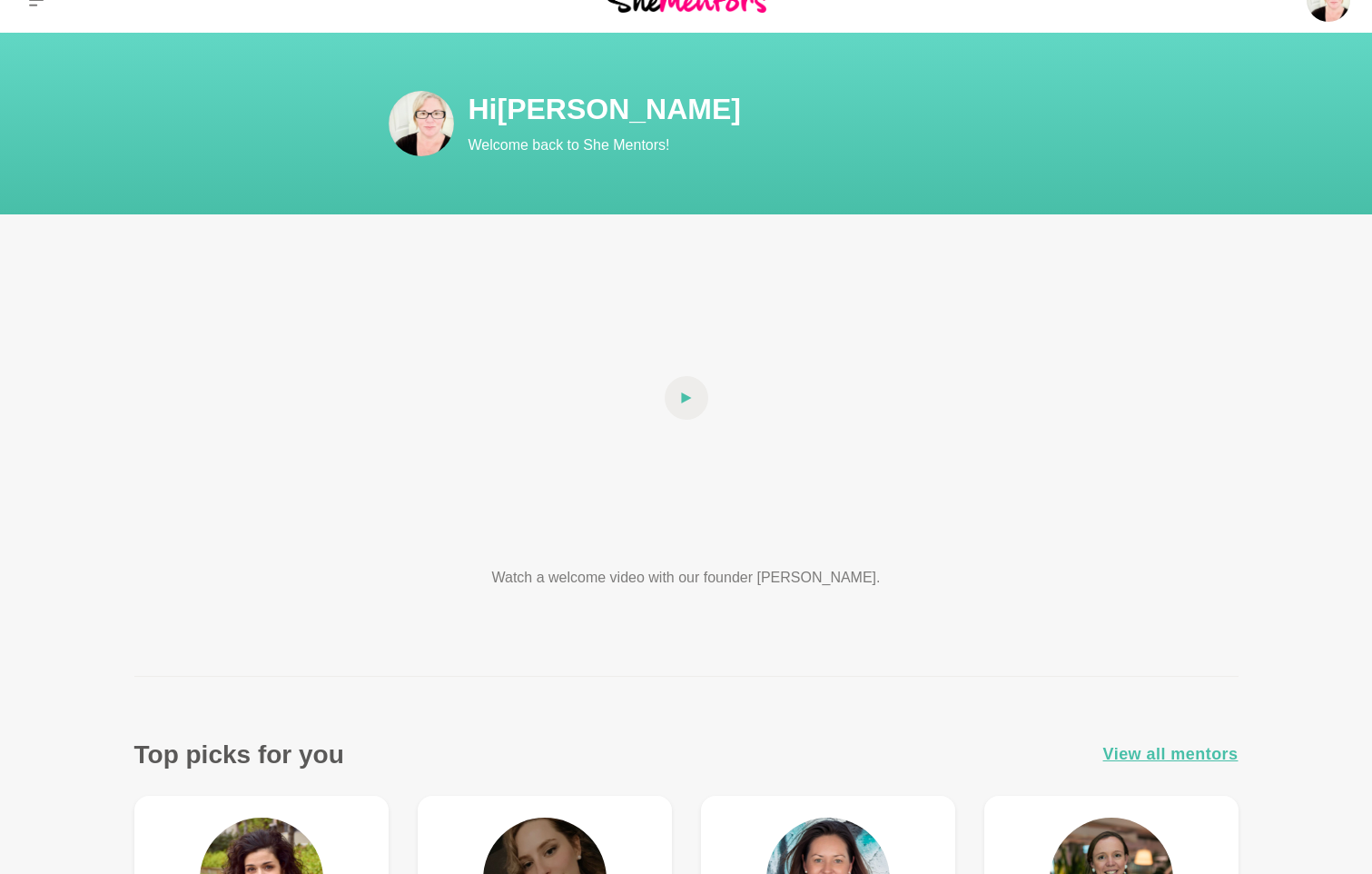 scroll, scrollTop: 0, scrollLeft: 0, axis: both 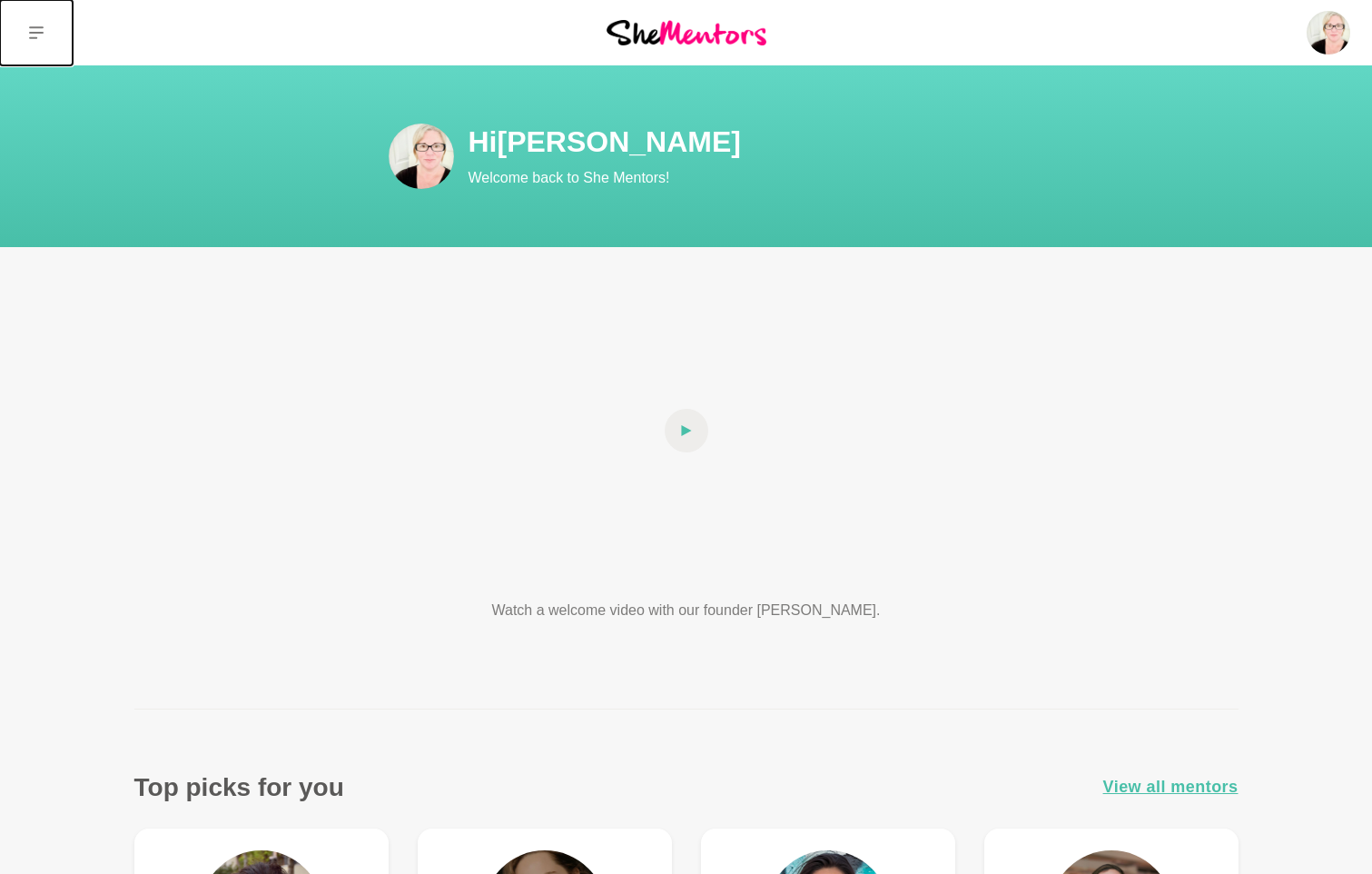 click 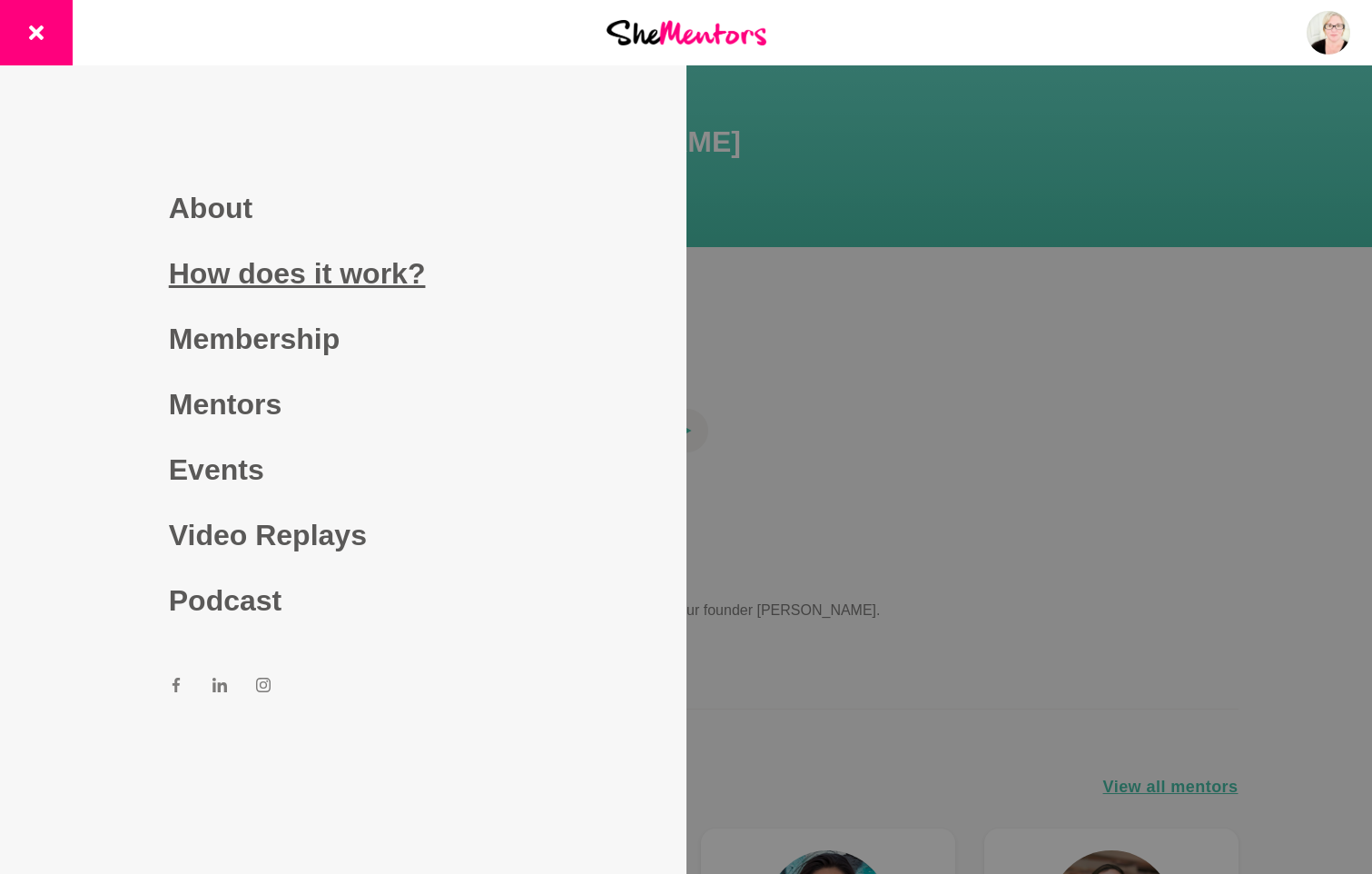 click on "How does it work?" at bounding box center (343, 273) 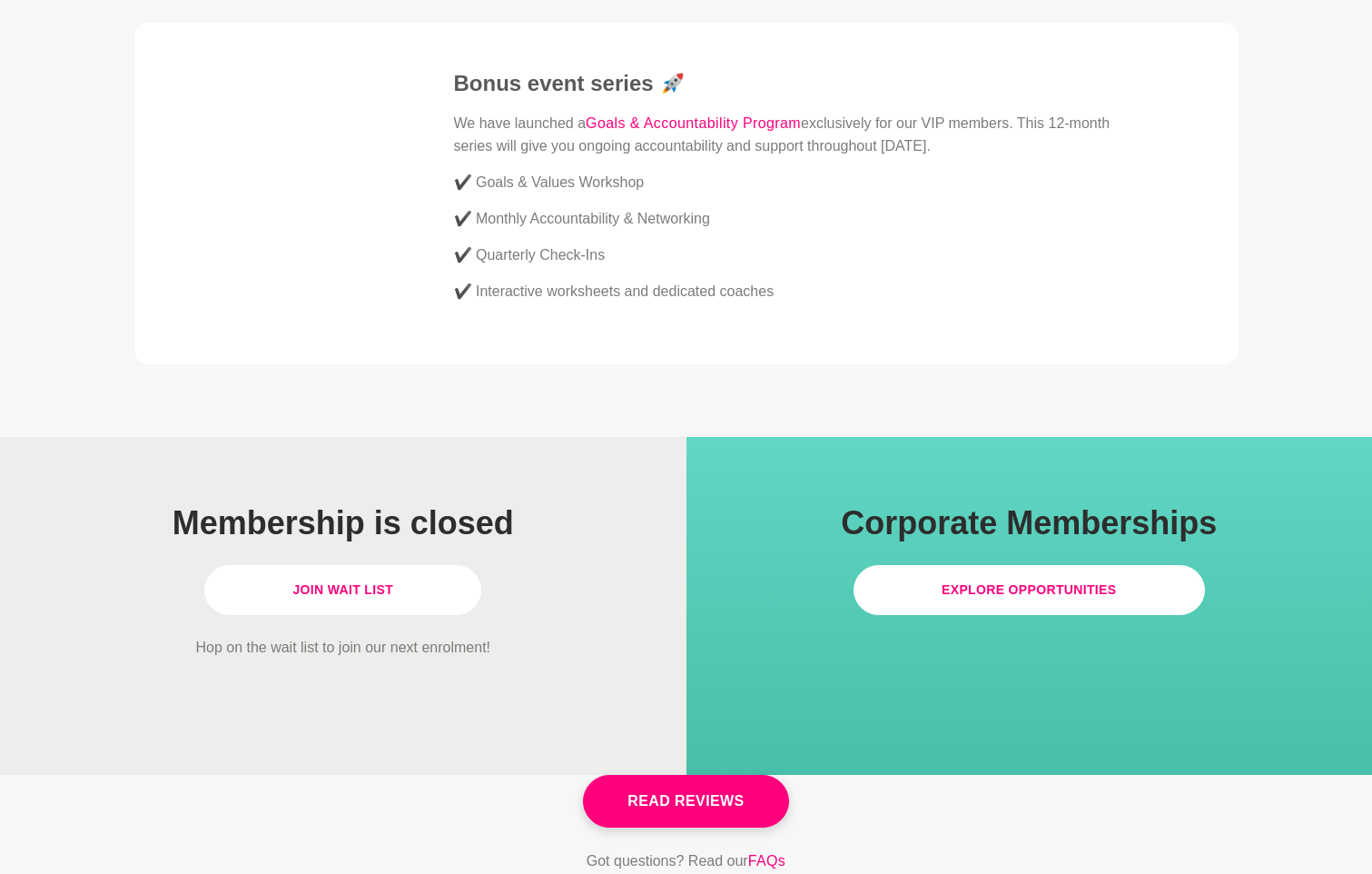 scroll, scrollTop: 4683, scrollLeft: 0, axis: vertical 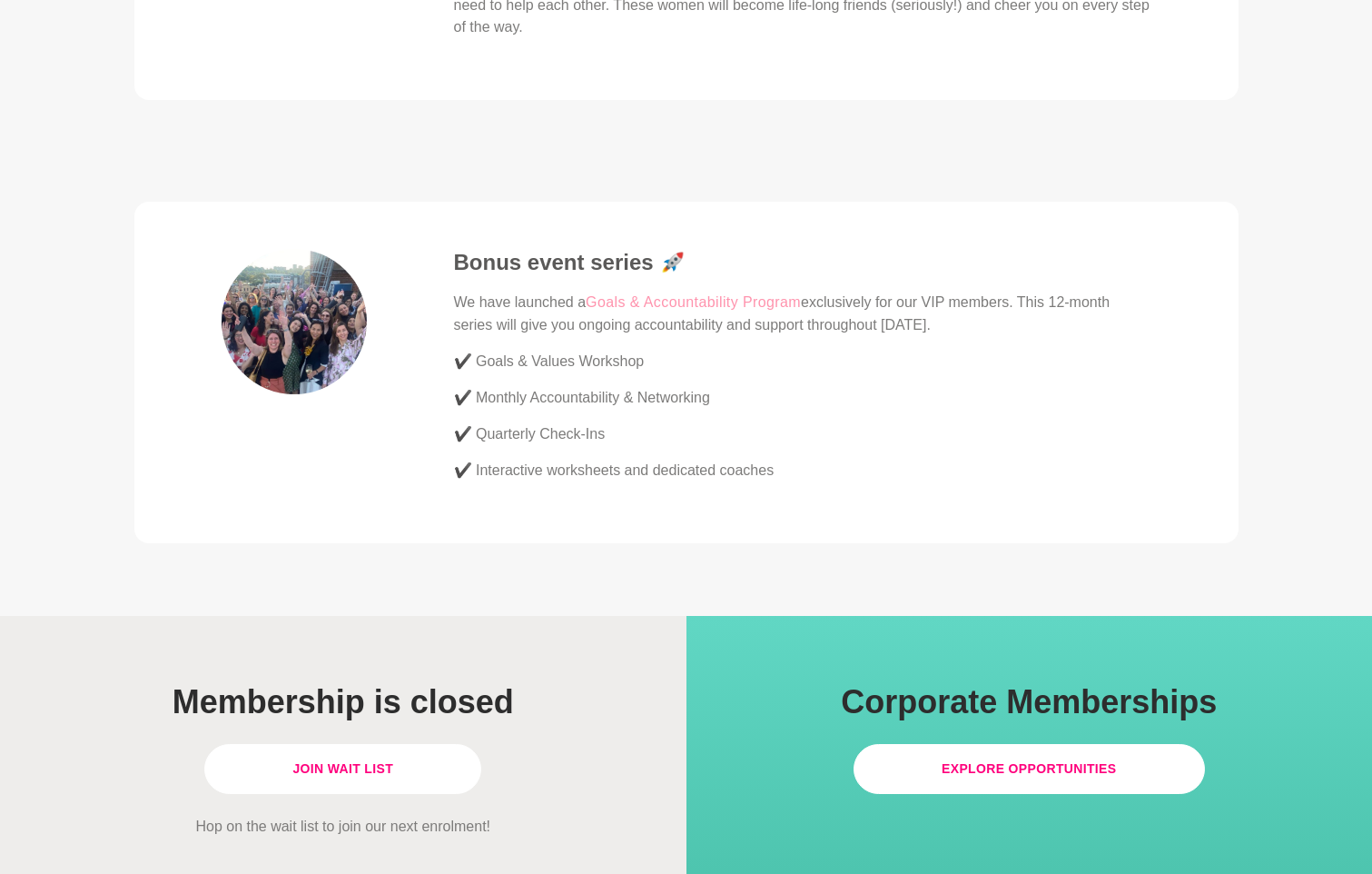 click on "Goals & Accountability Program" at bounding box center (693, 303) 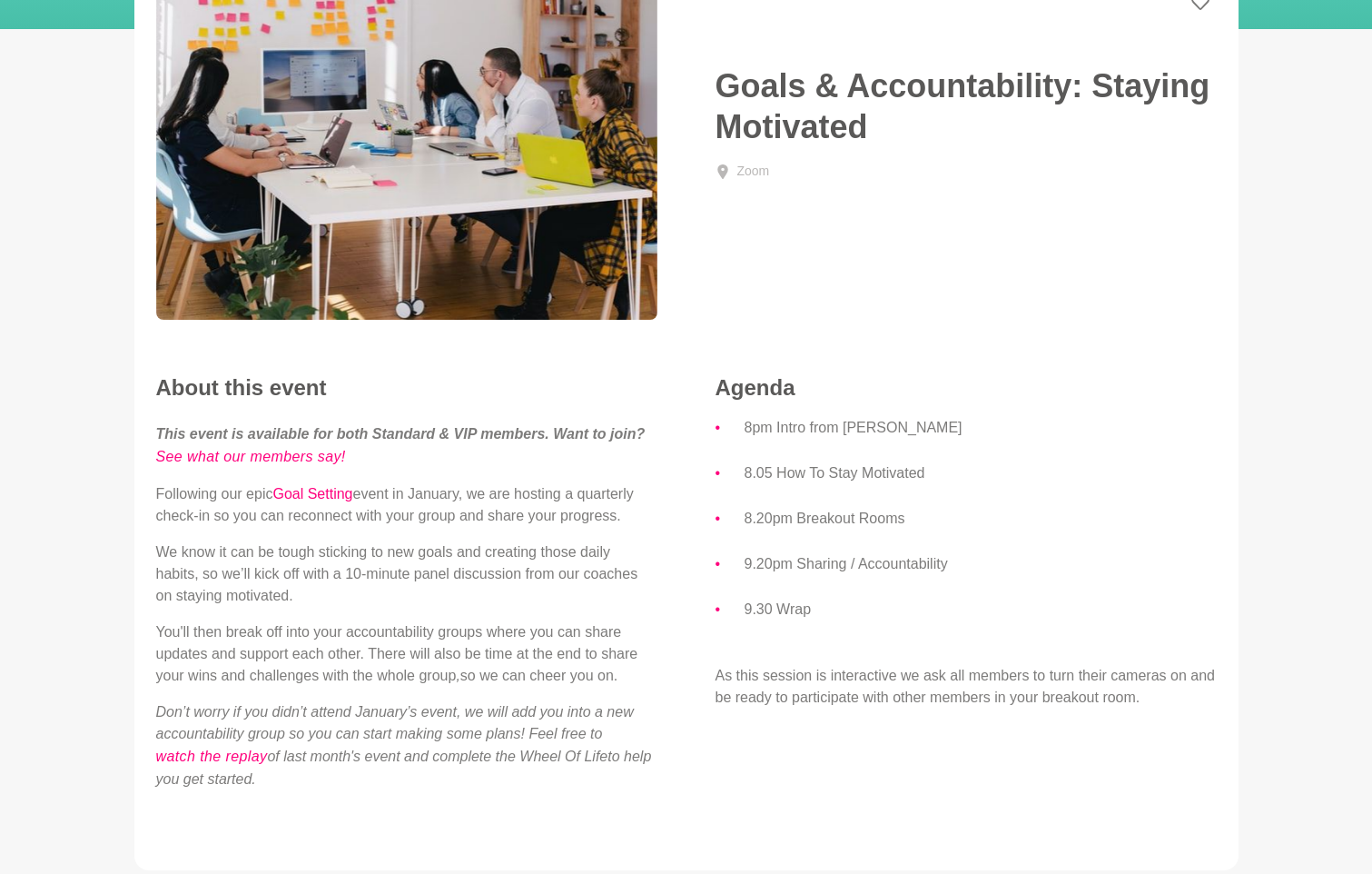 scroll, scrollTop: 0, scrollLeft: 0, axis: both 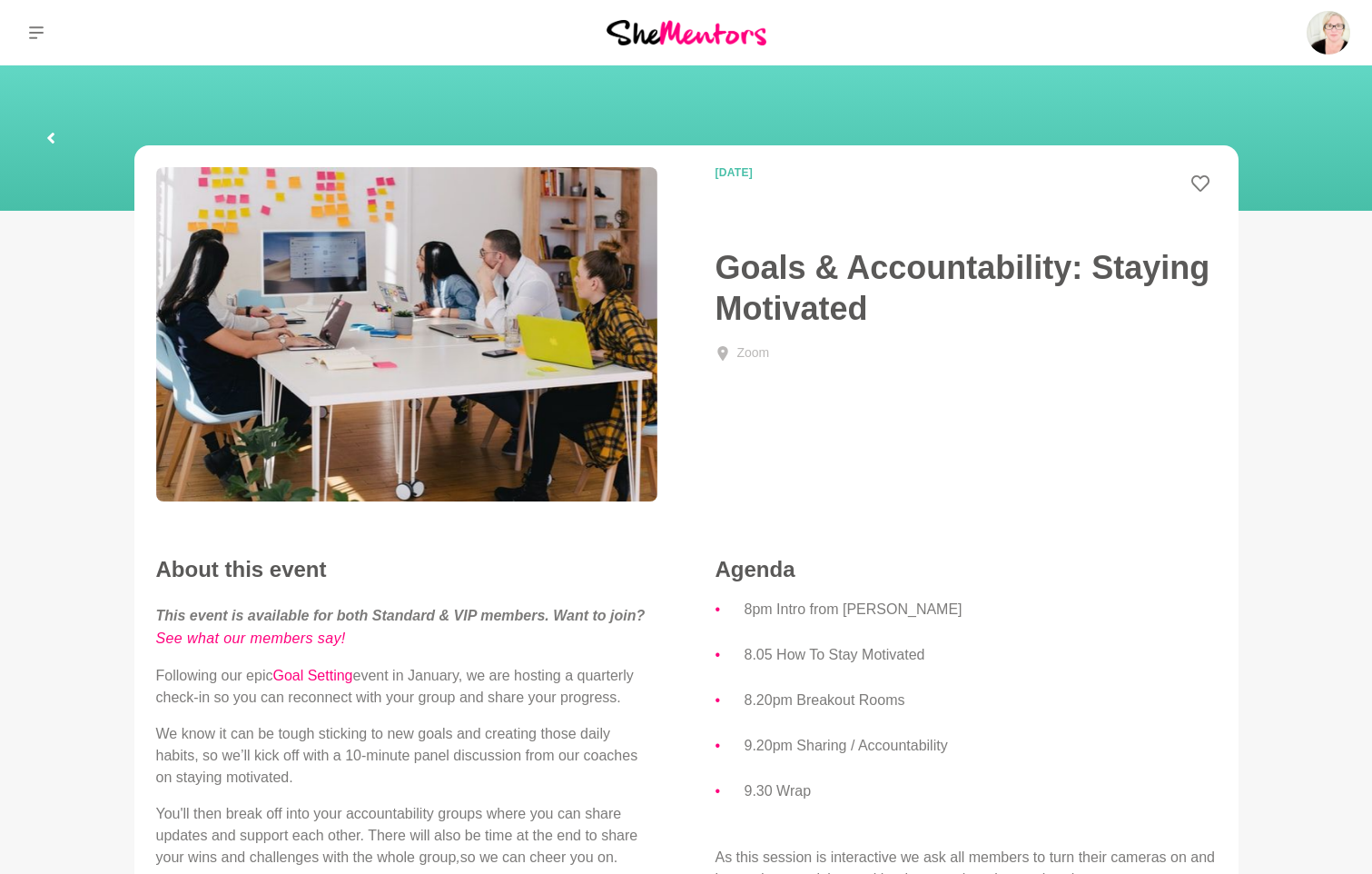 click at bounding box center (51, 138) 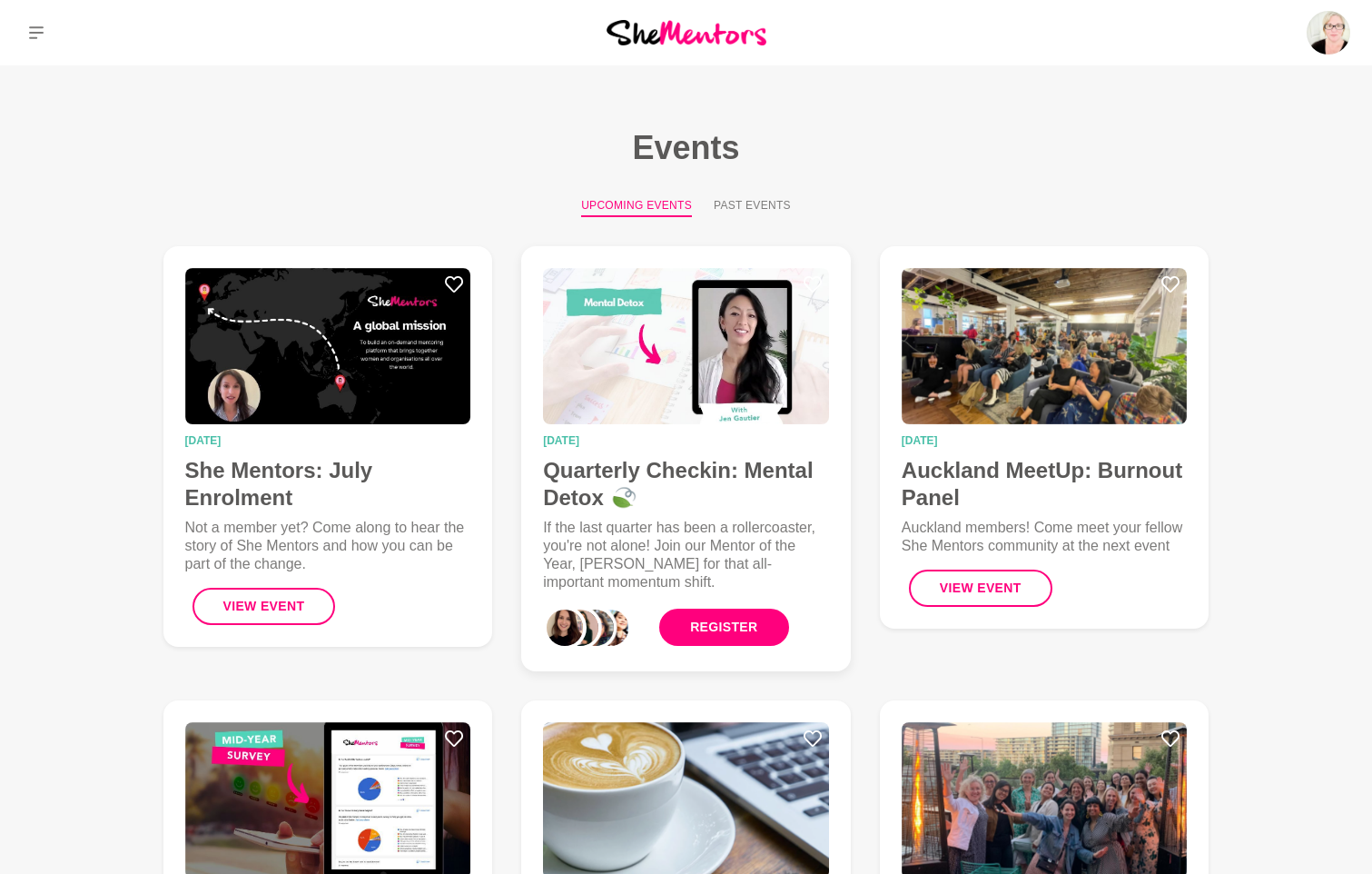 click on "Register" at bounding box center [724, 627] 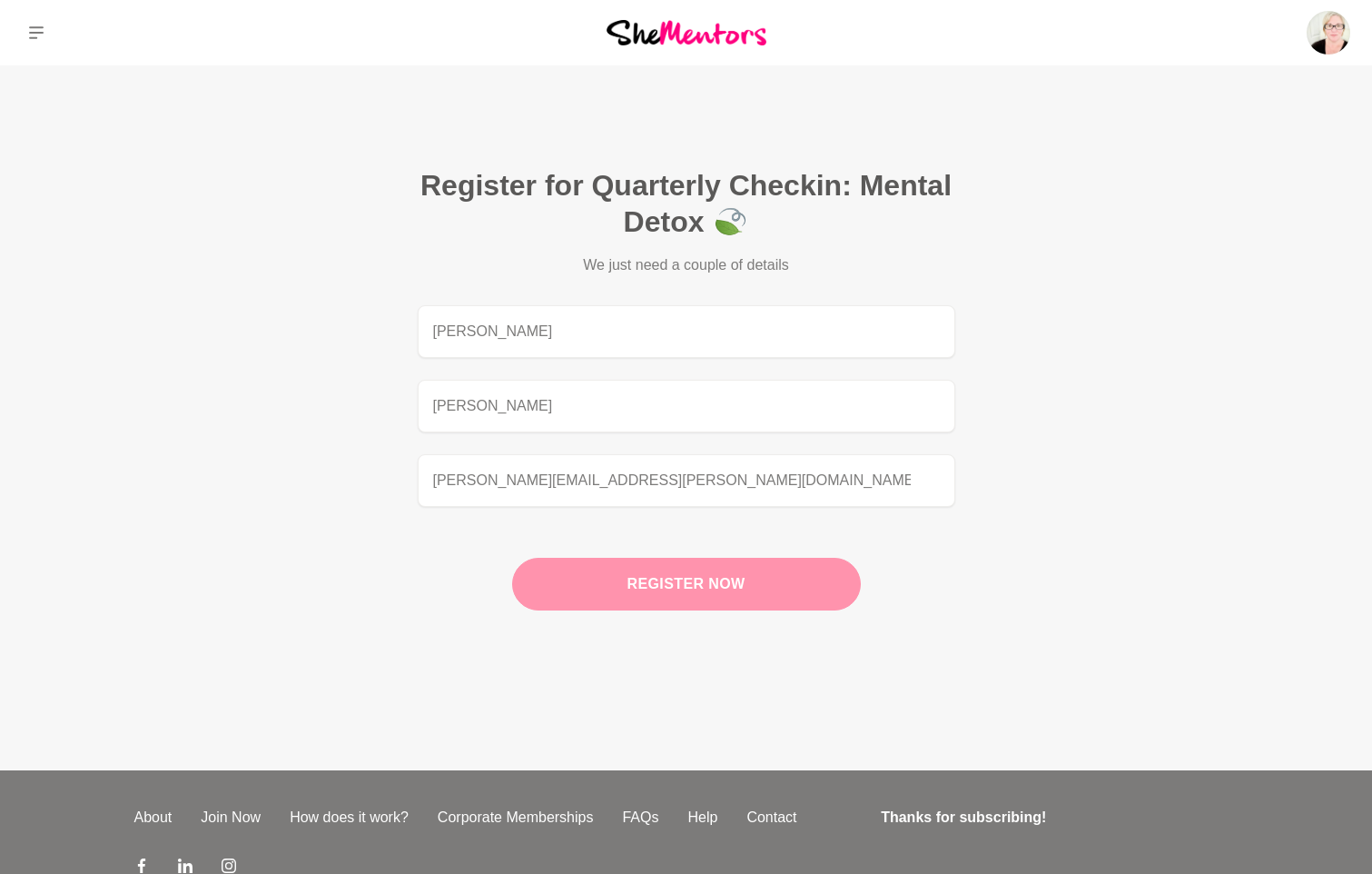click on "Register now" at bounding box center (686, 584) 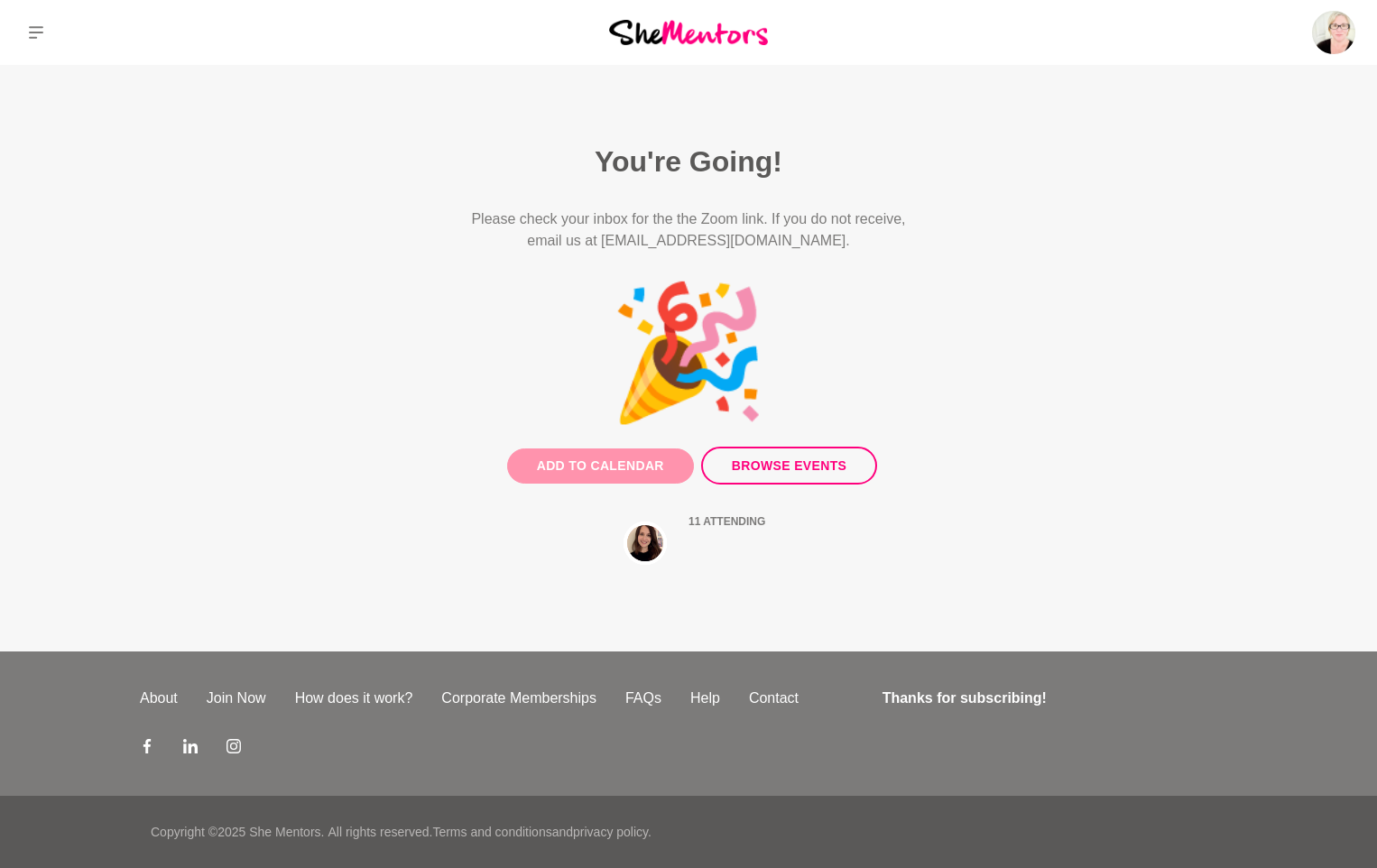 click on "Add to Calendar" at bounding box center [600, 466] 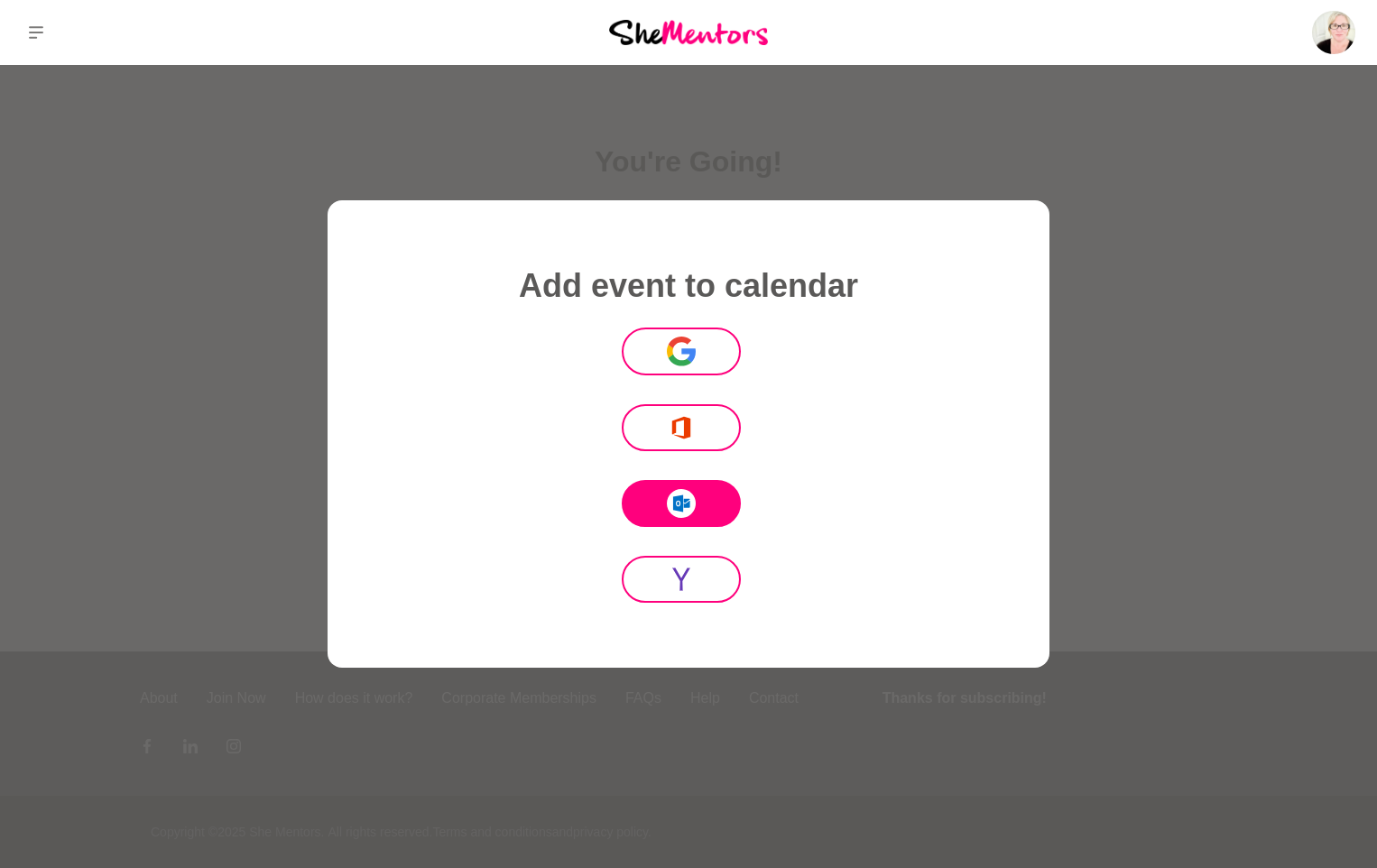 click 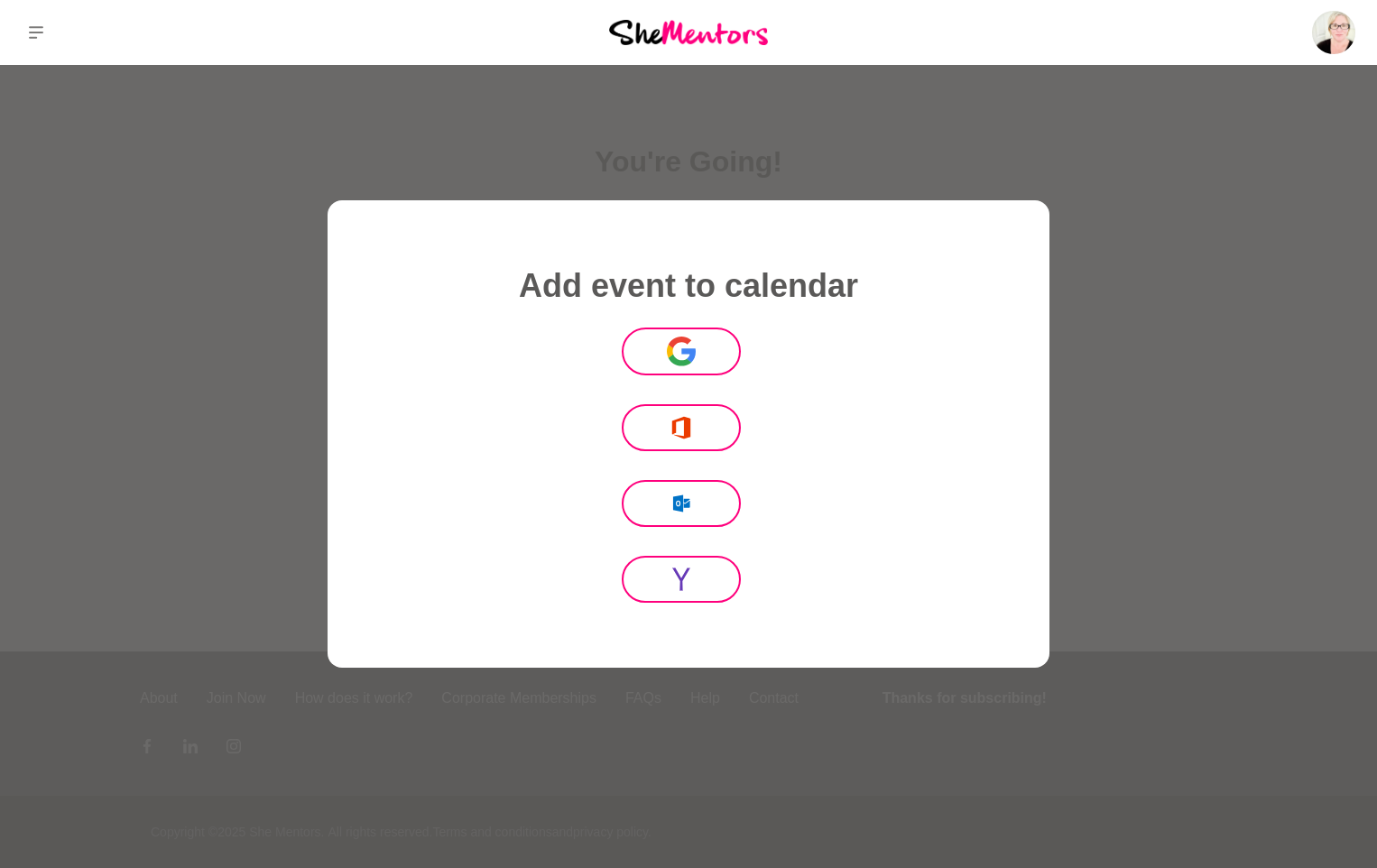 click at bounding box center [688, 434] 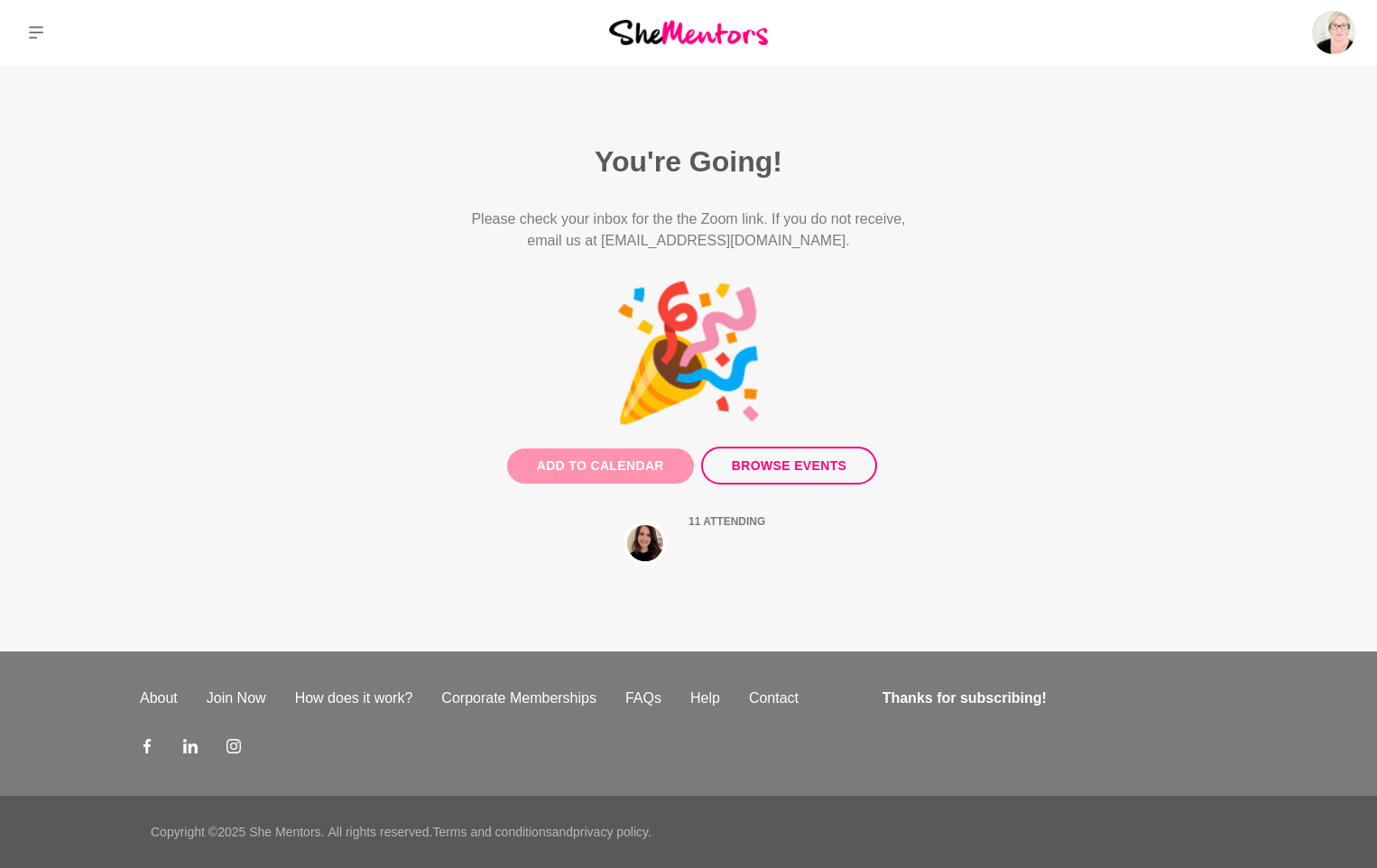 click on "Add to Calendar" at bounding box center [600, 466] 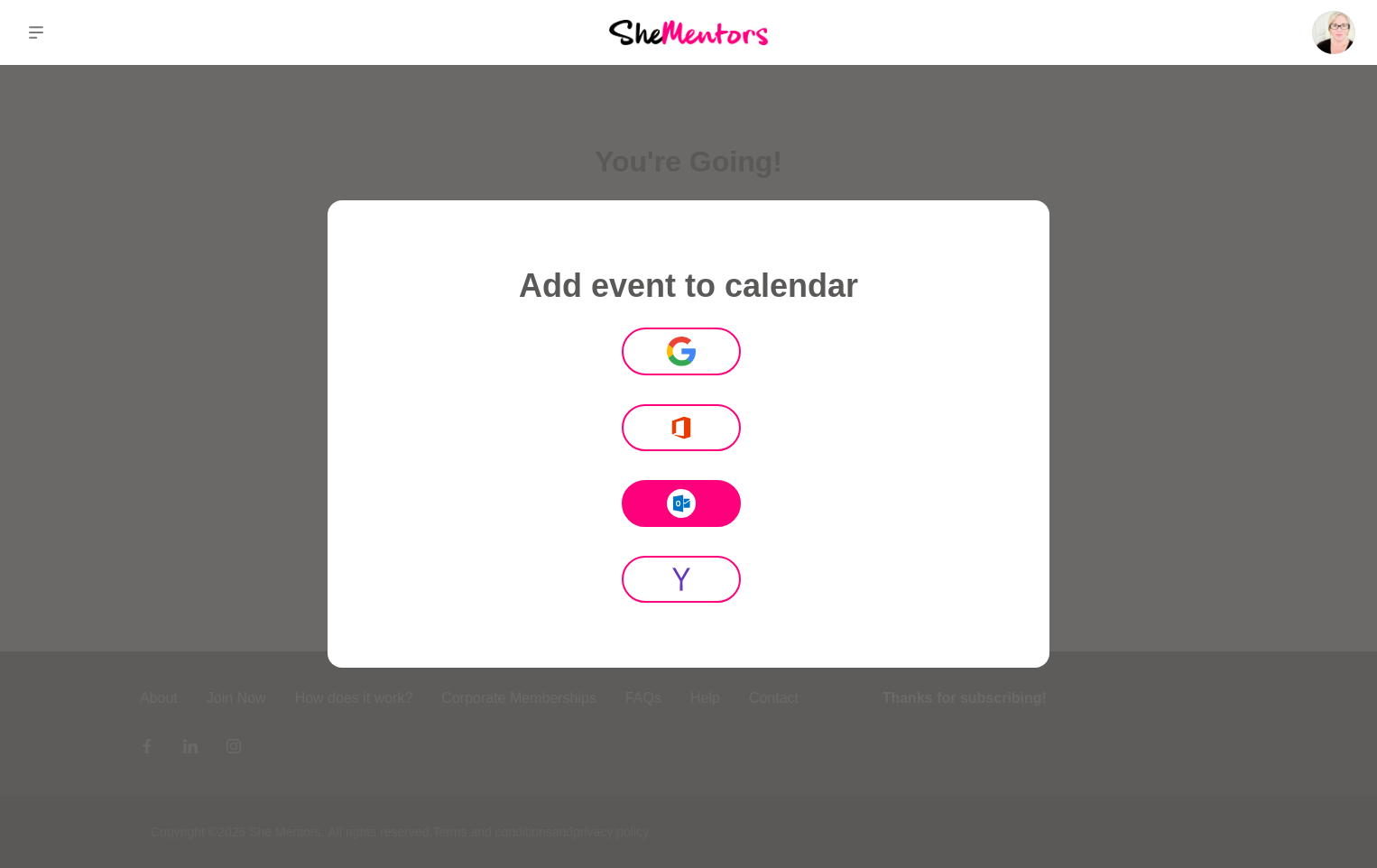 click at bounding box center (681, 503) 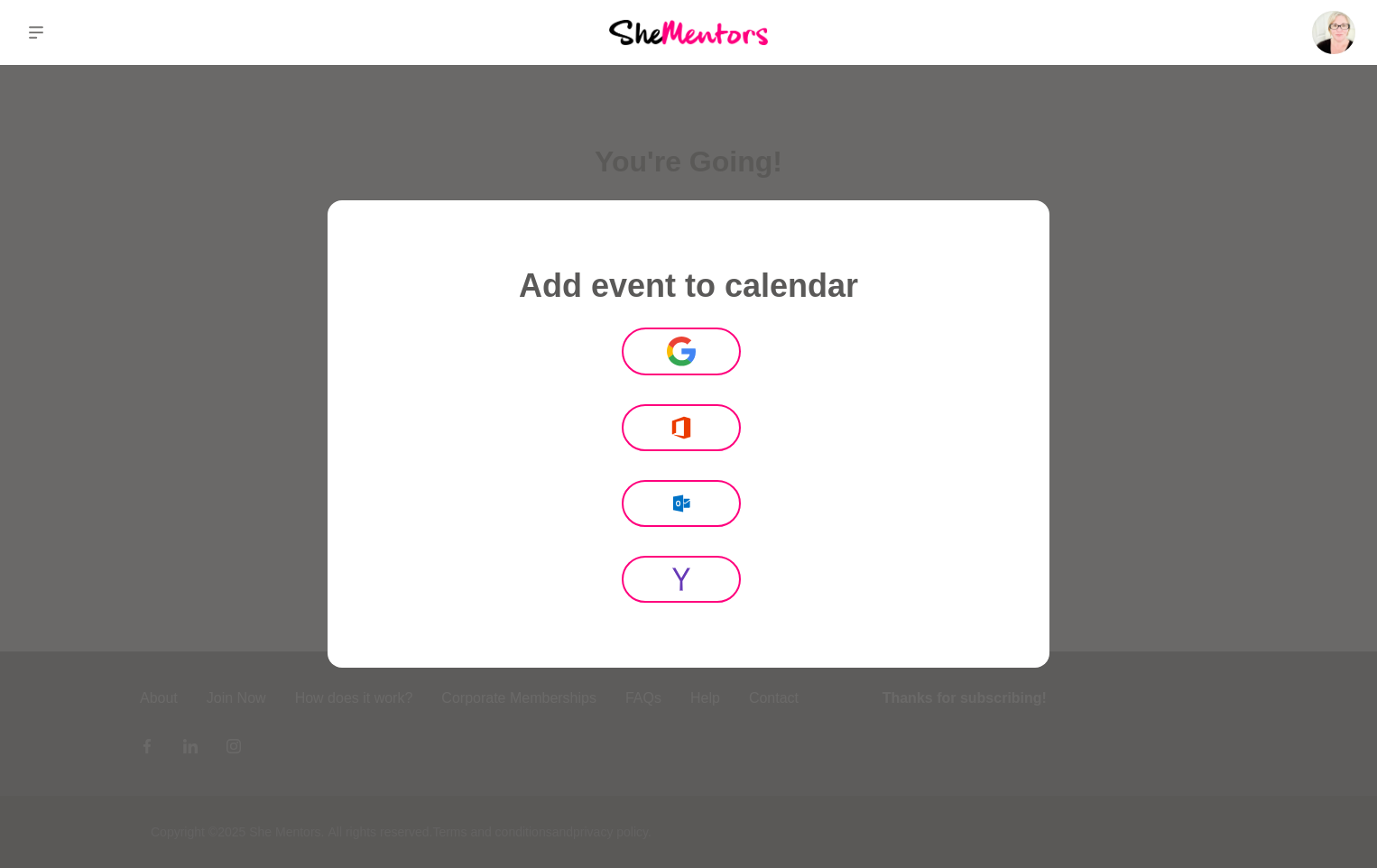 click at bounding box center (688, 434) 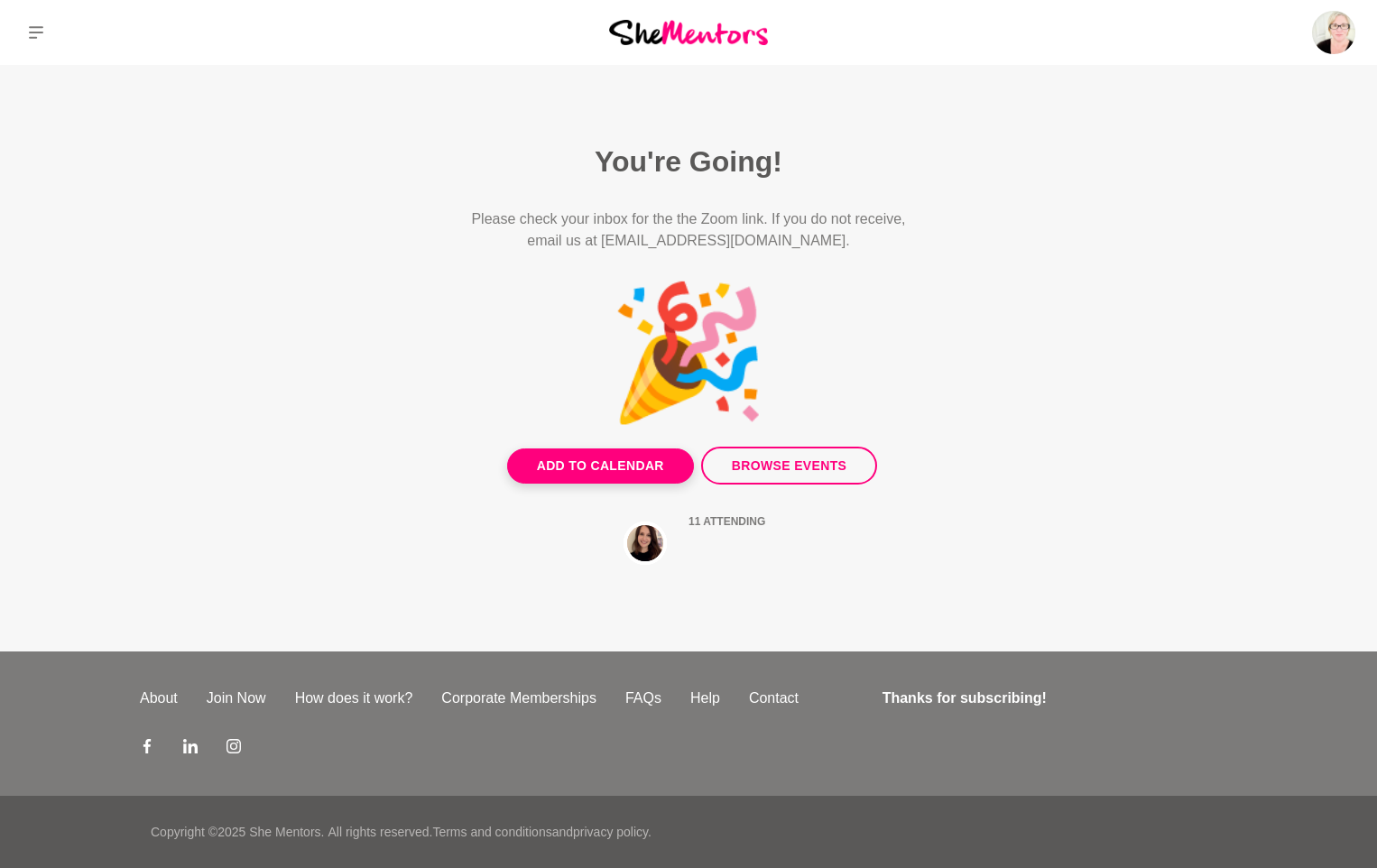 click on "Copyright ©  2025   She Mentors . All rights reserved.  Terms and conditions  and  privacy policy ." at bounding box center [688, 832] 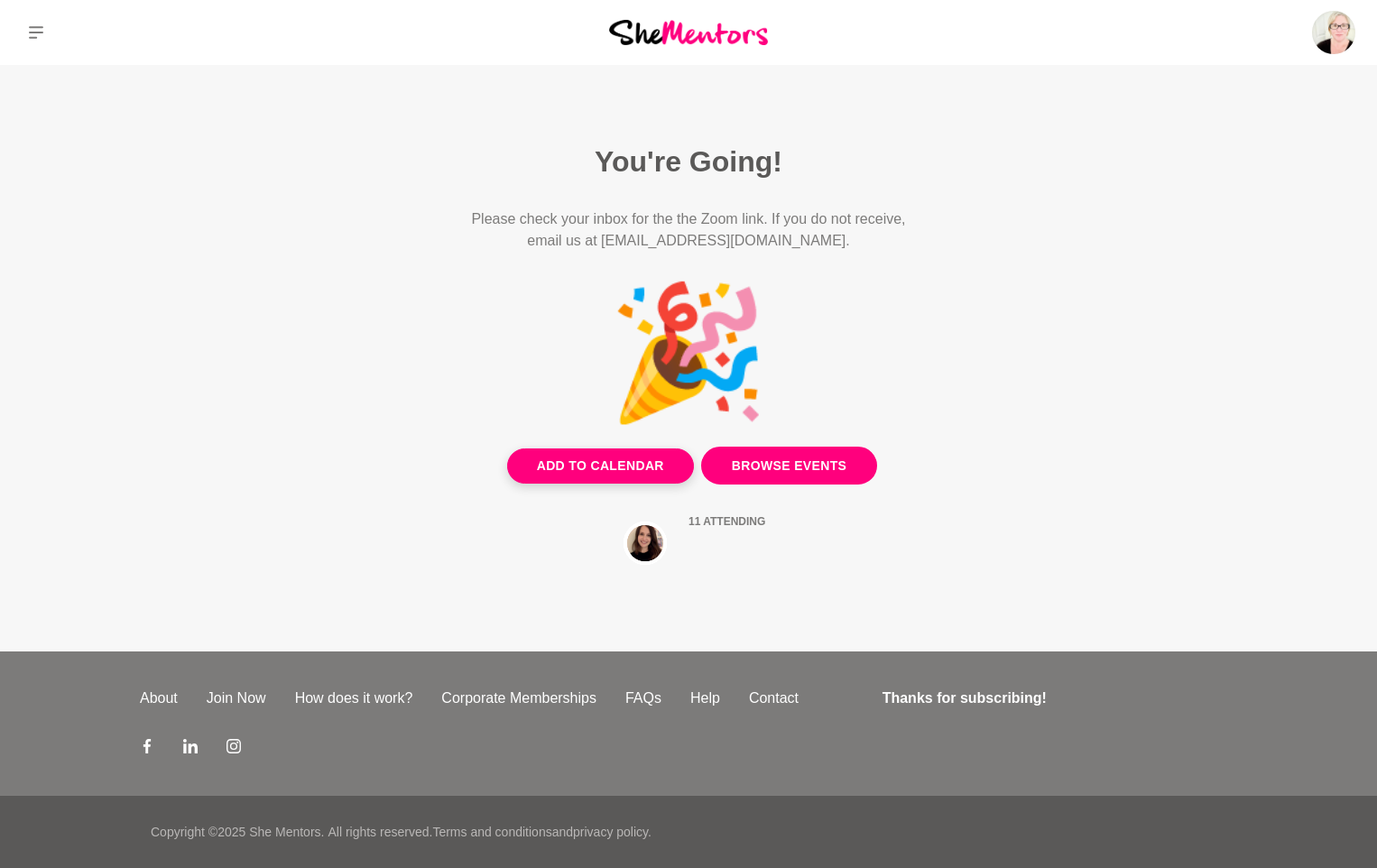 click on "Browse Events" at bounding box center (789, 466) 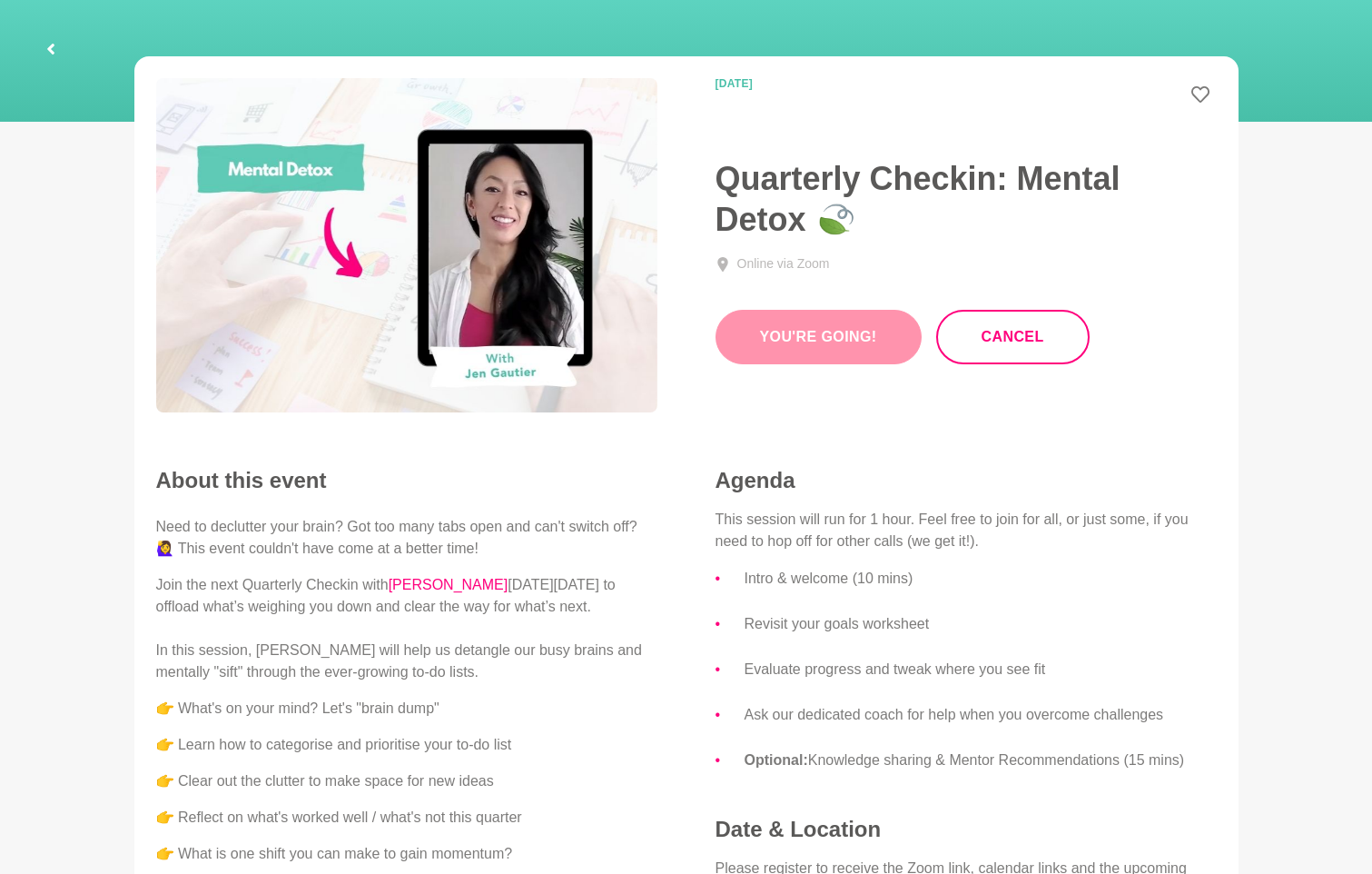 scroll, scrollTop: 0, scrollLeft: 0, axis: both 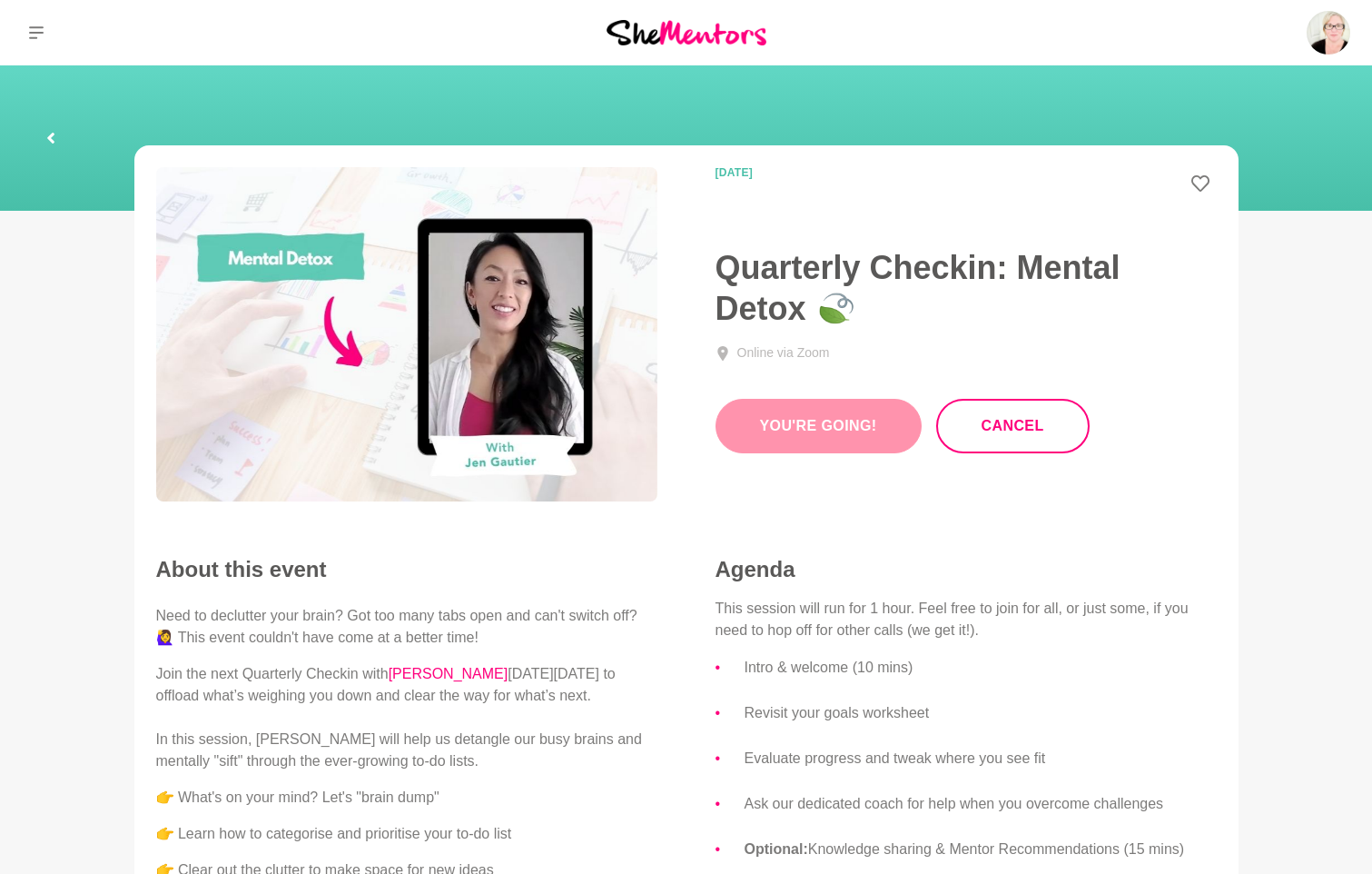 click at bounding box center (51, 138) 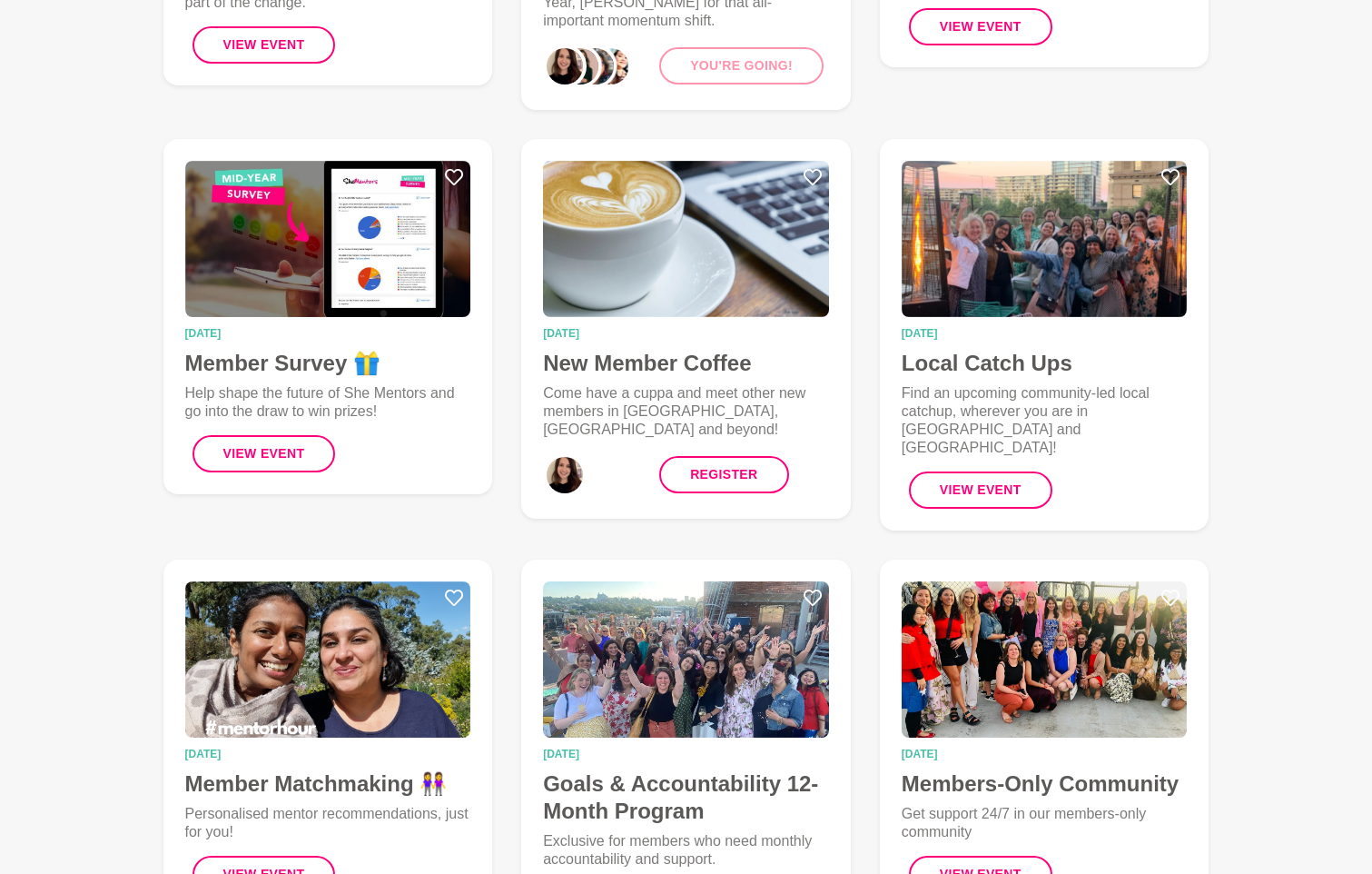 scroll, scrollTop: 545, scrollLeft: 0, axis: vertical 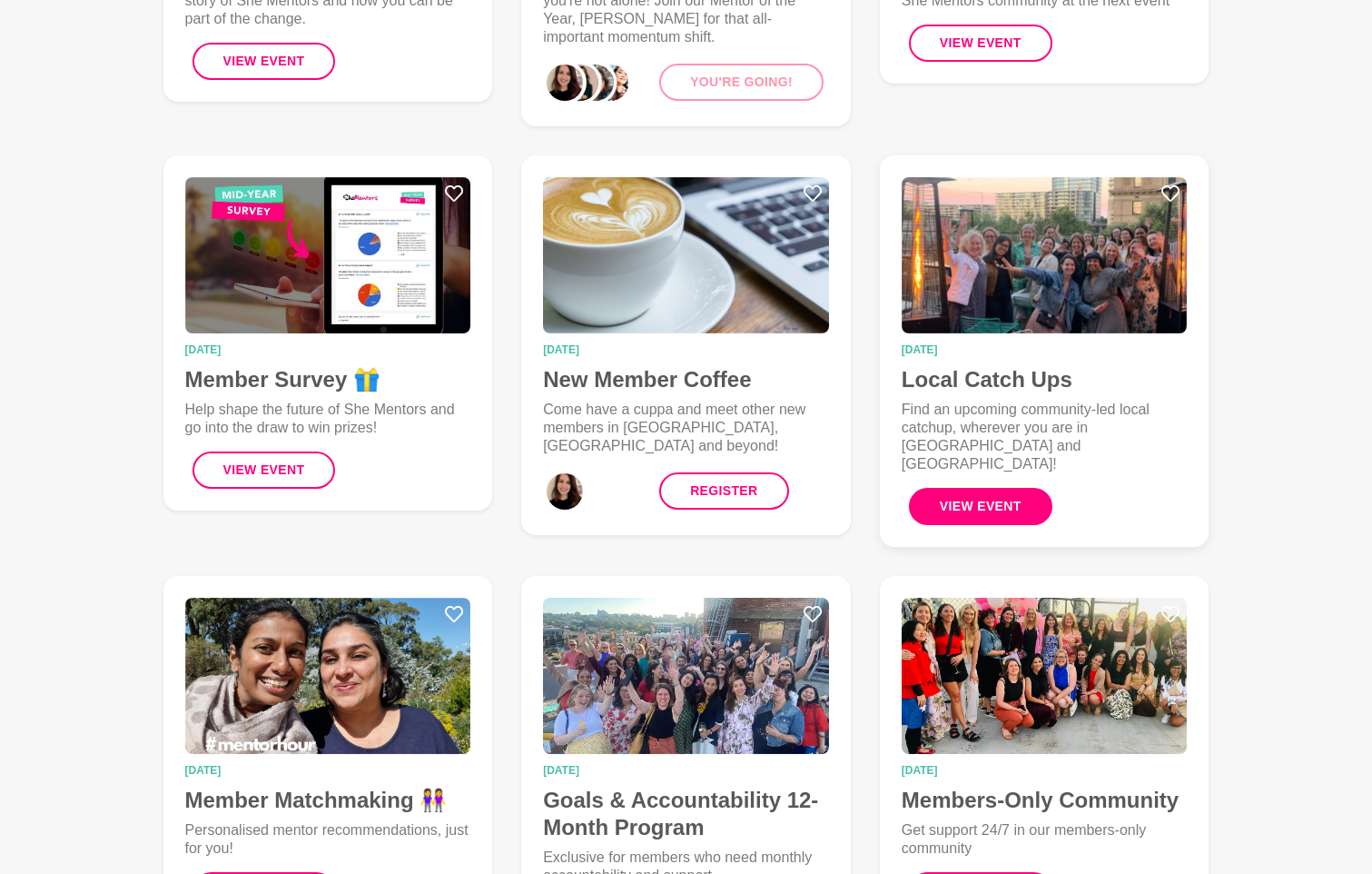 click on "View Event" at bounding box center (981, 506) 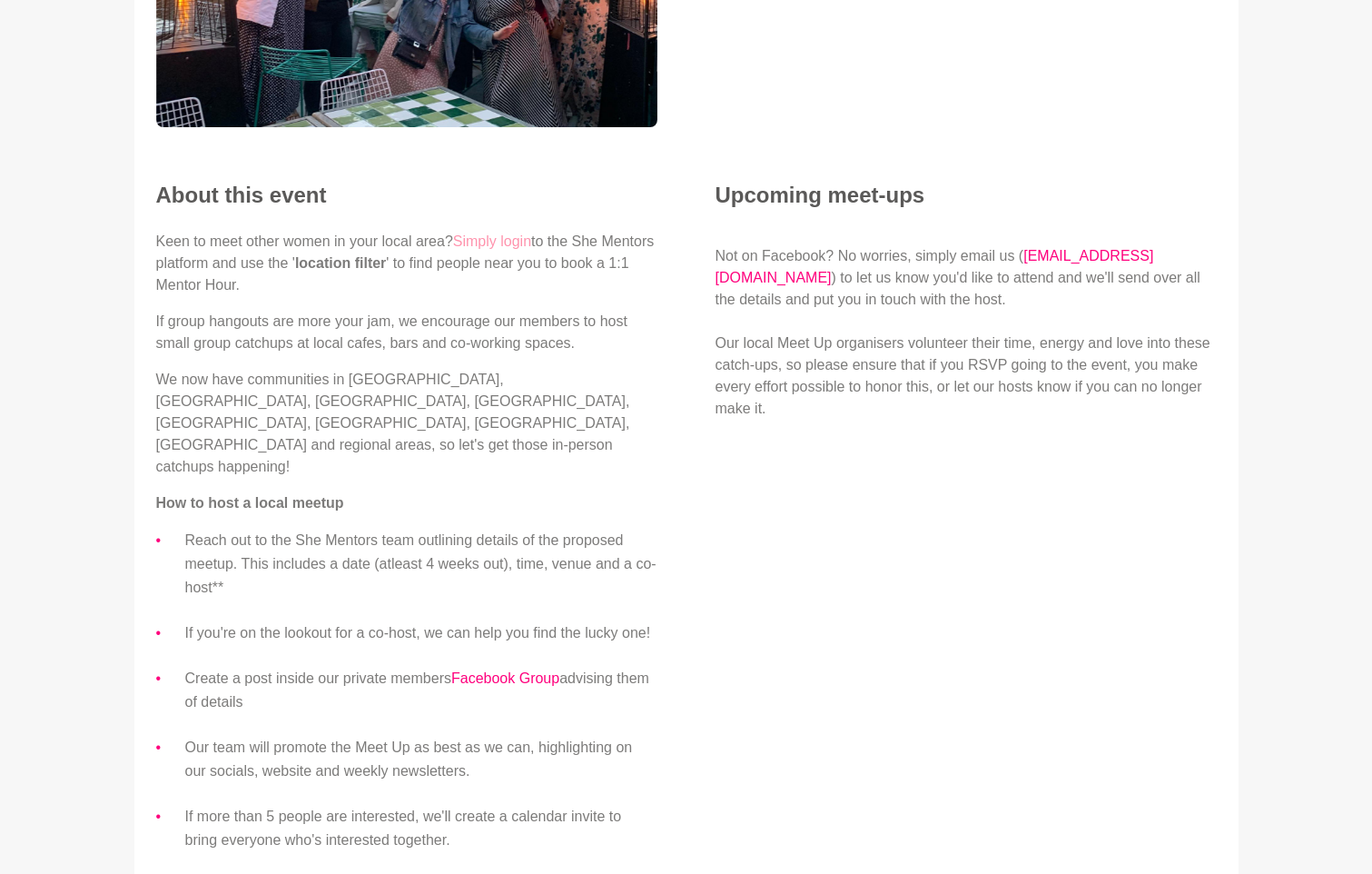 scroll, scrollTop: 363, scrollLeft: 0, axis: vertical 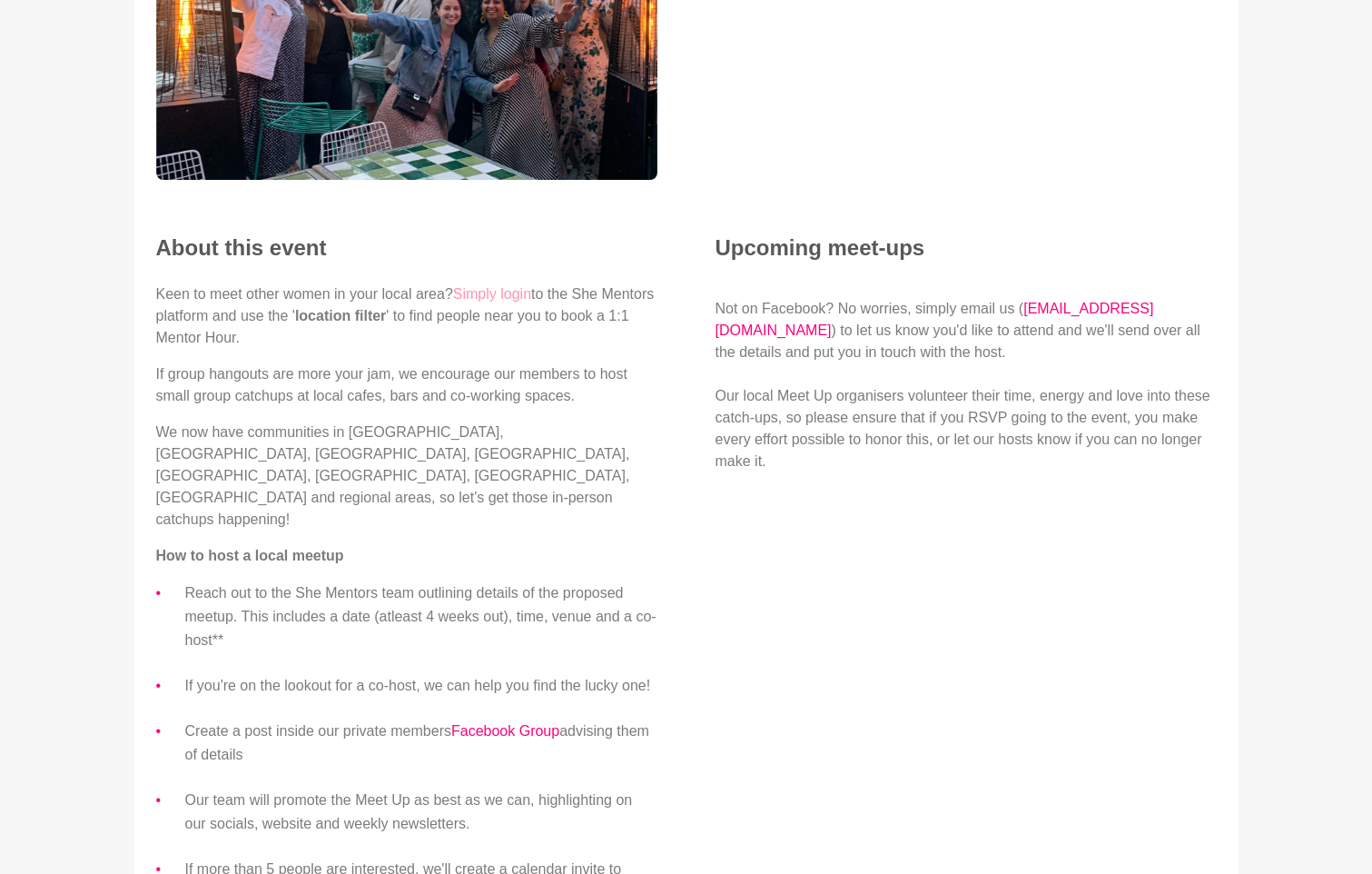 click on "Simply login" at bounding box center [492, 293] 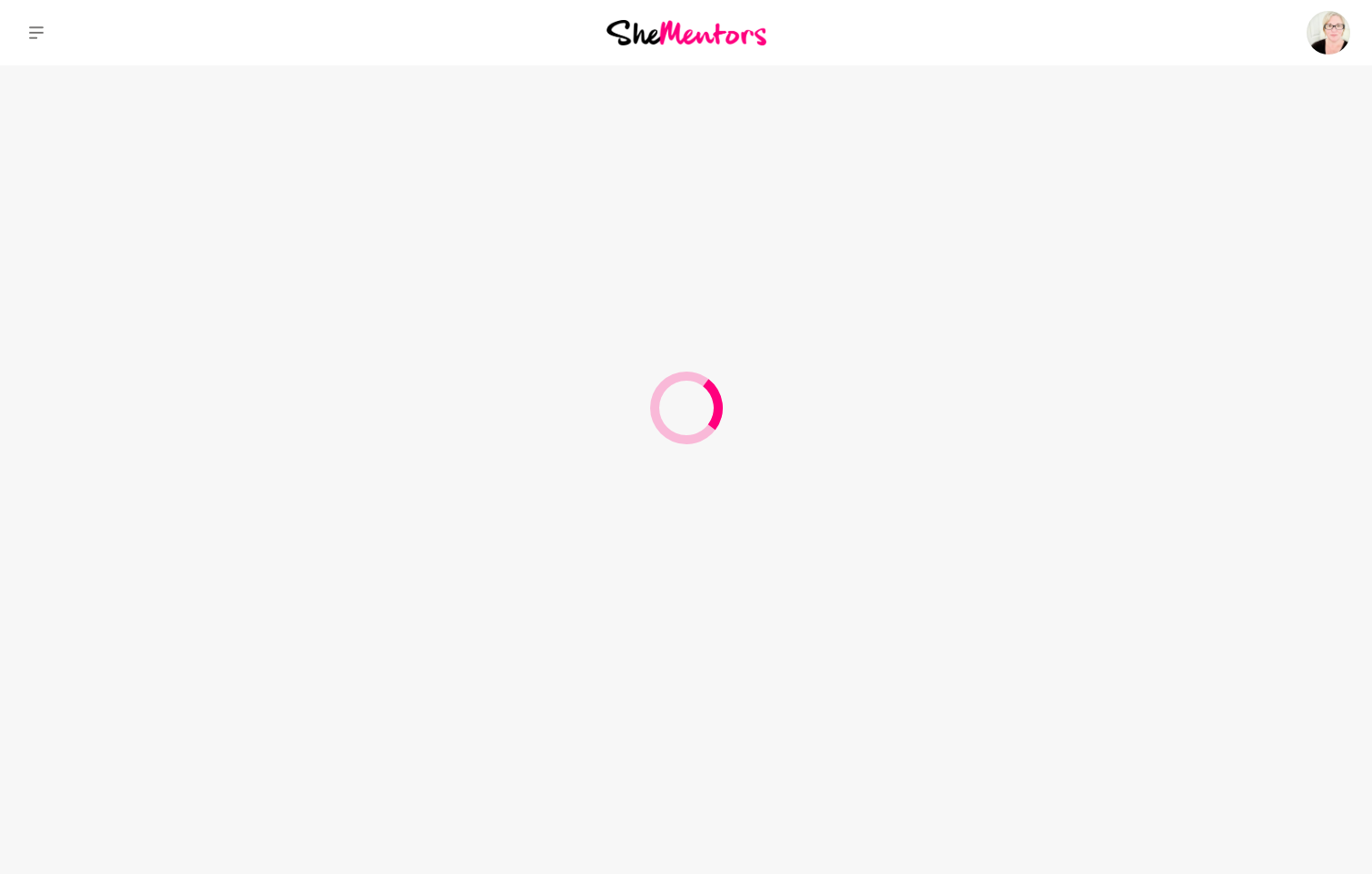 scroll, scrollTop: 0, scrollLeft: 0, axis: both 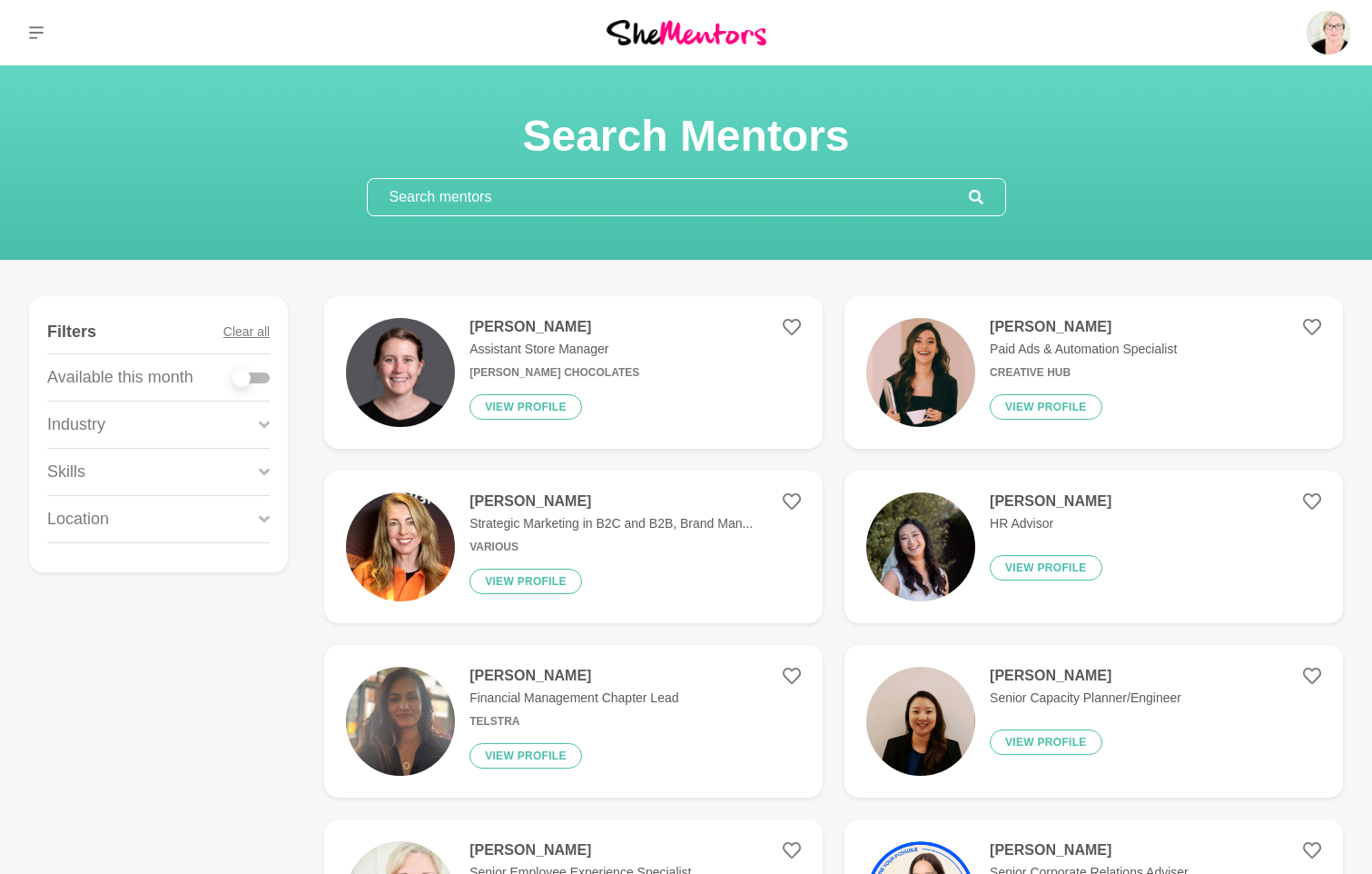 click 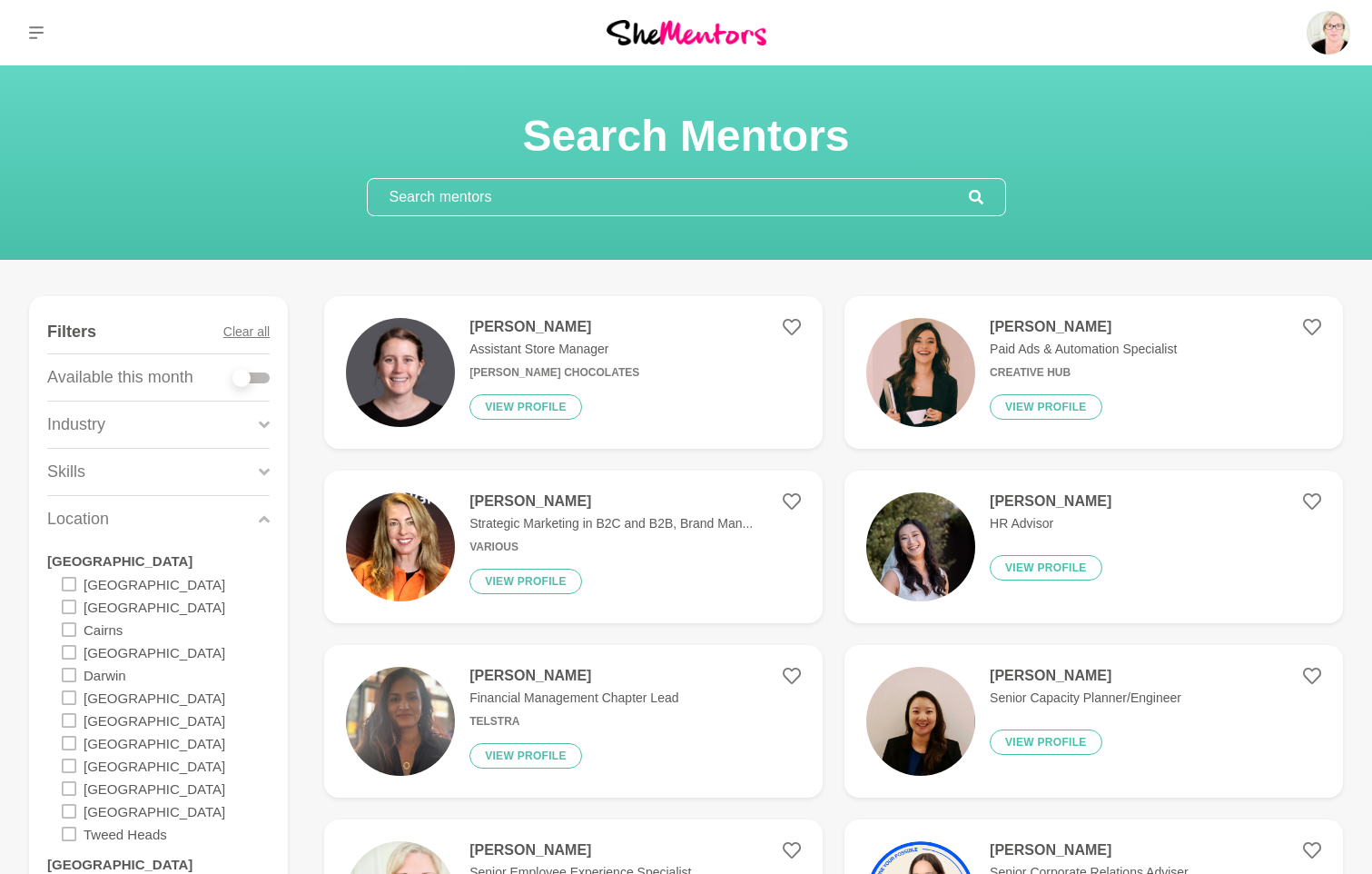 click 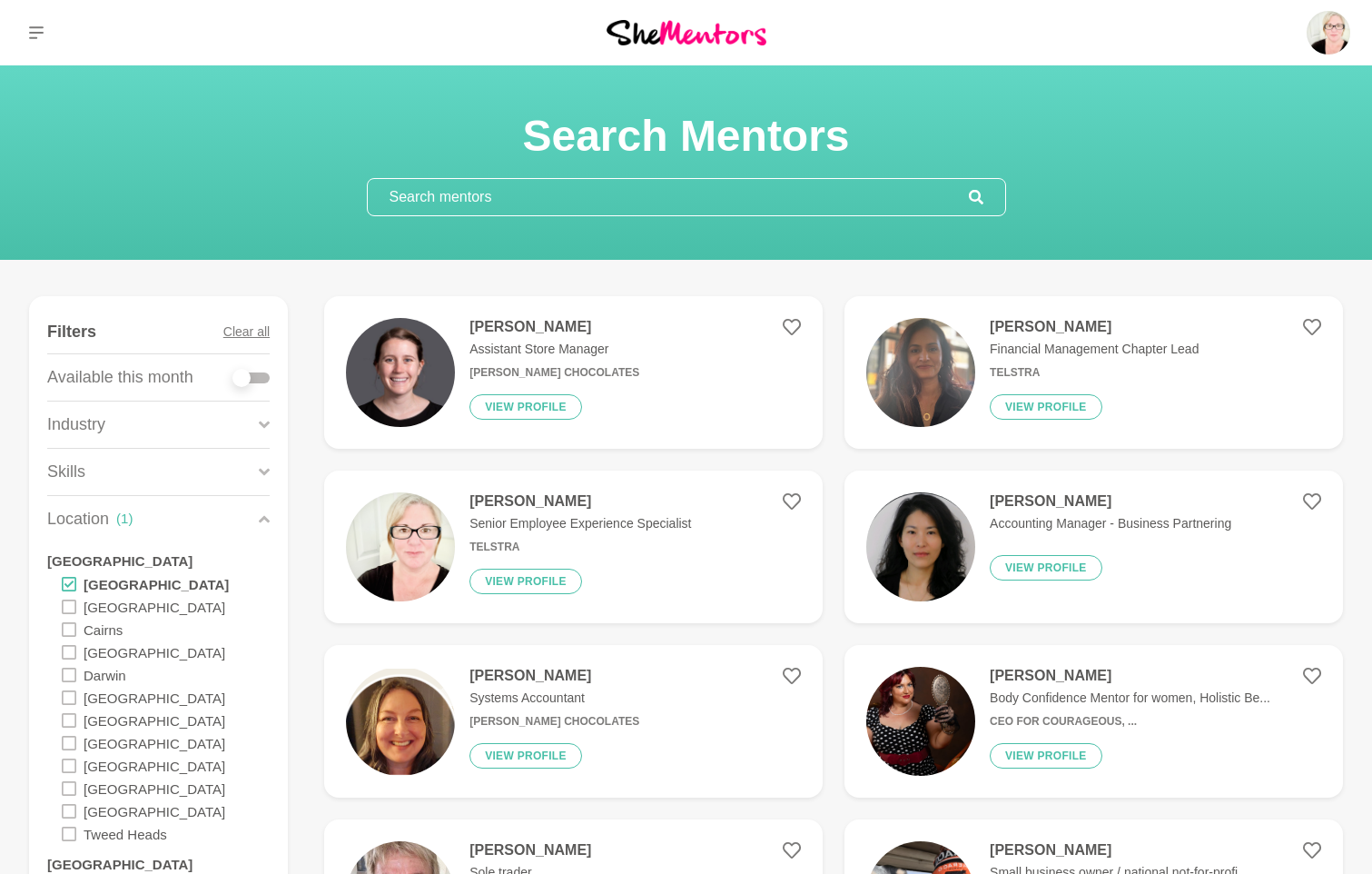 click on "Search Mentors Show Filters Filters Clear all Available this month   Industry Accounting Administration Advertising, Arts & Media Banking, Investment & Finance Business & Entrepreneurship Business Coaching CEO & General Management Coaching Consulting & Professional Services Customer Experience Education & Training Government HR & Recruitment Law & Legal Services Learning and Development Marketing & Communications Mental Health Retail & Consumer Products Telecommunications Skills Accounting Activism & Advocacy Adaptability Administration Administrative Assistants Adobe Creative Suite Board Experience Bookkeeping Branding Business & Entrepreneurship Business Coaching CALD (Culturally and Linguistically Diverse) Canva Career Coaching Career Development CEO & General Management Change Management Coaching Collaboration Communication Compliance & Risk Confidence Consulting & Professional Services Copywriting Creativity Critical Thinking Customer Experience CVs & Resume Writing Design Digital Marketing eCommerce ( 1" at bounding box center [686, 1820] 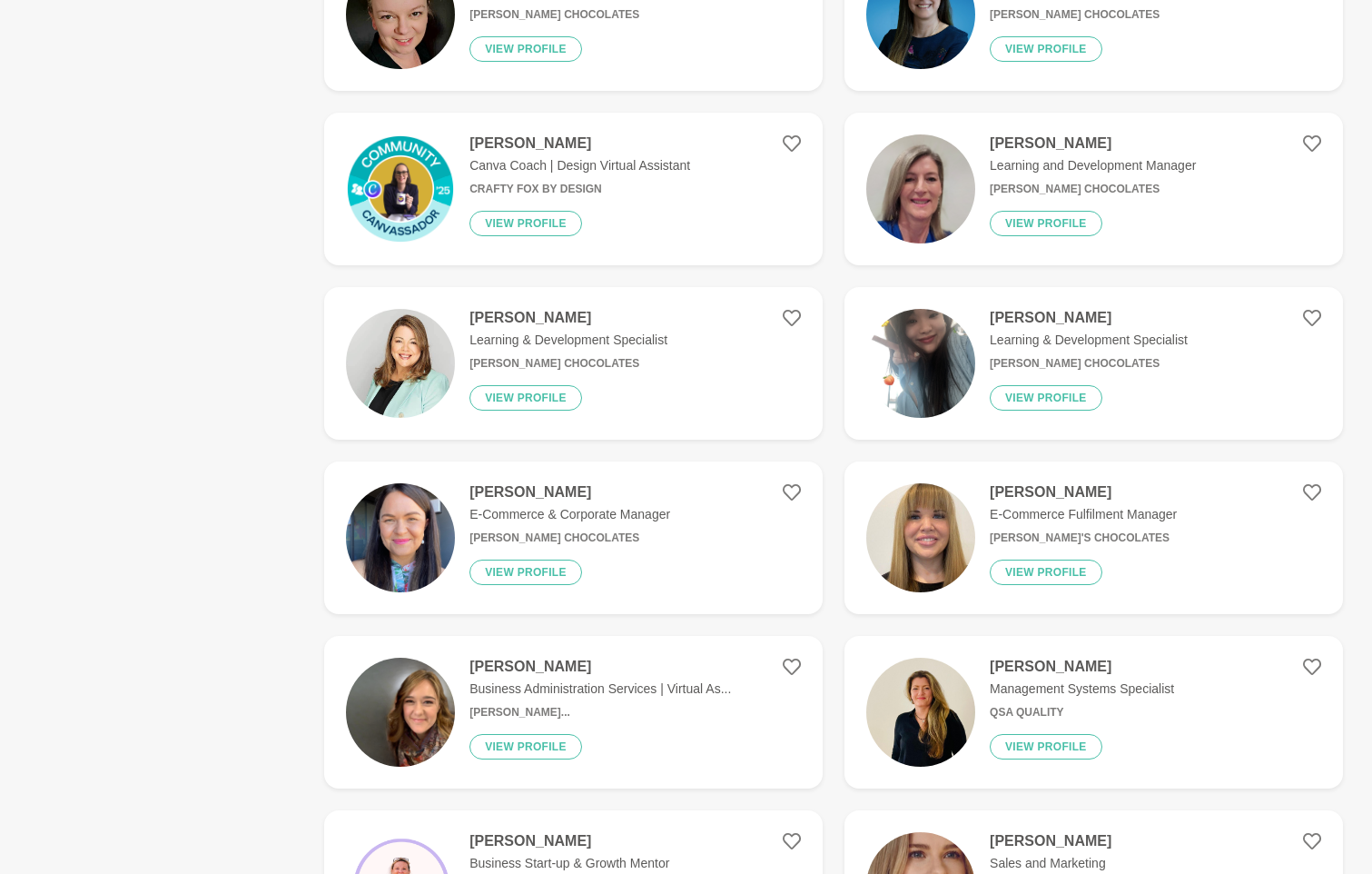scroll, scrollTop: 1363, scrollLeft: 0, axis: vertical 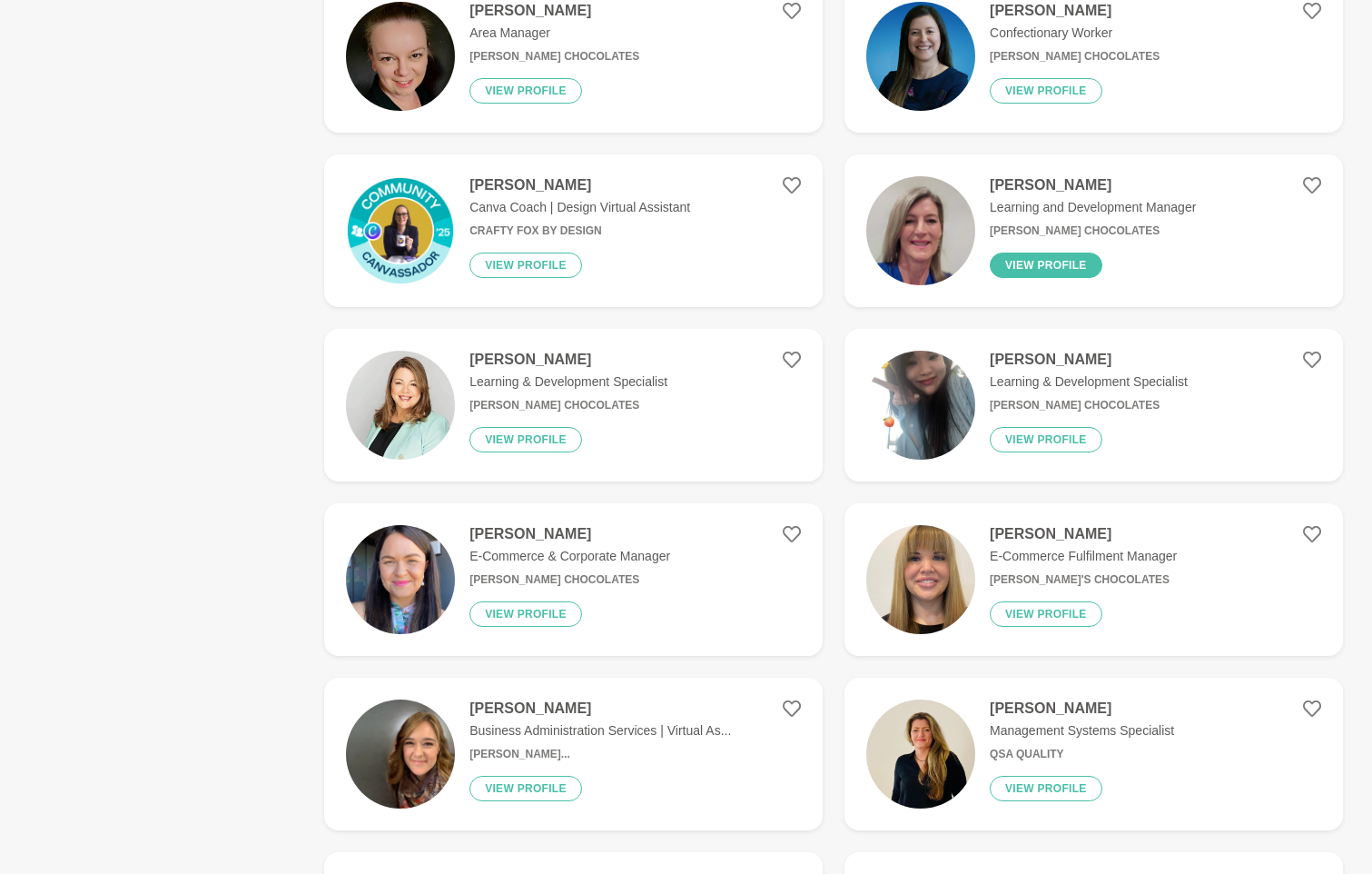 click on "View profile" at bounding box center (1046, 265) 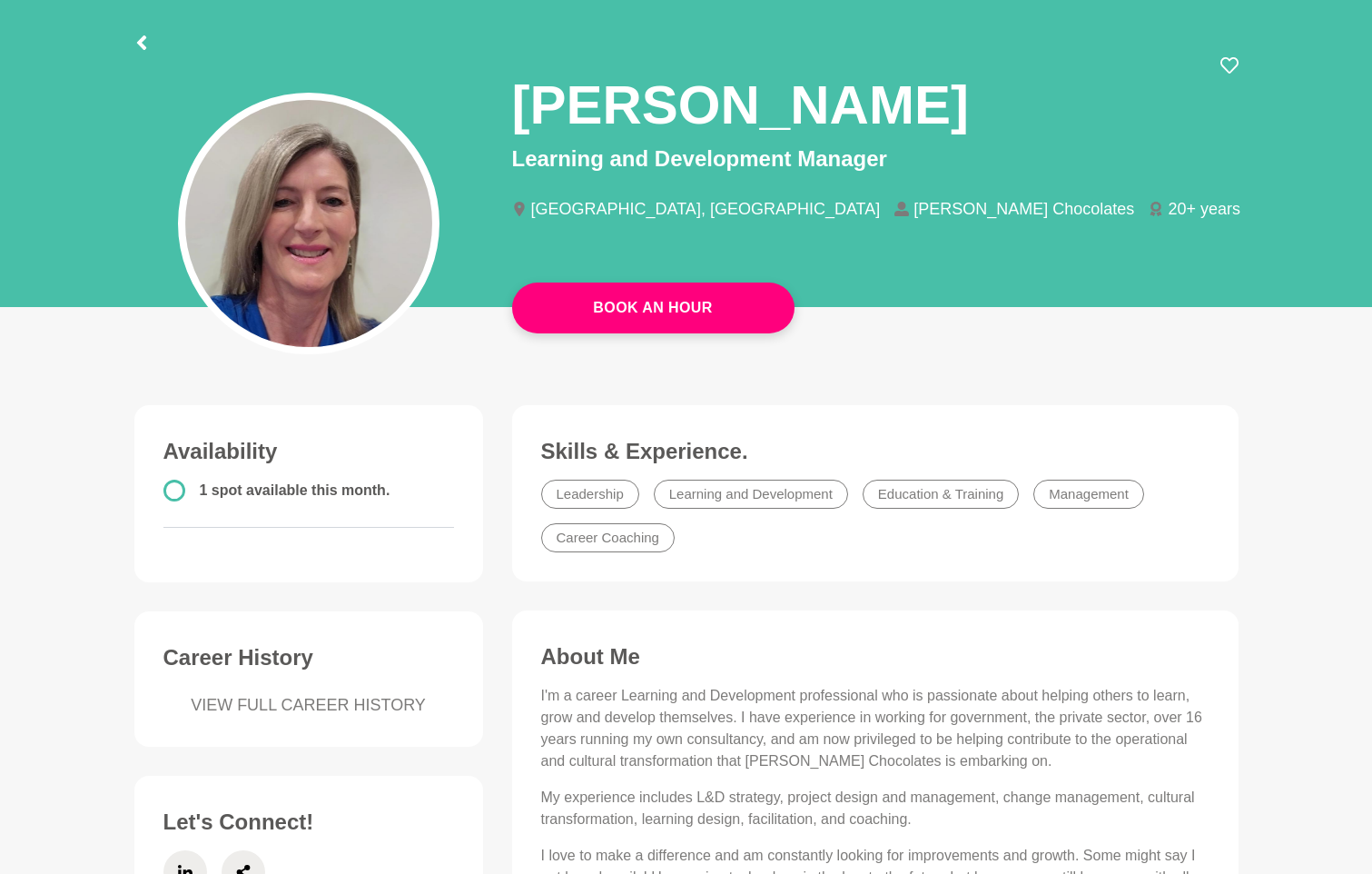 scroll, scrollTop: 0, scrollLeft: 0, axis: both 